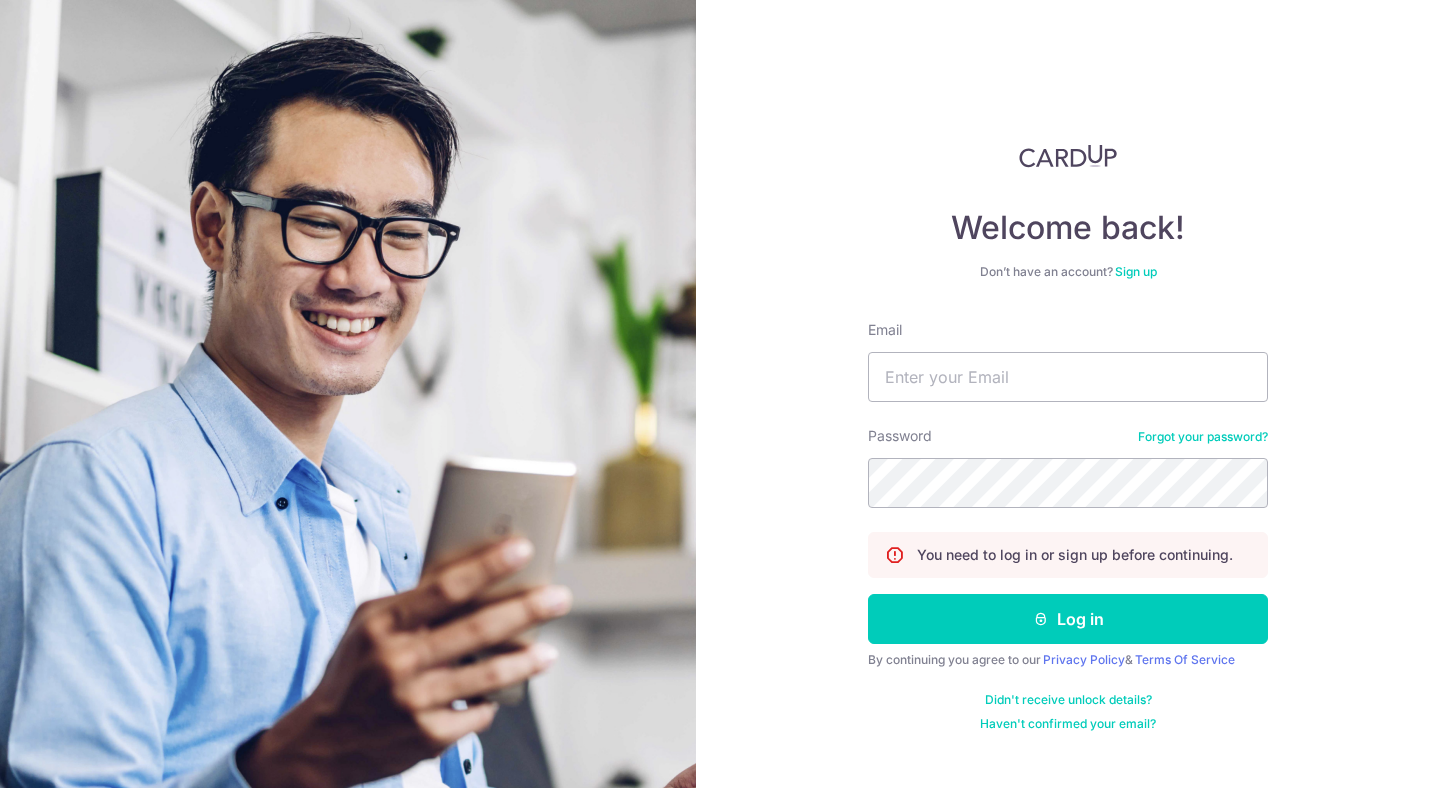scroll, scrollTop: 0, scrollLeft: 0, axis: both 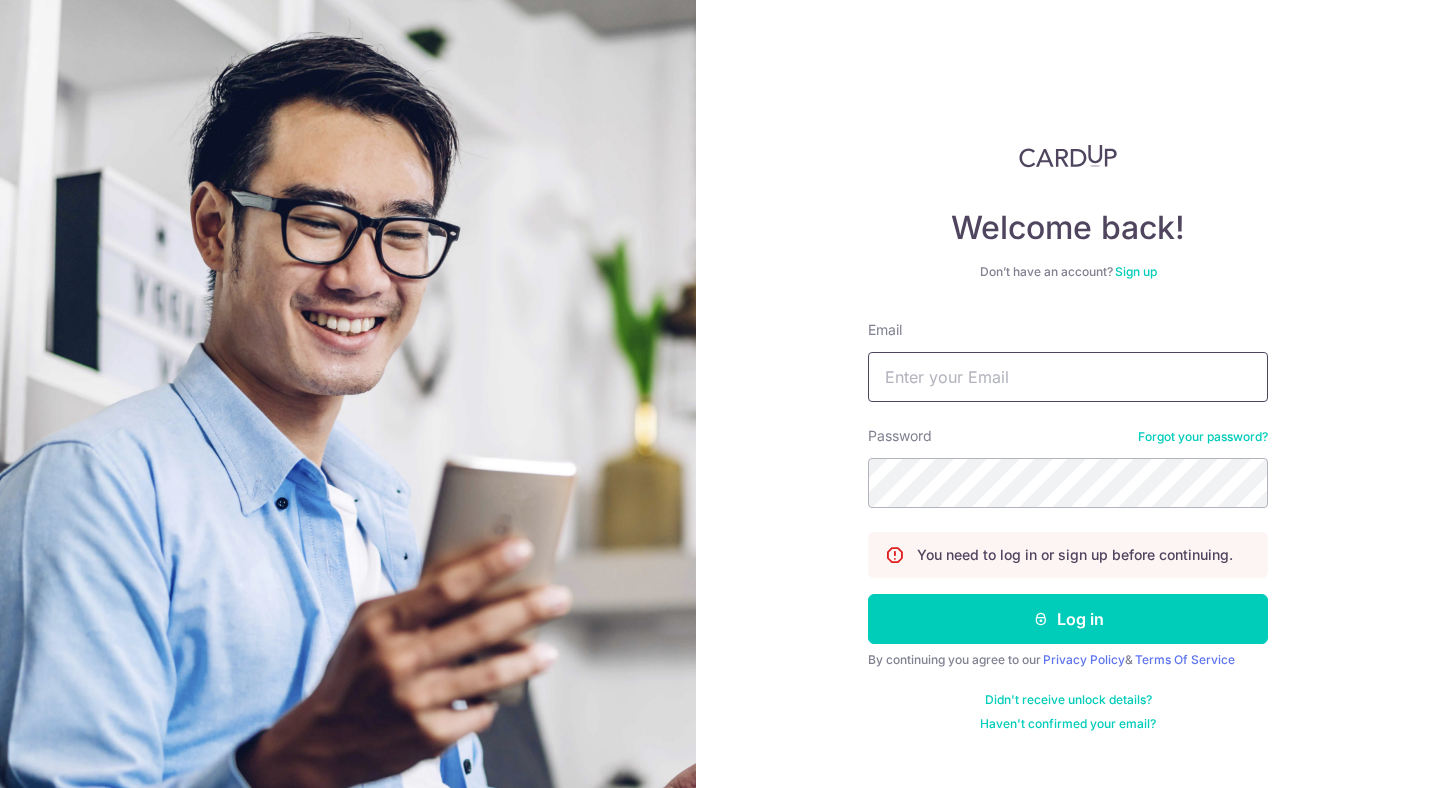 click on "Email" at bounding box center [1068, 377] 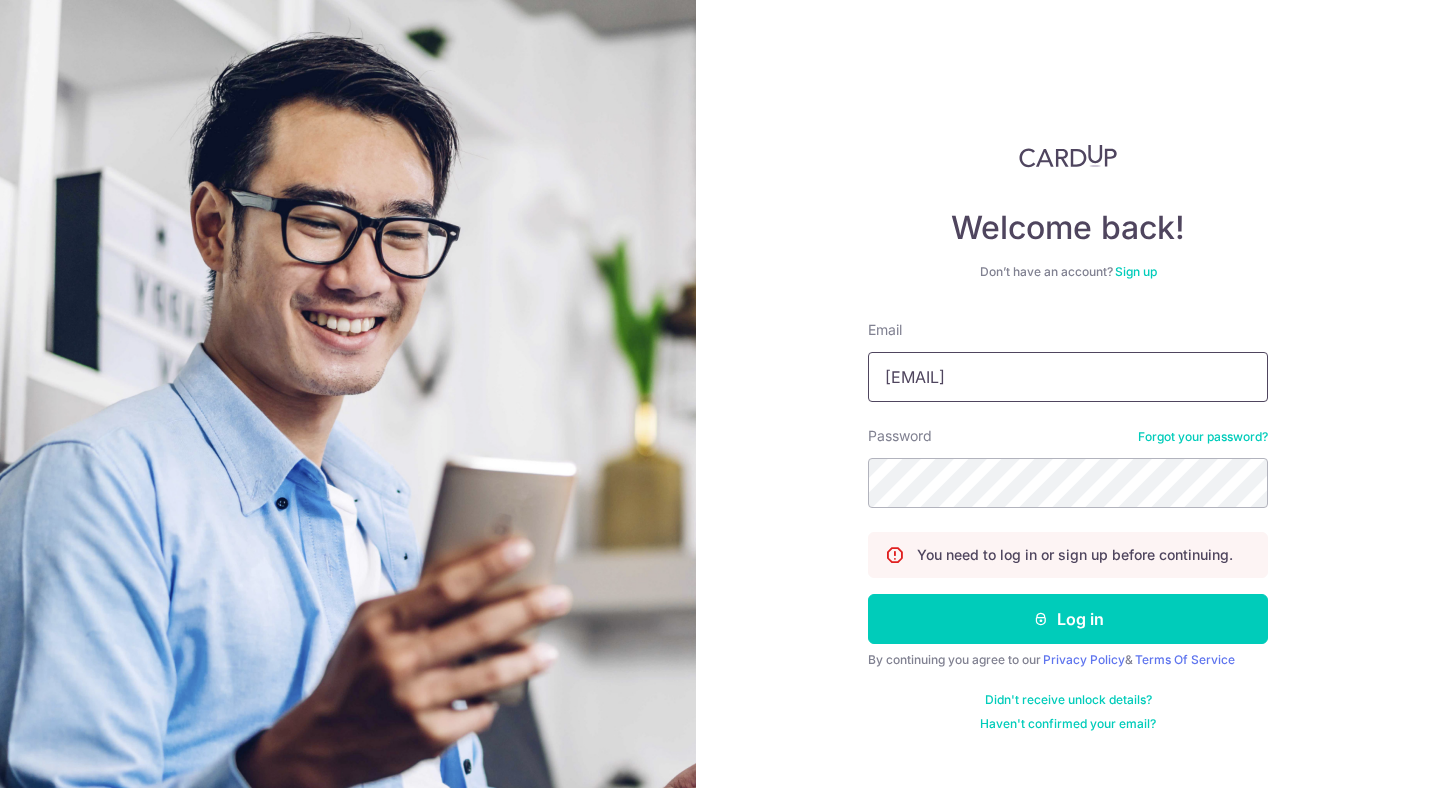 type on "karthikpgowda@gmail.com" 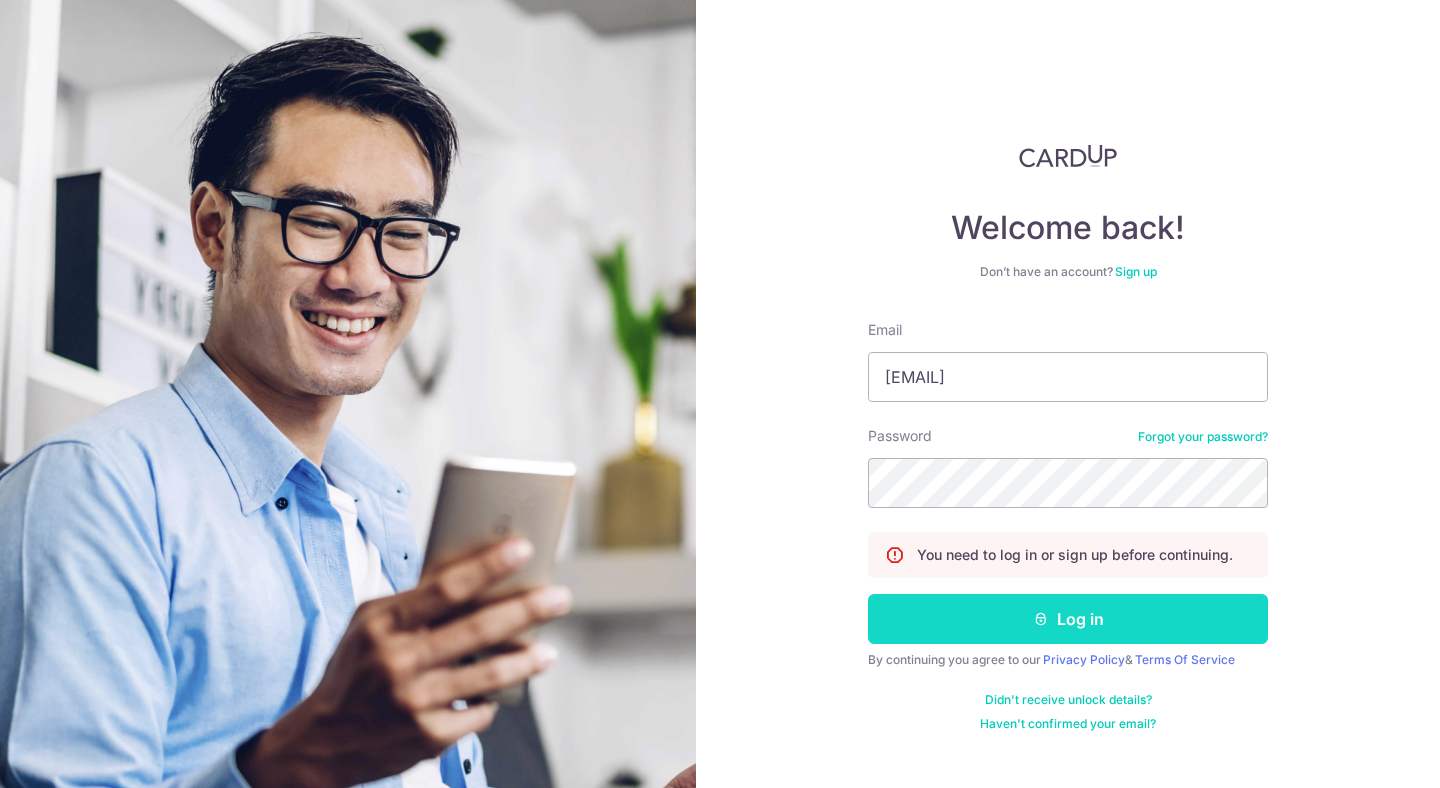 click on "Log in" at bounding box center (1068, 619) 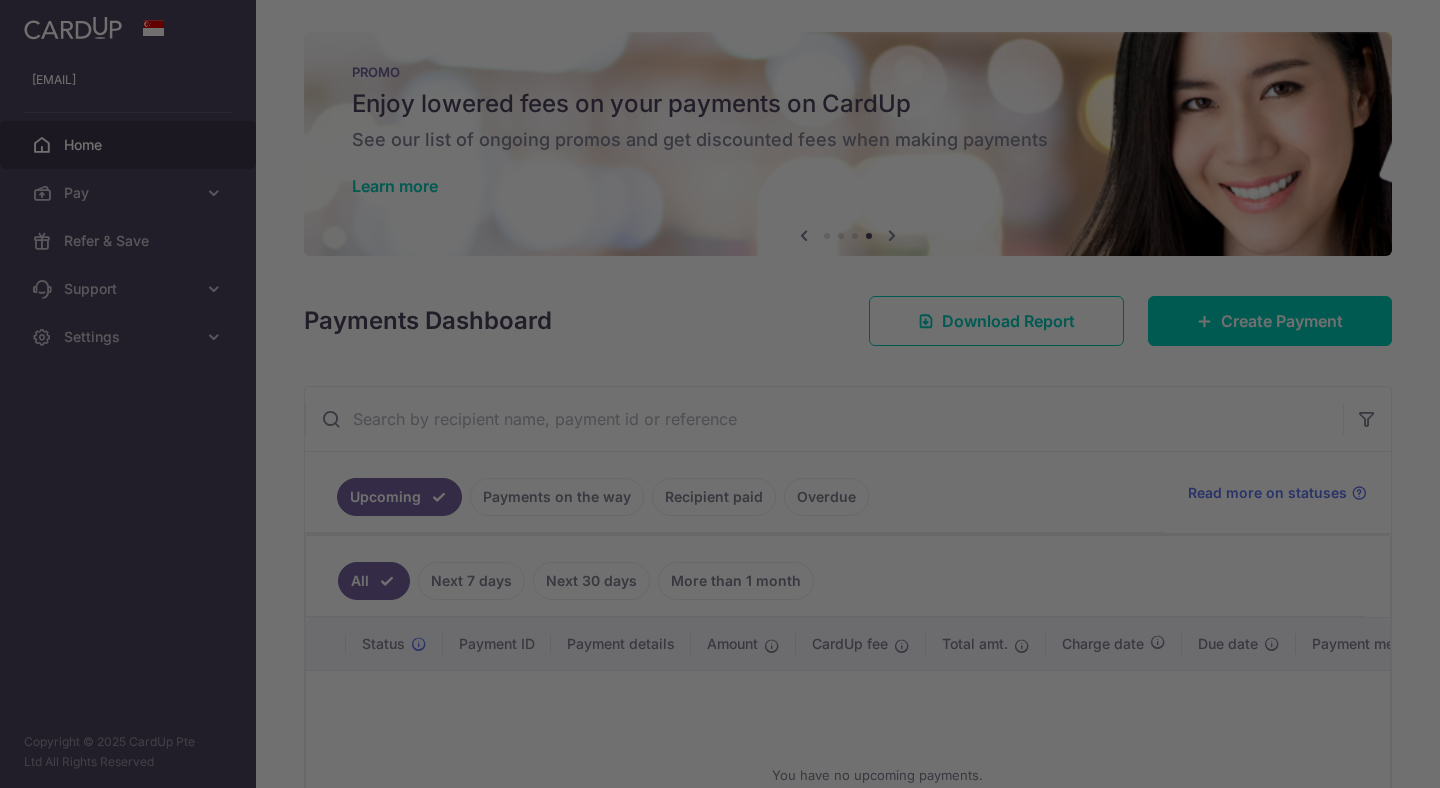 scroll, scrollTop: 0, scrollLeft: 0, axis: both 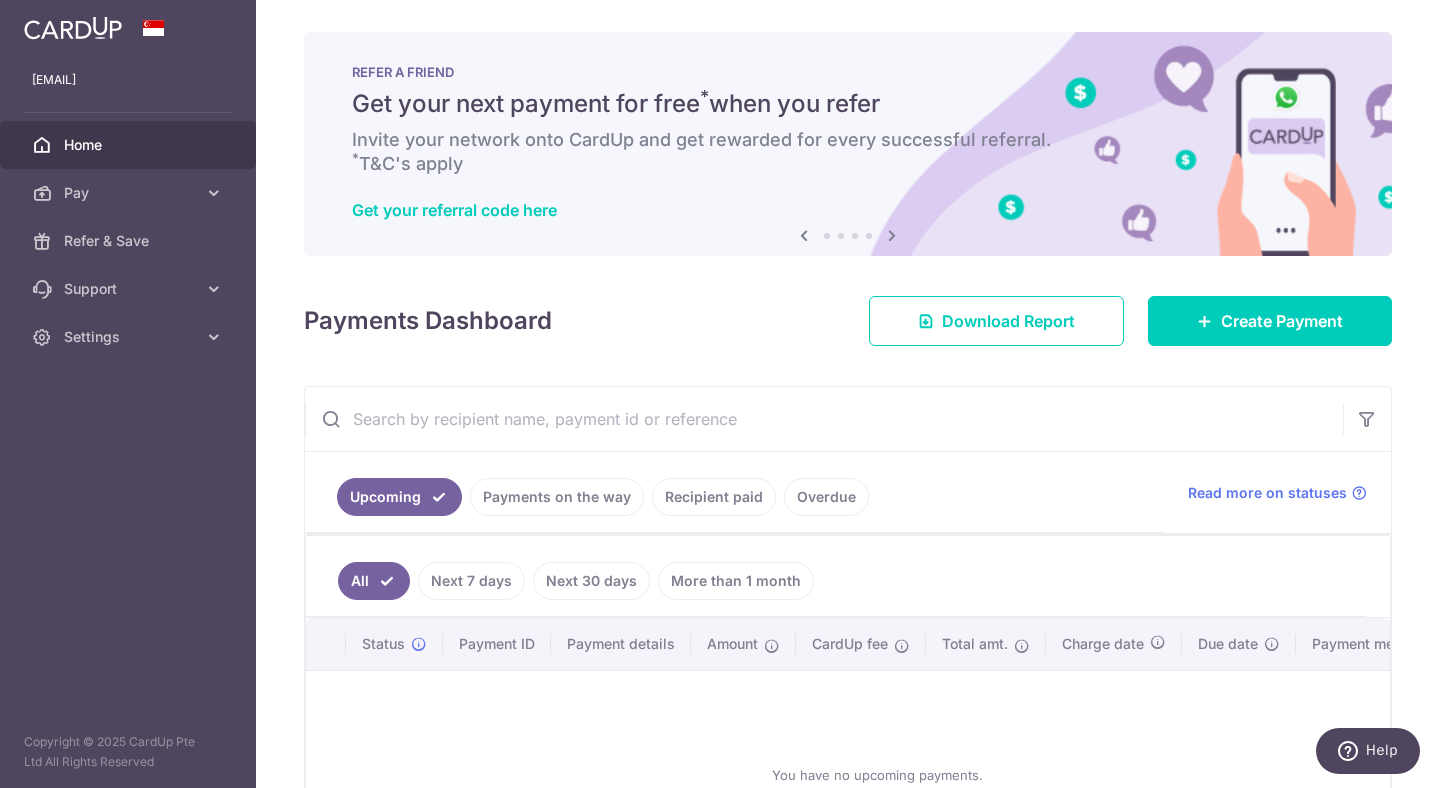 click on "Payments Dashboard" at bounding box center [428, 321] 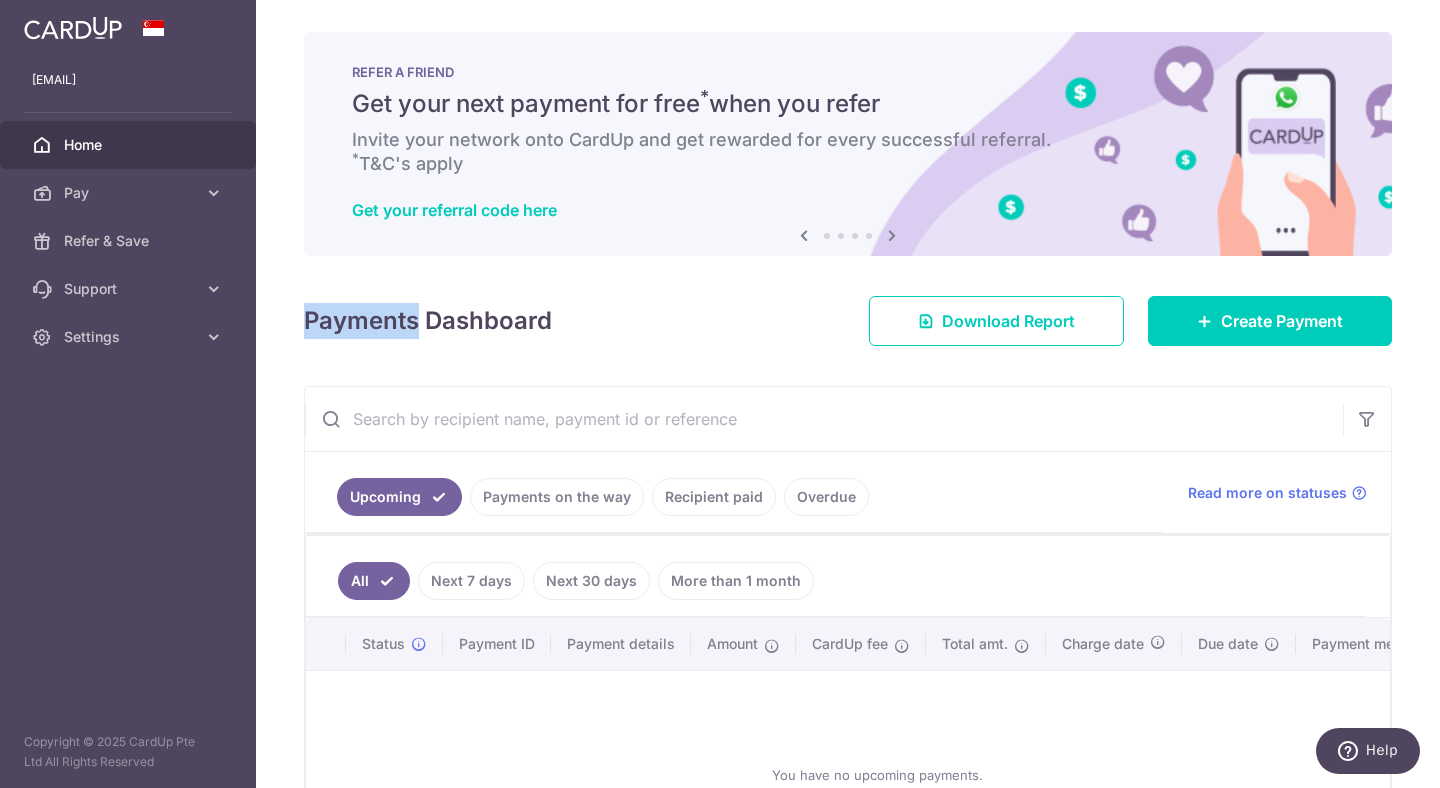 click on "Payments Dashboard" at bounding box center (428, 321) 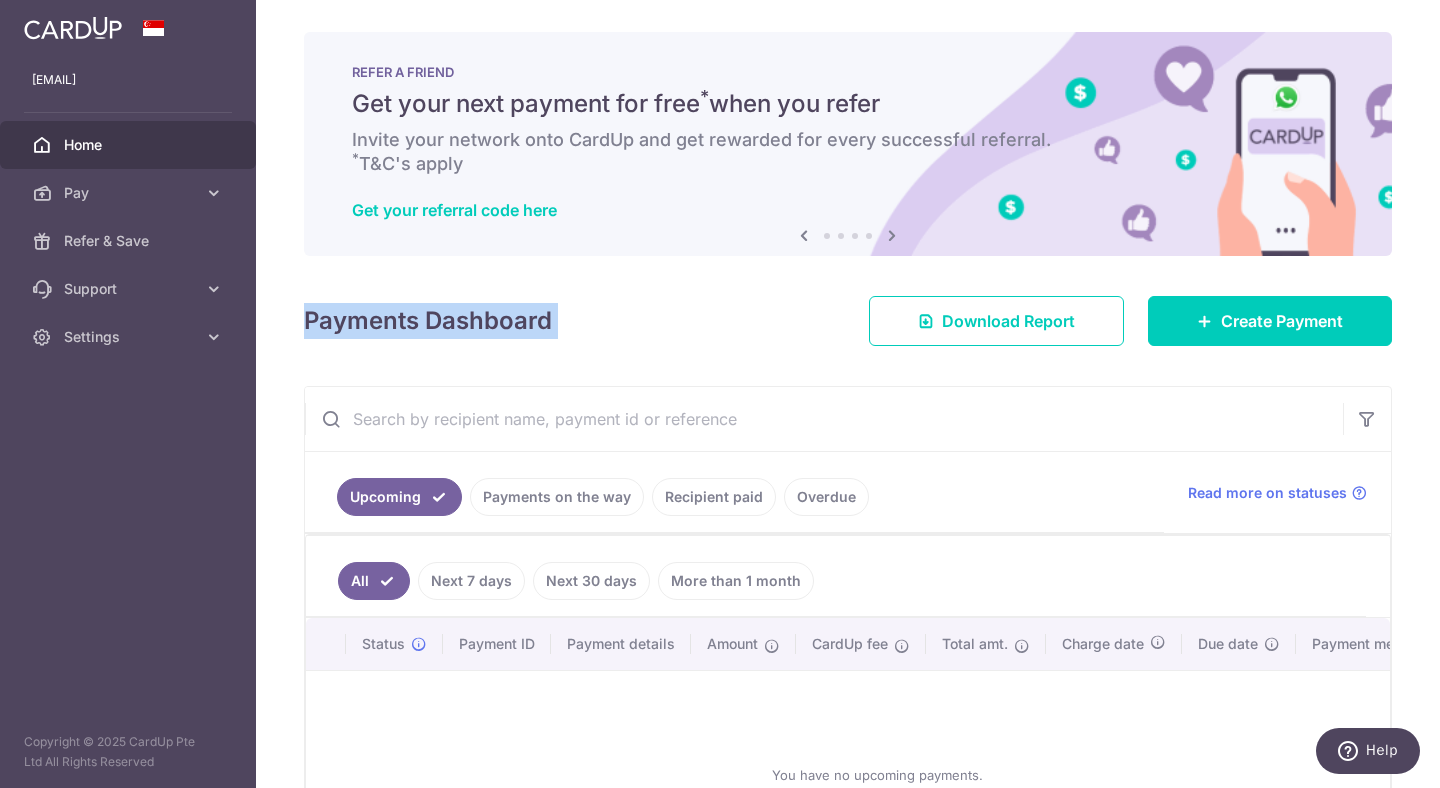 click on "Payments Dashboard" at bounding box center (428, 321) 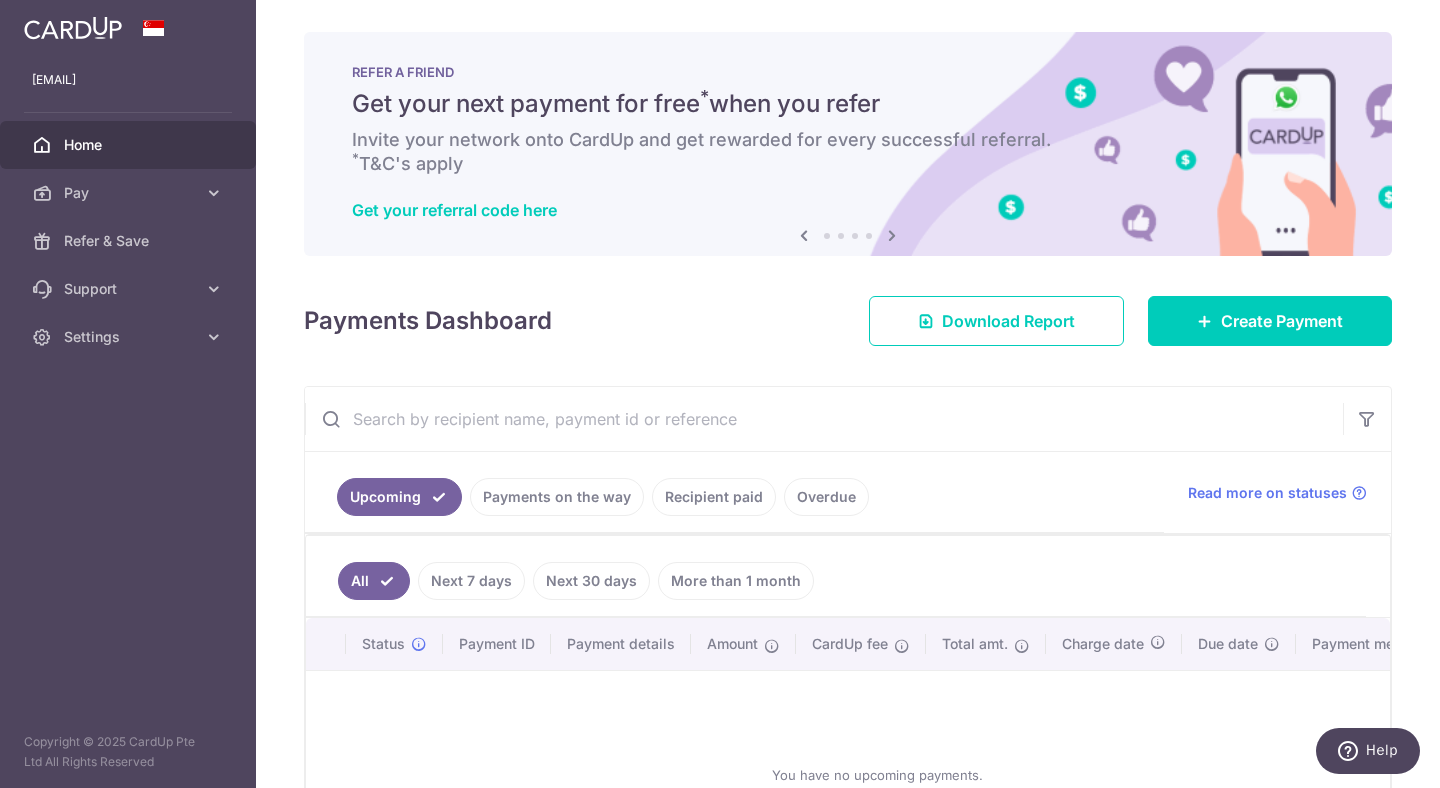 click at bounding box center [824, 419] 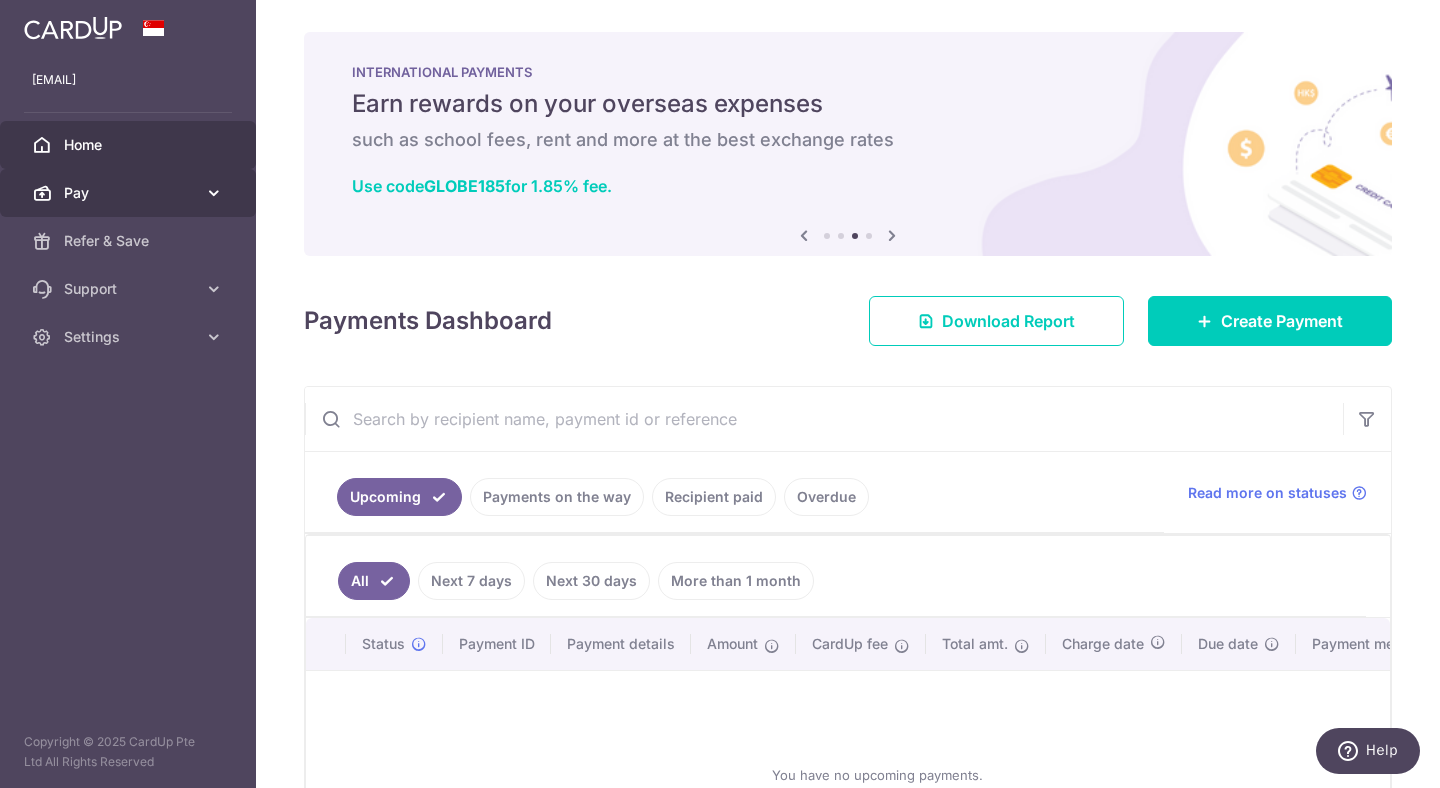 click on "Pay" at bounding box center [130, 193] 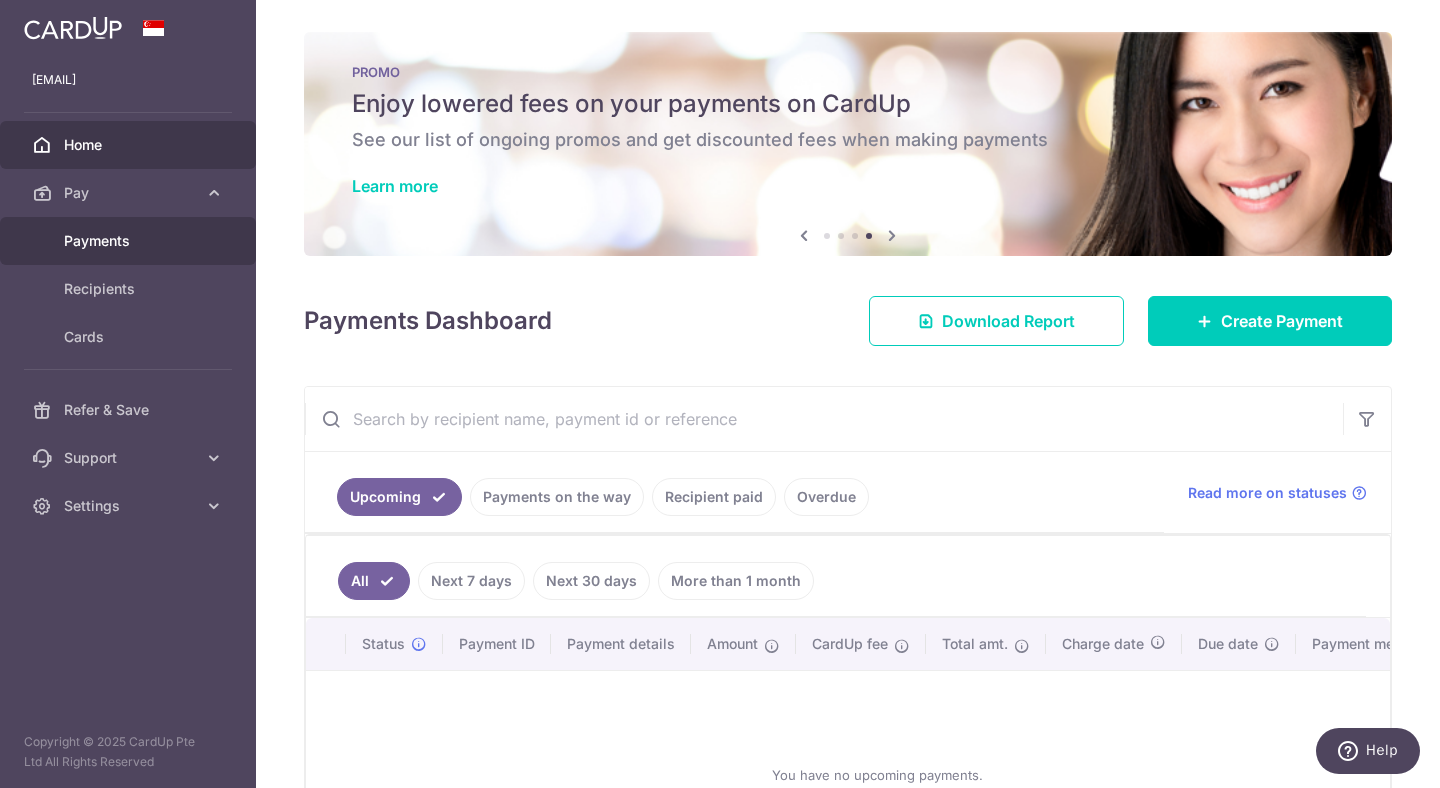 click on "Payments" at bounding box center [130, 241] 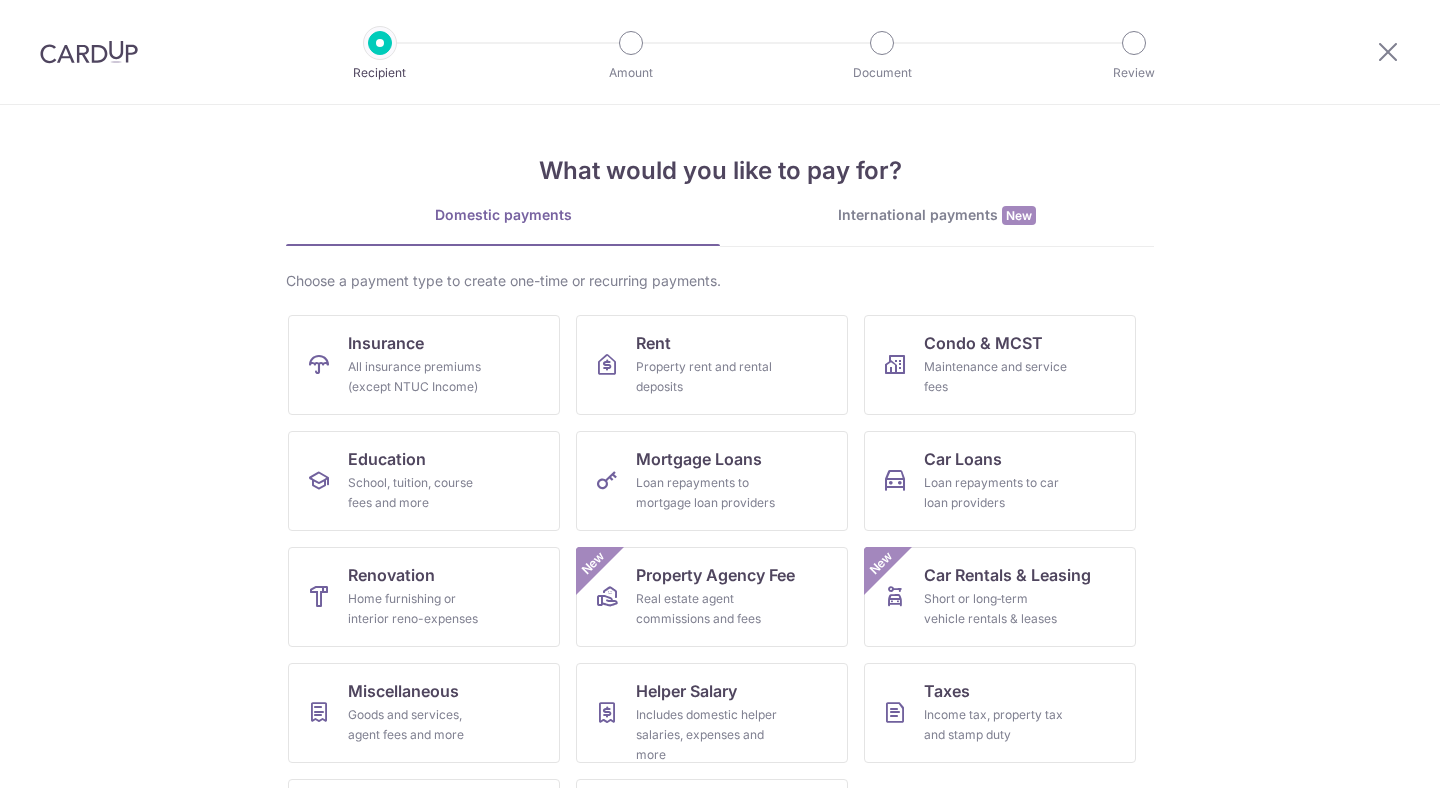 scroll, scrollTop: 0, scrollLeft: 0, axis: both 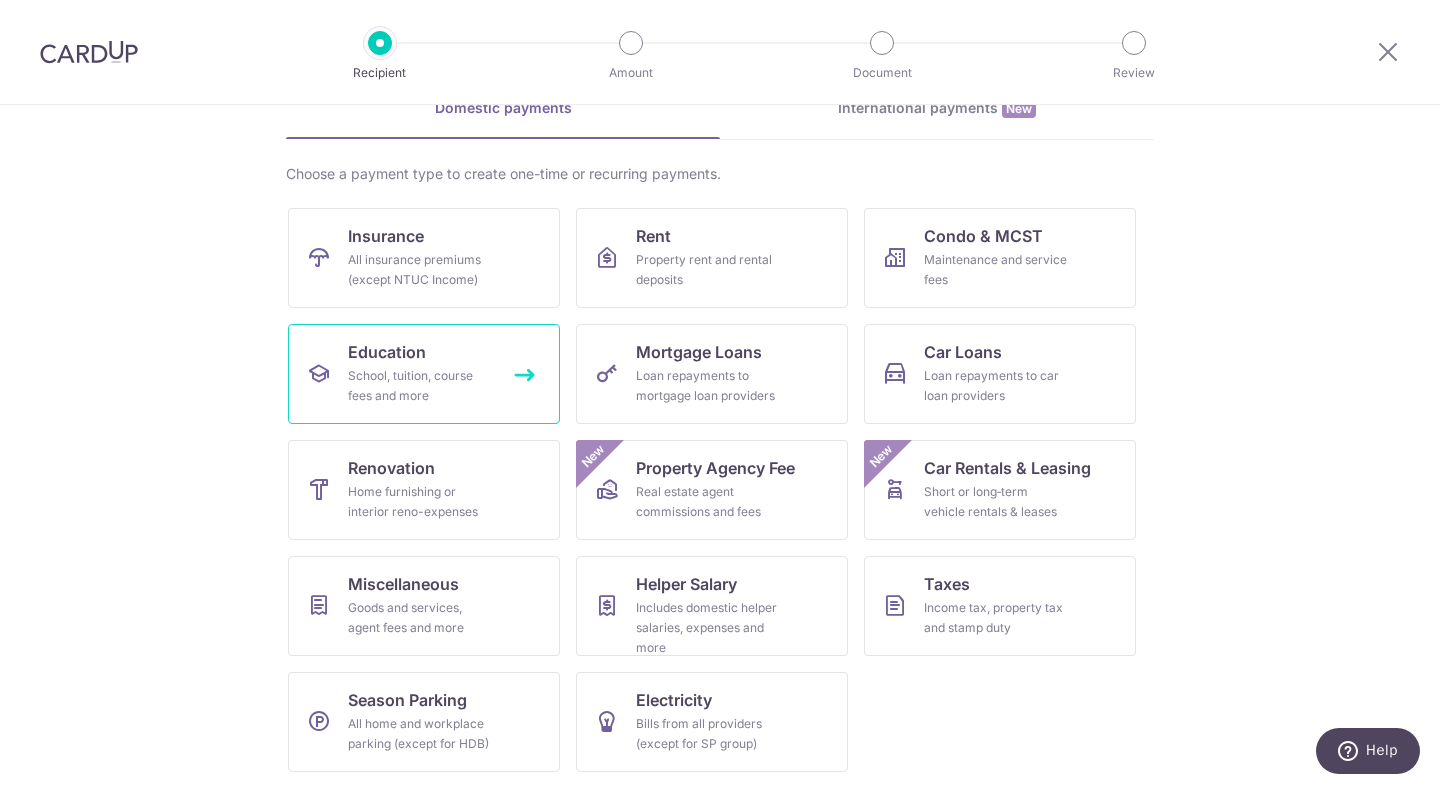 click on "School, tuition, course fees and more" at bounding box center [420, 386] 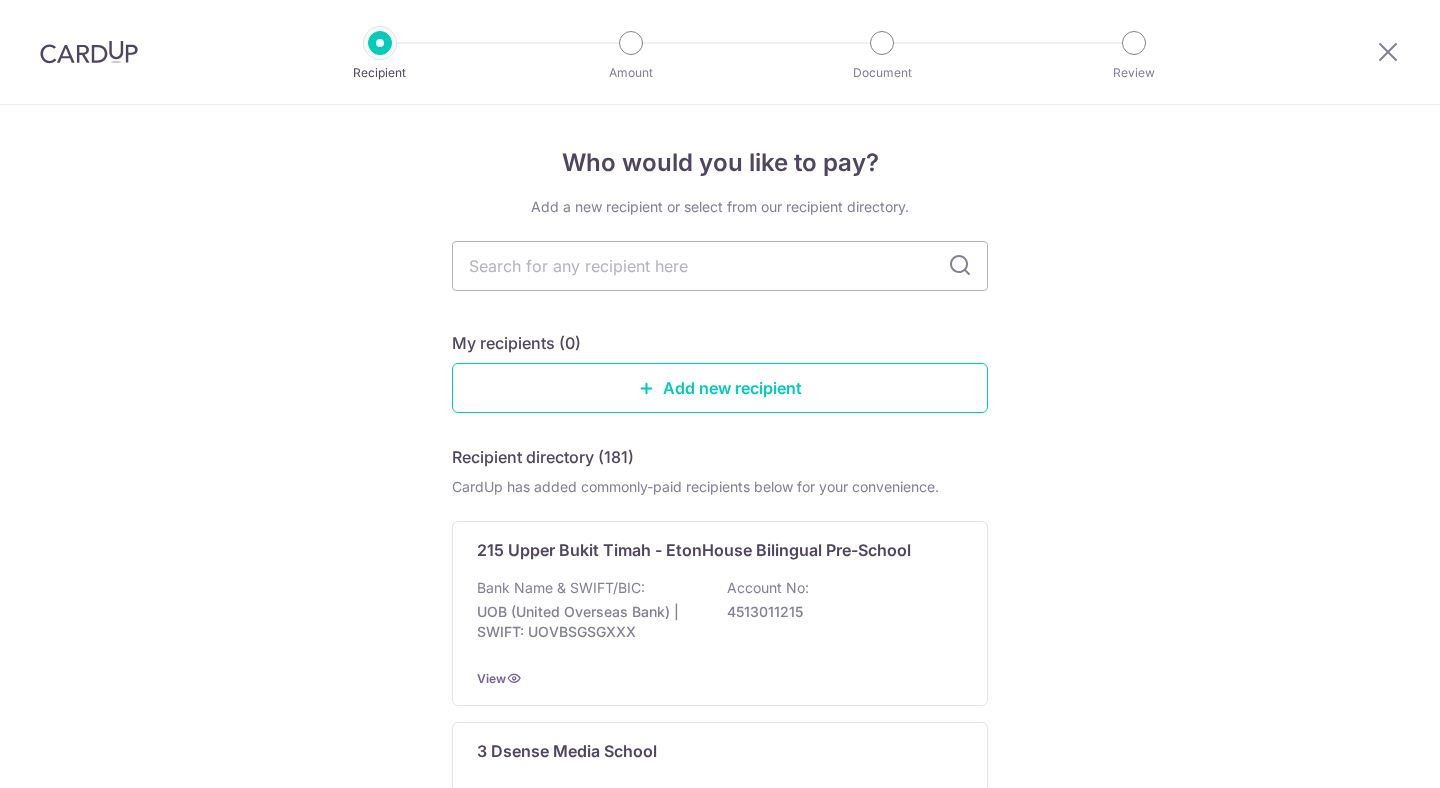 scroll, scrollTop: 0, scrollLeft: 0, axis: both 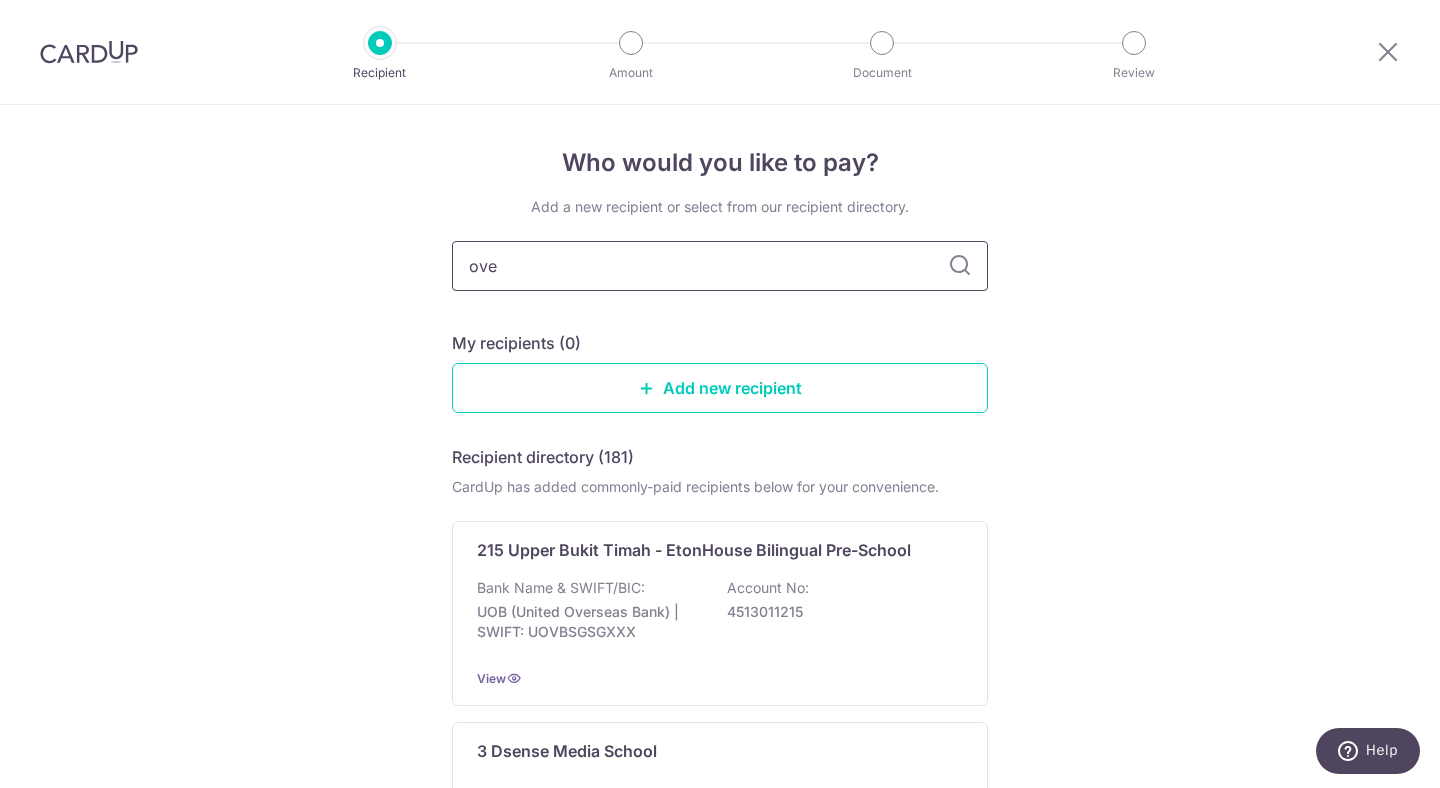type on "over" 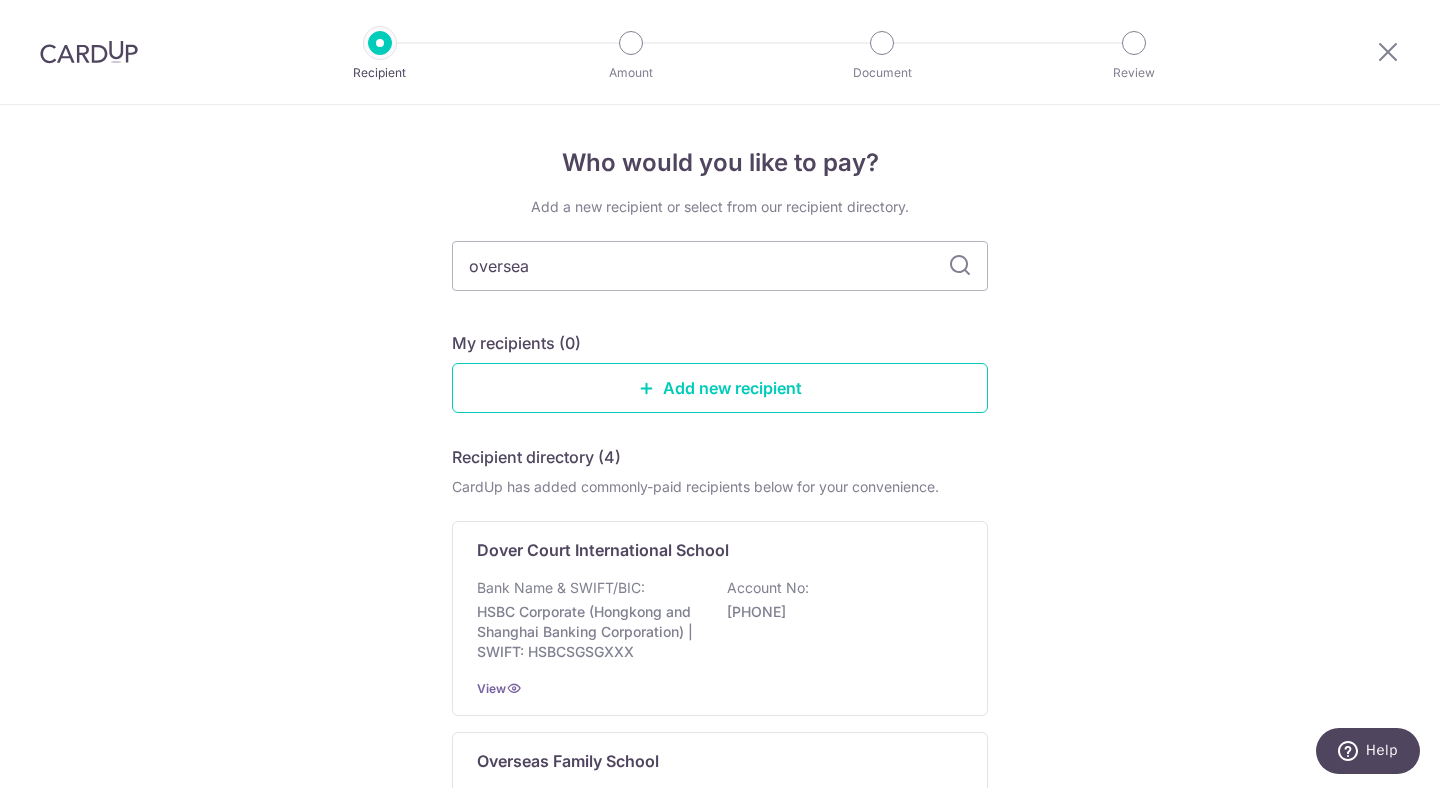type on "overseas" 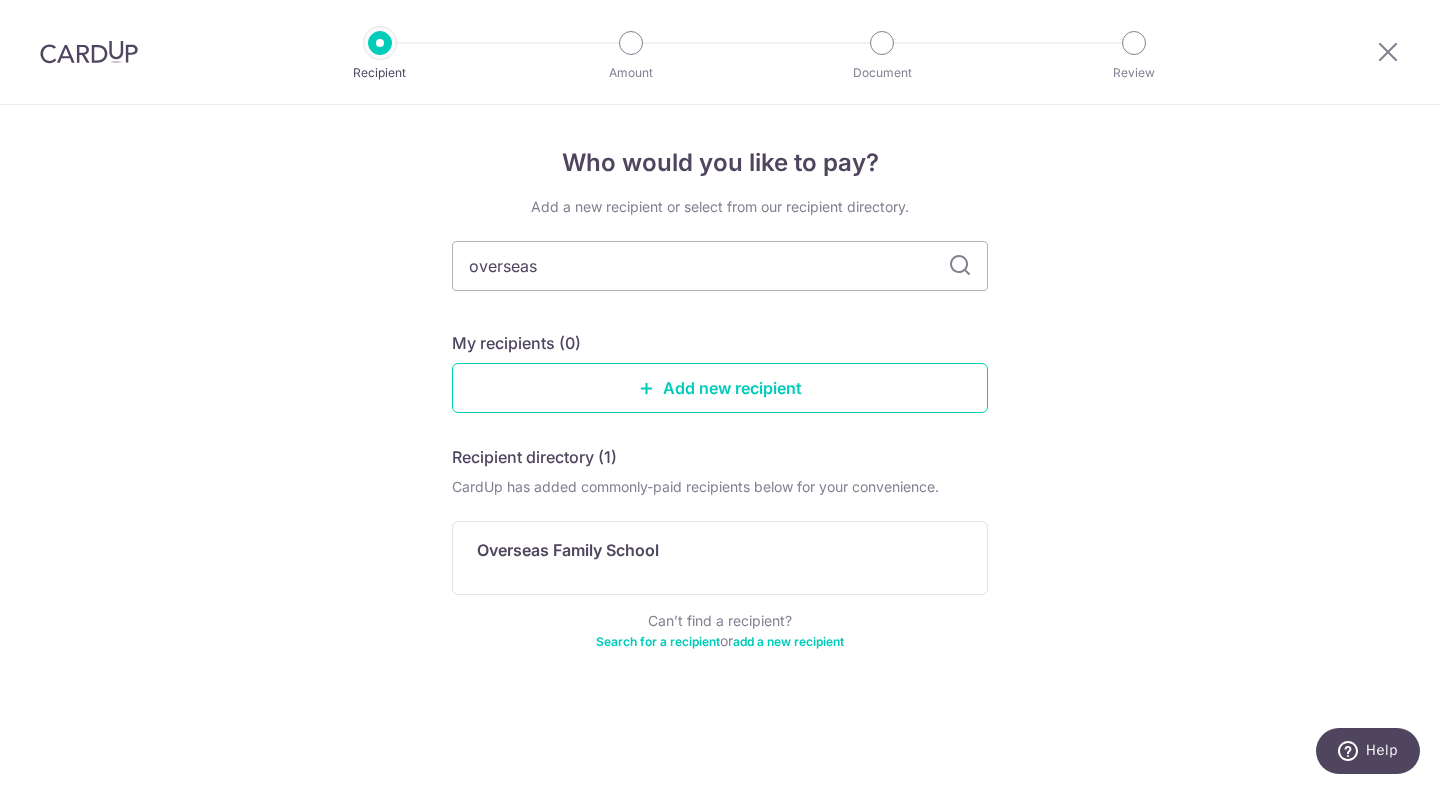 click at bounding box center [960, 266] 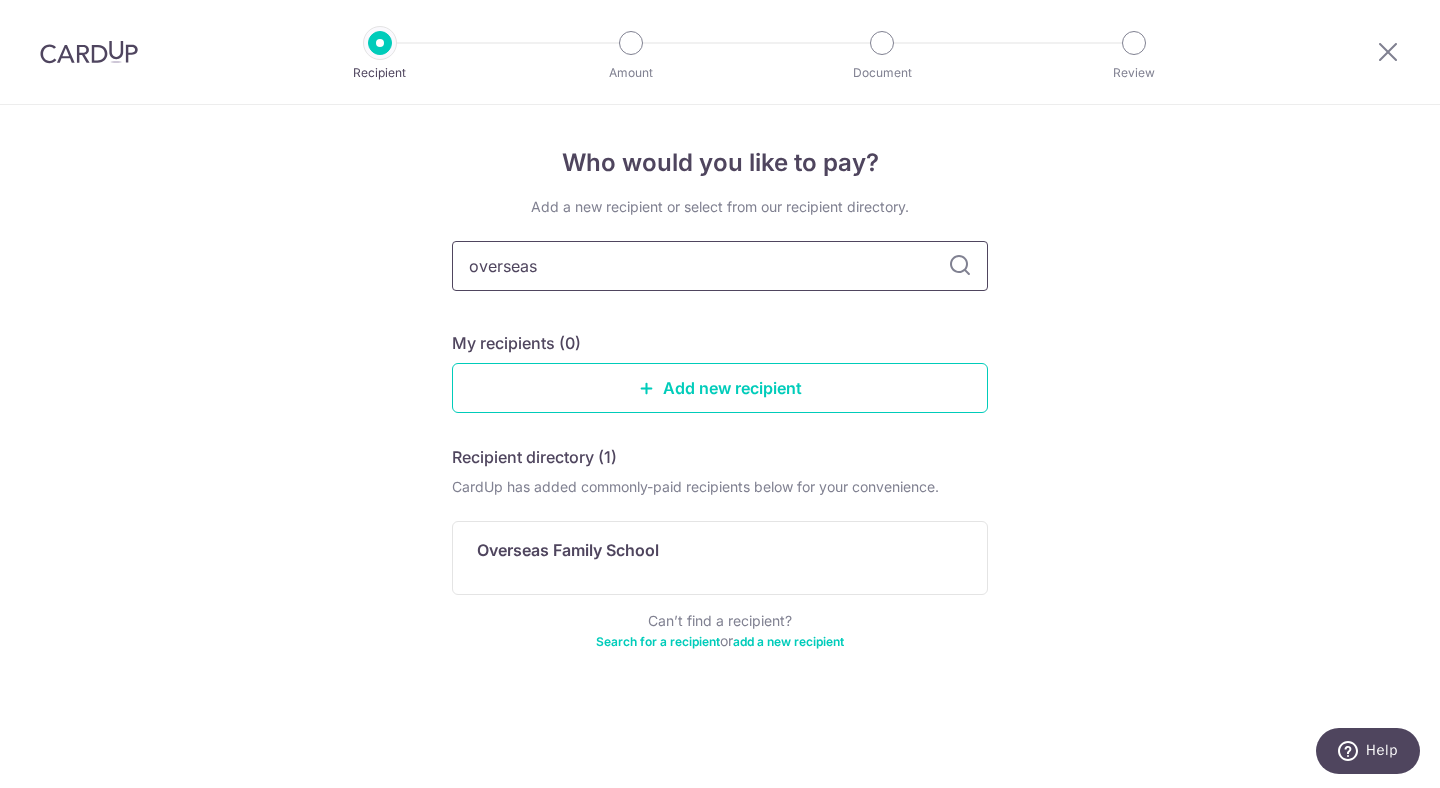 click on "overseas" at bounding box center [720, 266] 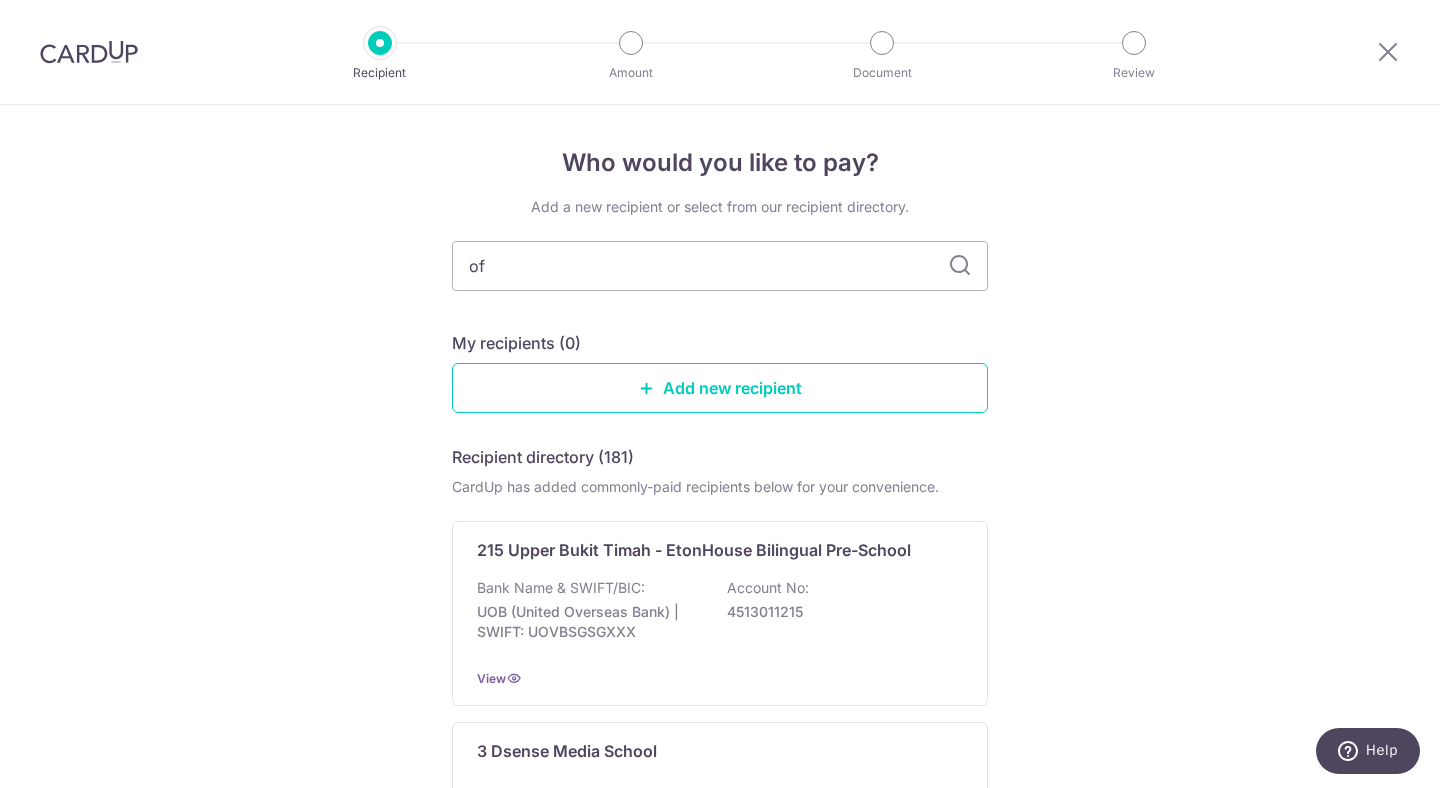 type on "ofs" 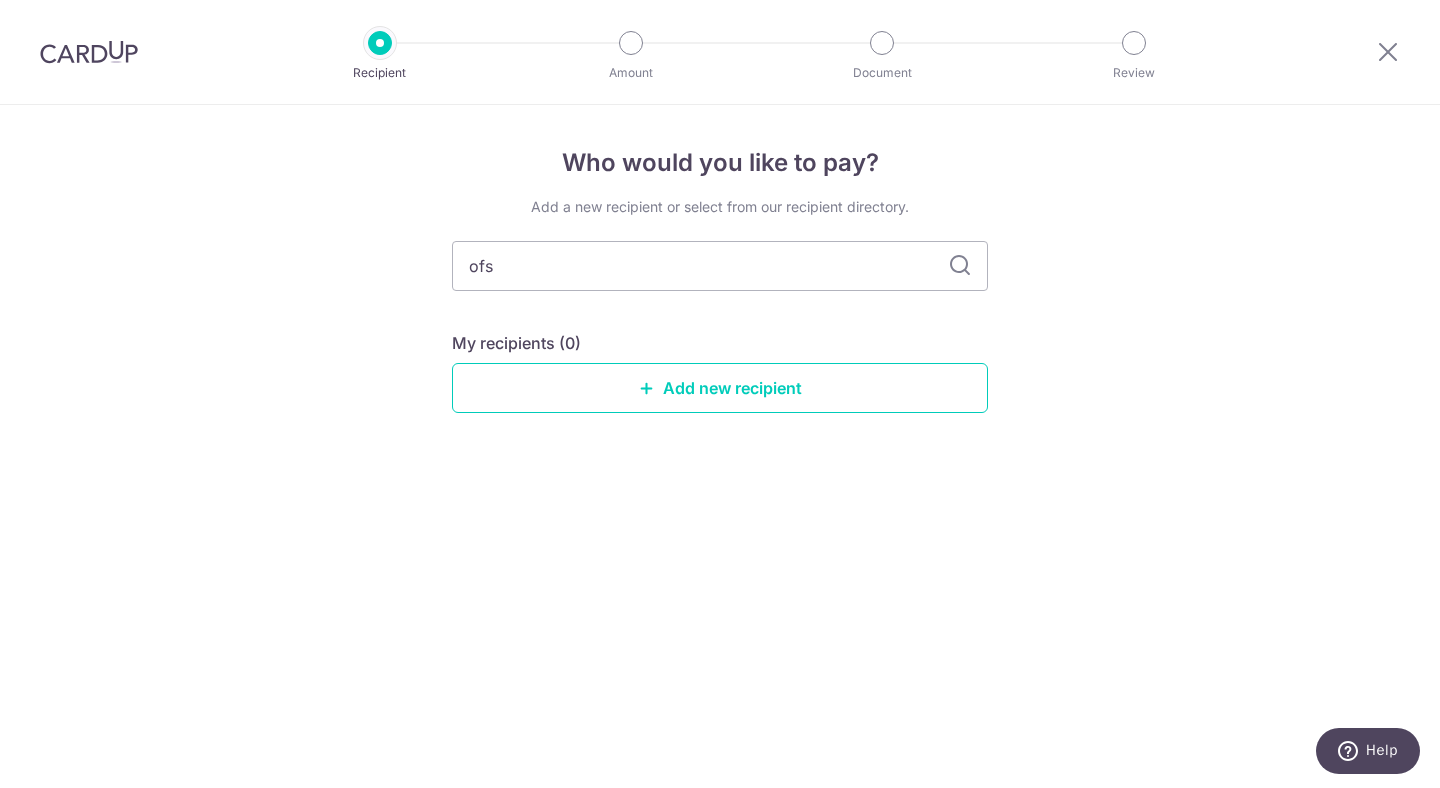 click on "Who would you like to pay?
Add a new recipient or select from our recipient directory.
ofs
My recipients (0)
Add new recipient" at bounding box center [720, 446] 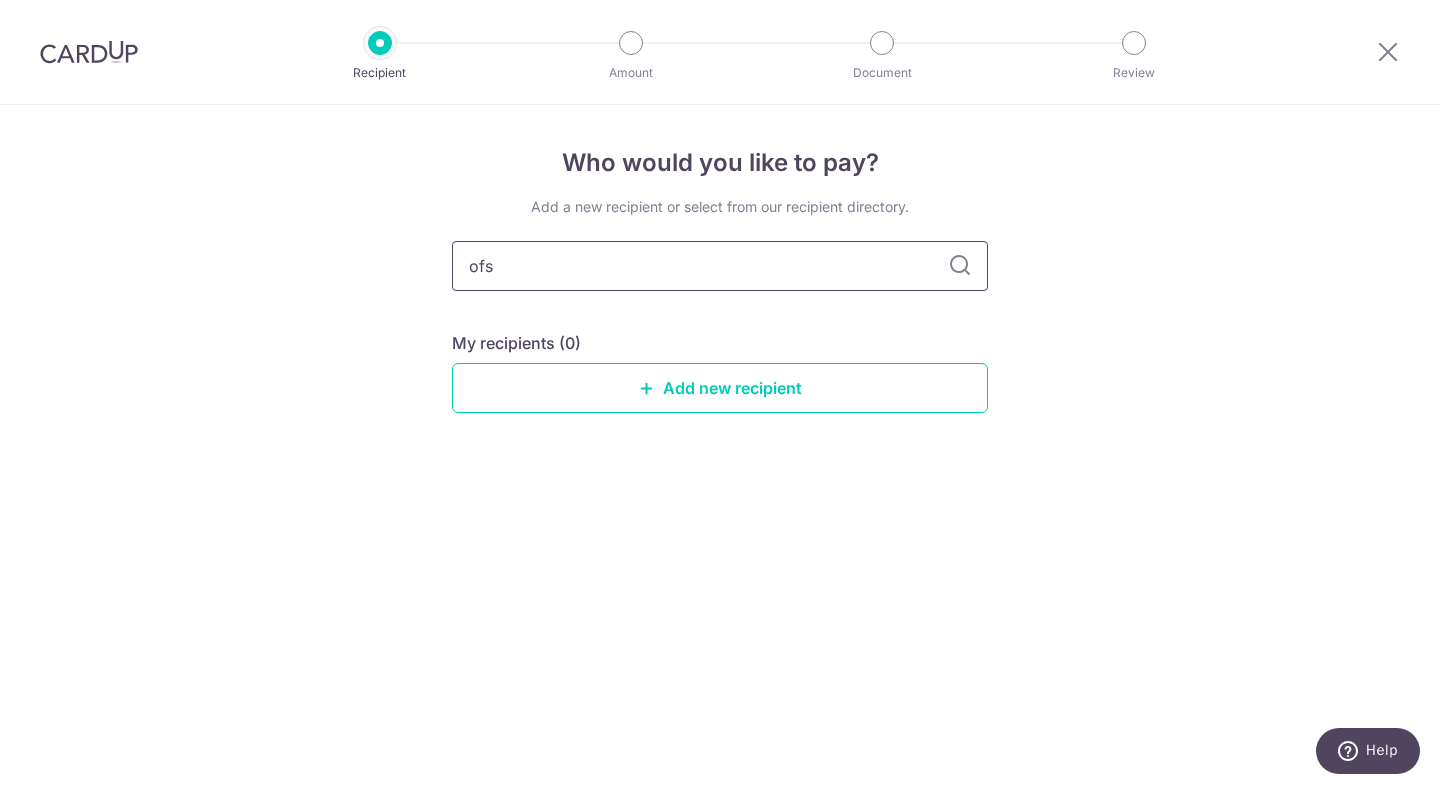 click on "ofs" at bounding box center (720, 266) 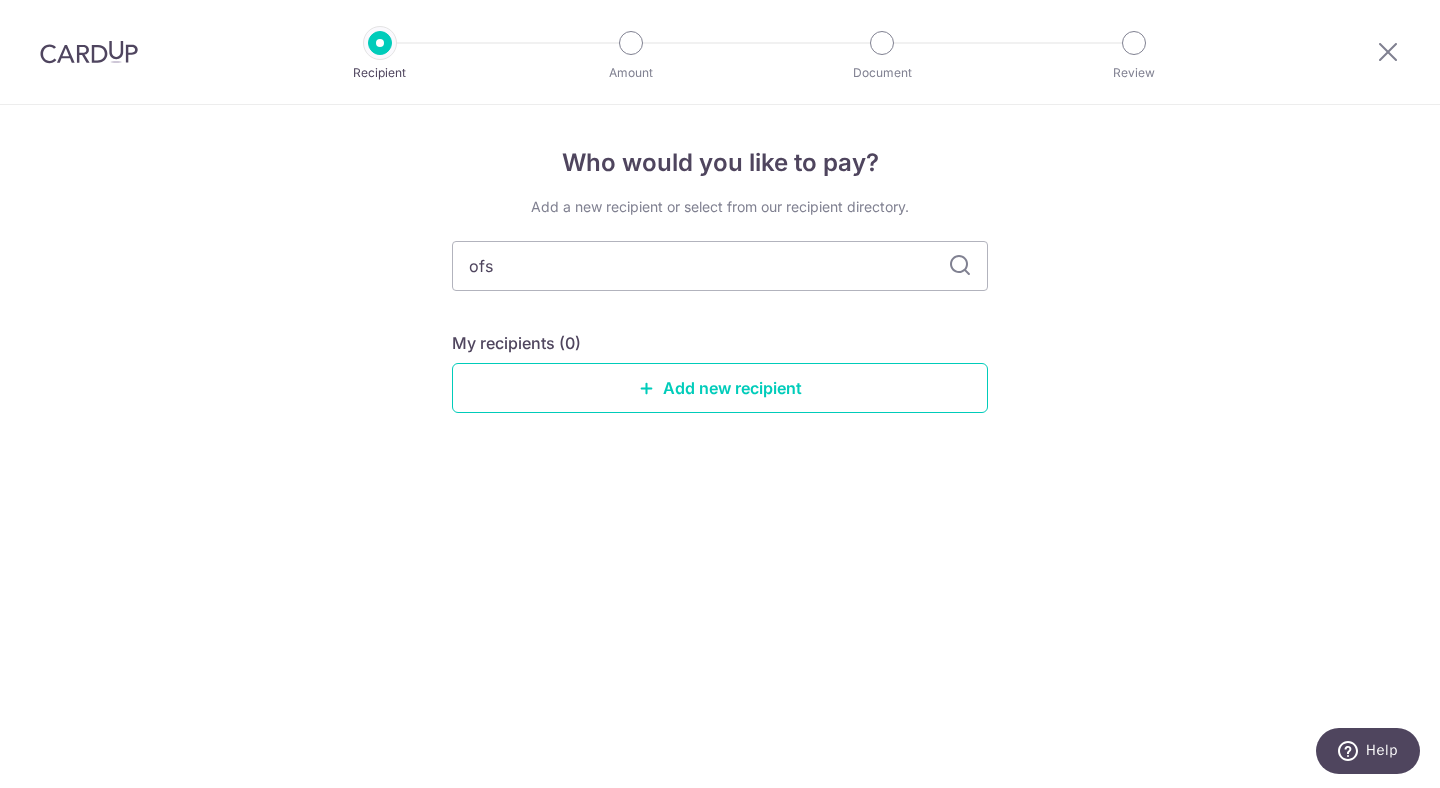 click at bounding box center [960, 266] 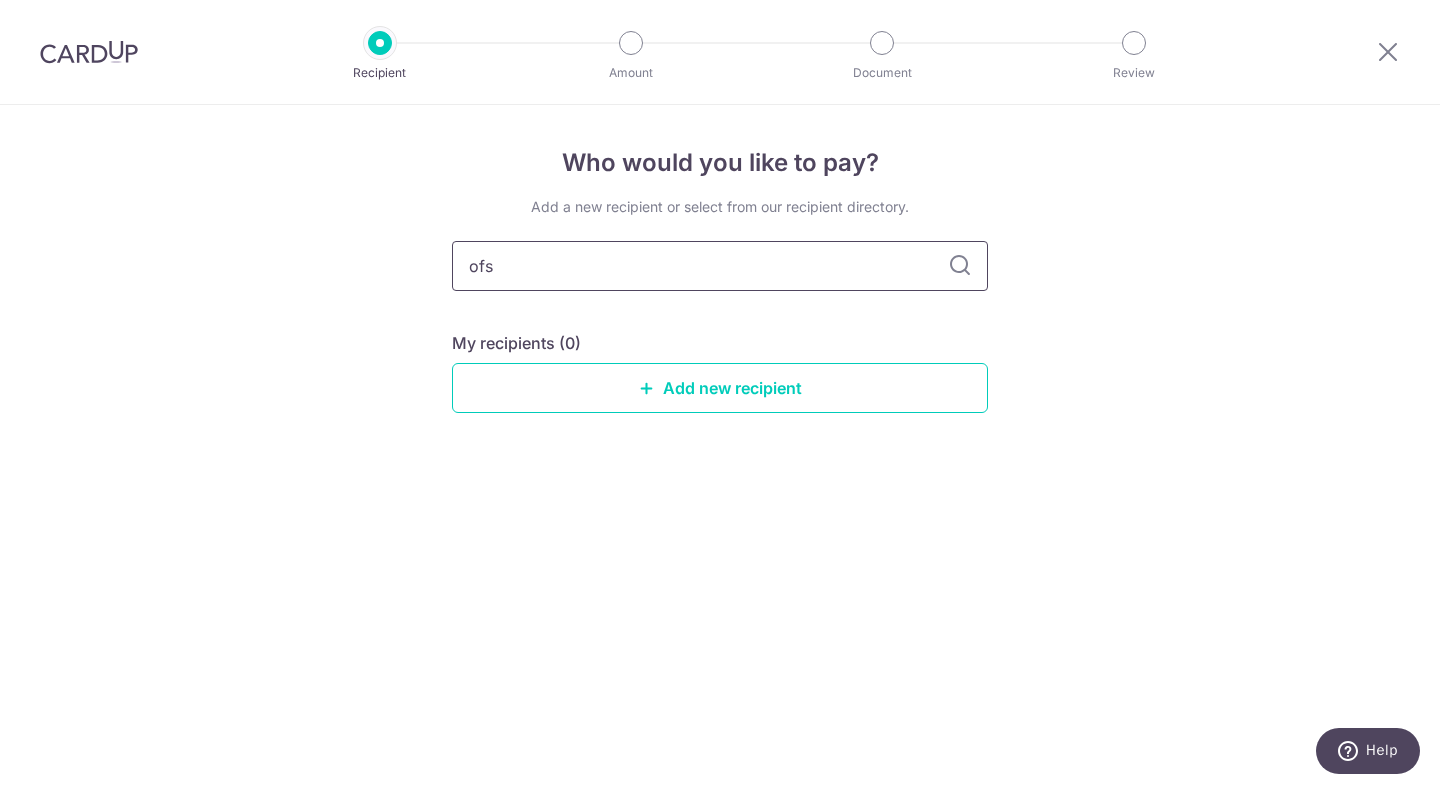 click on "ofs" at bounding box center [720, 266] 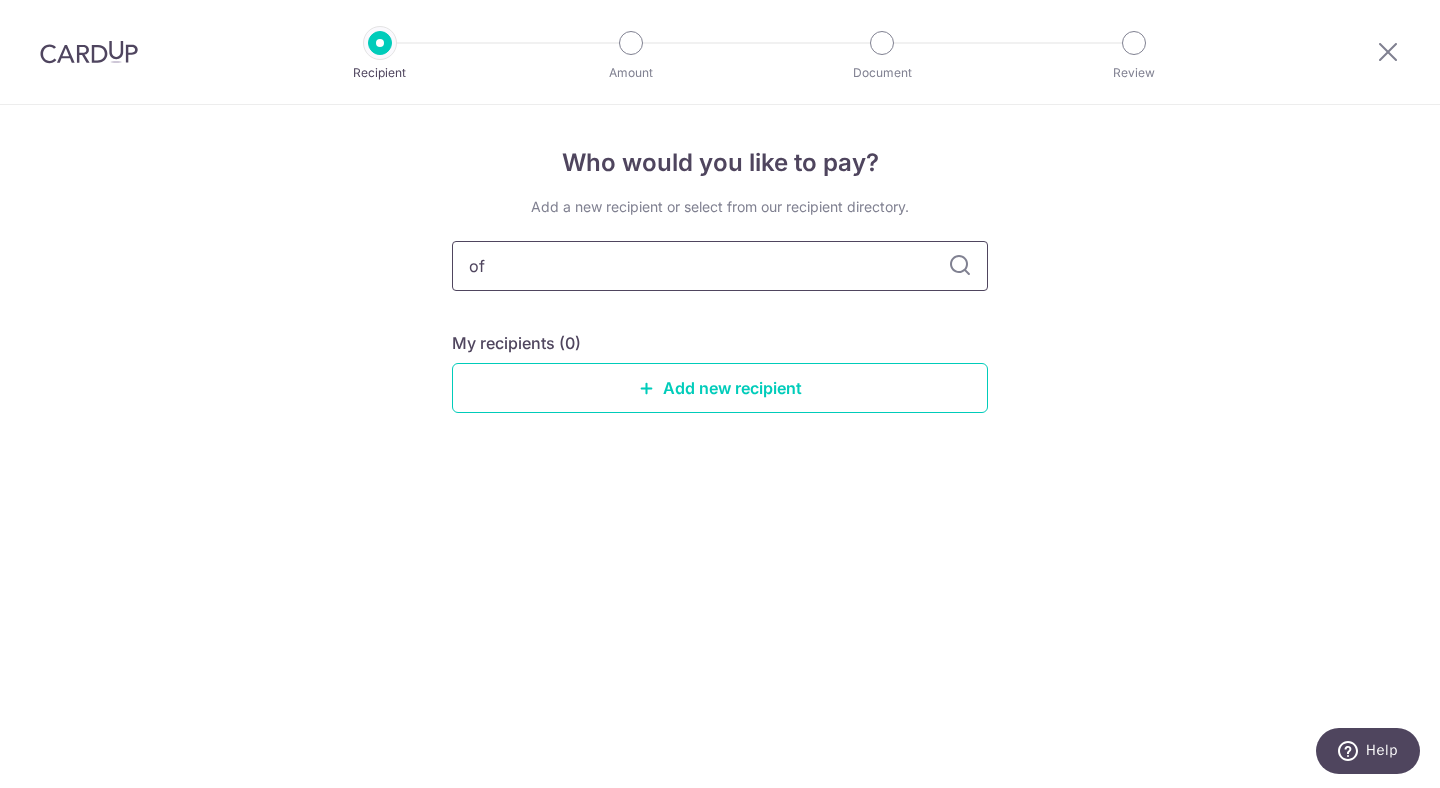type on "o" 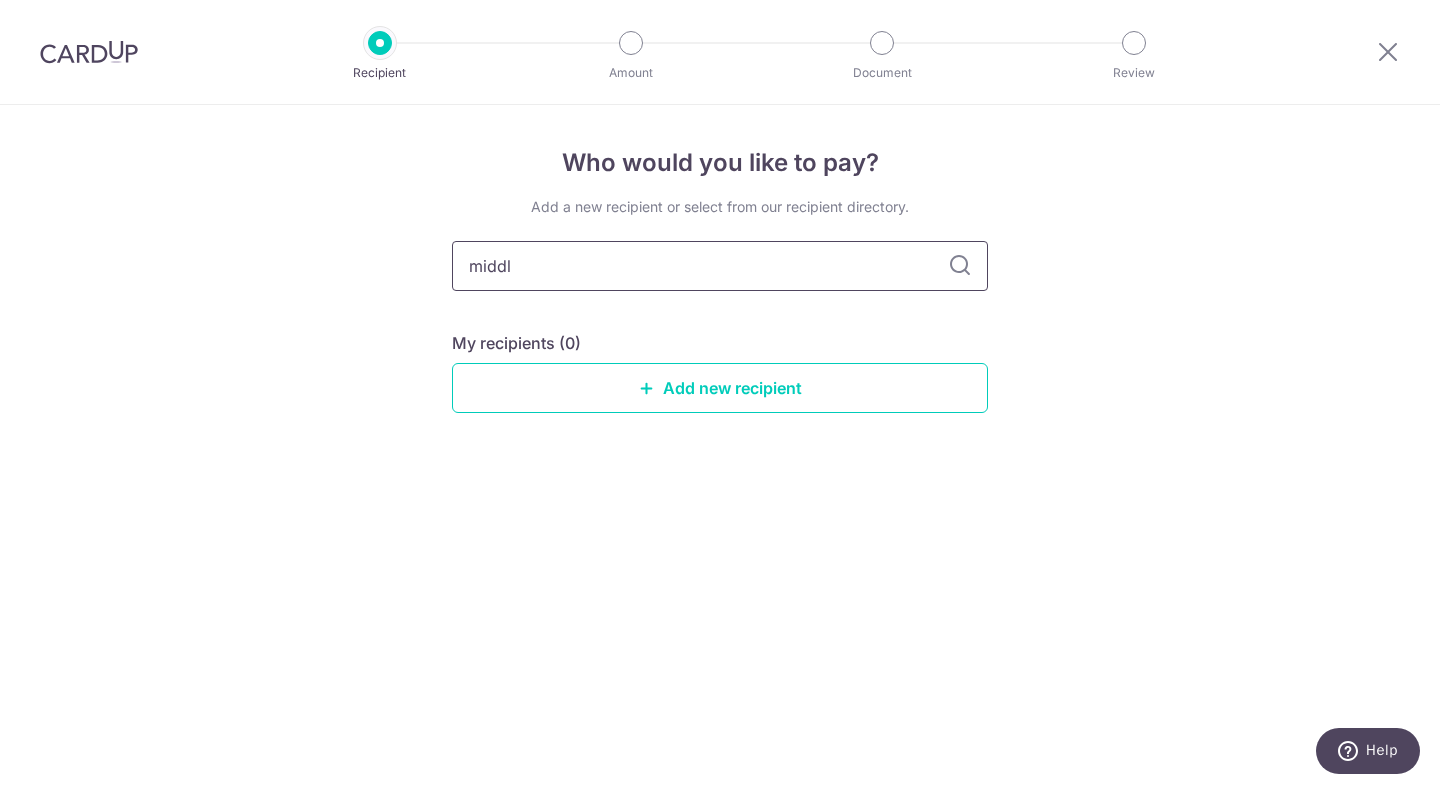 type on "middle" 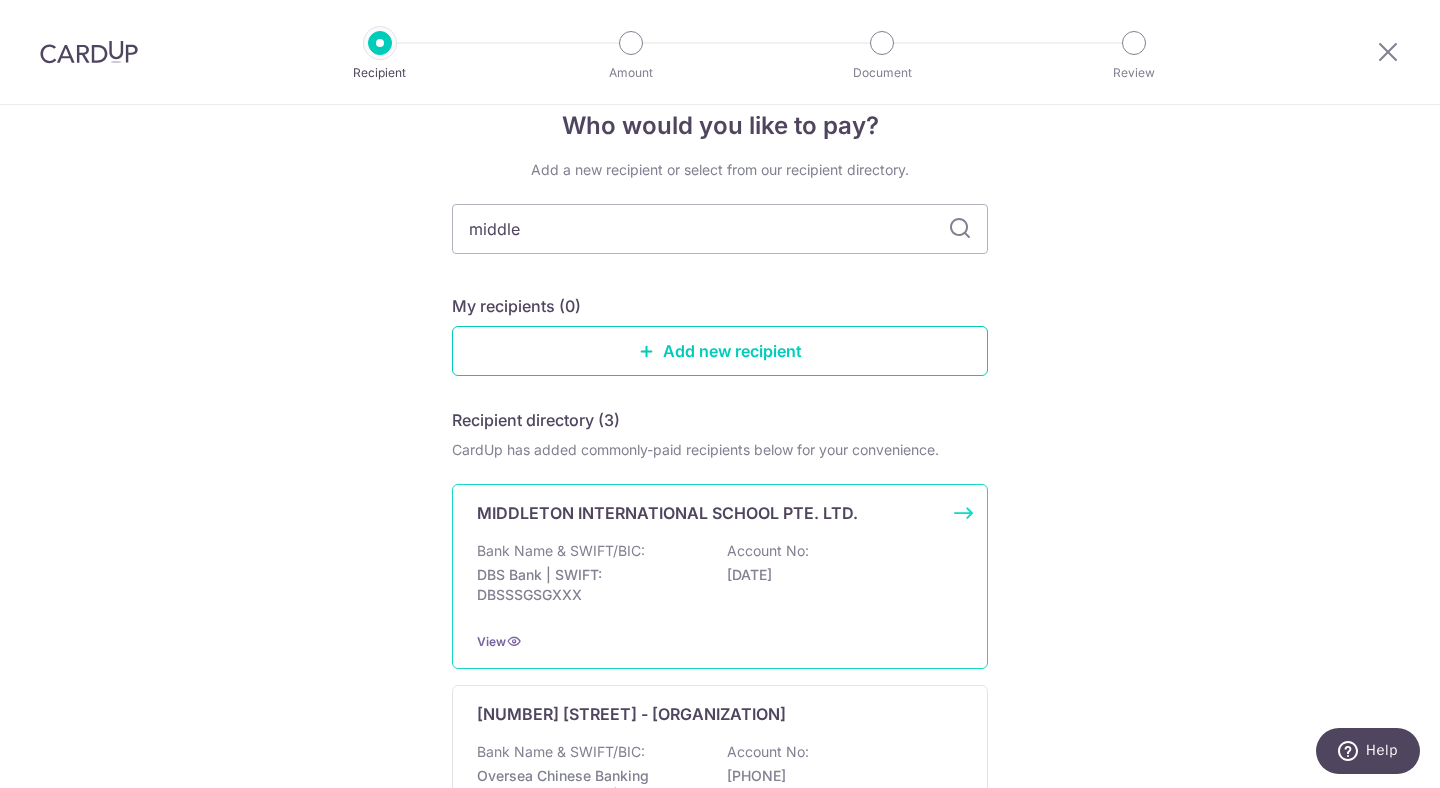 scroll, scrollTop: 0, scrollLeft: 0, axis: both 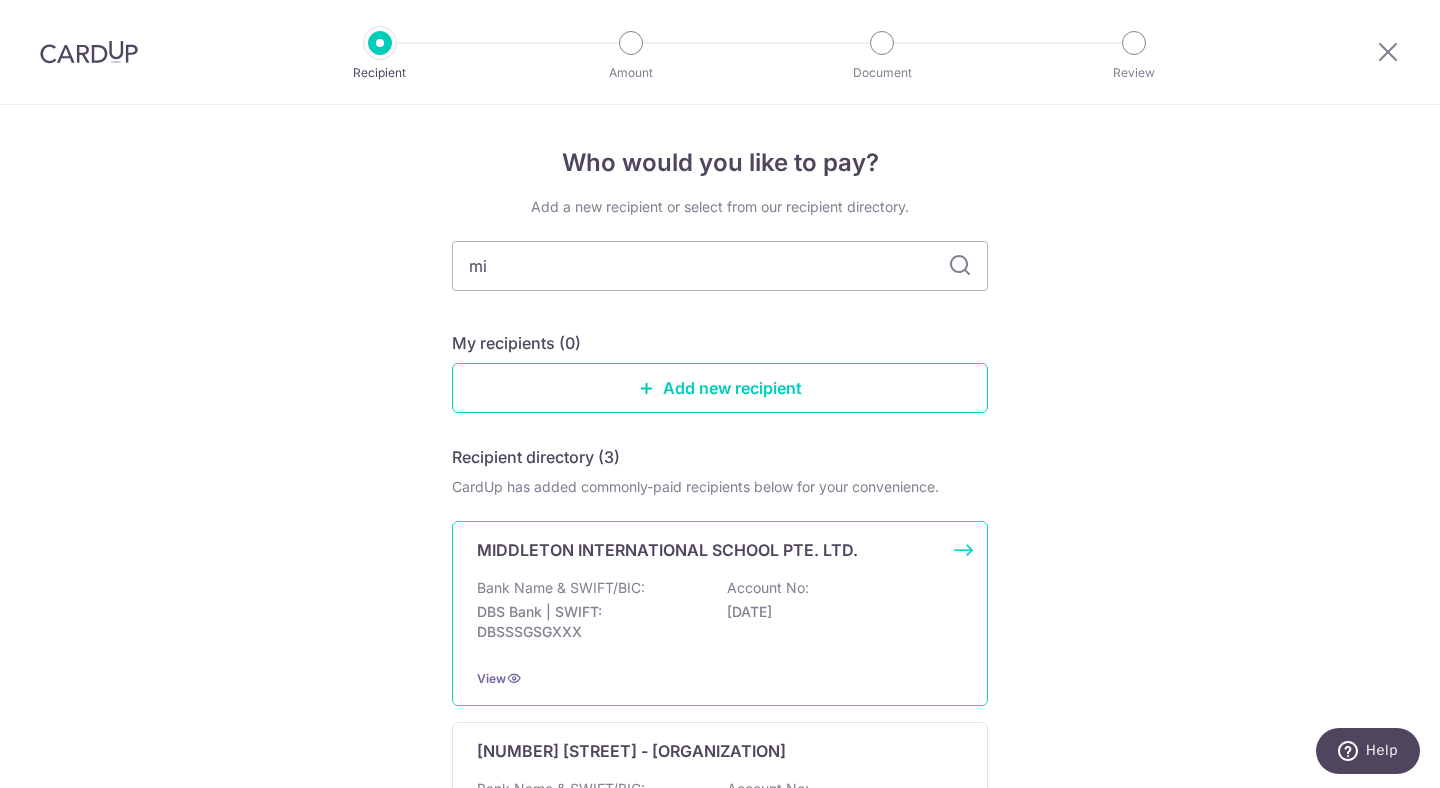 type on "m" 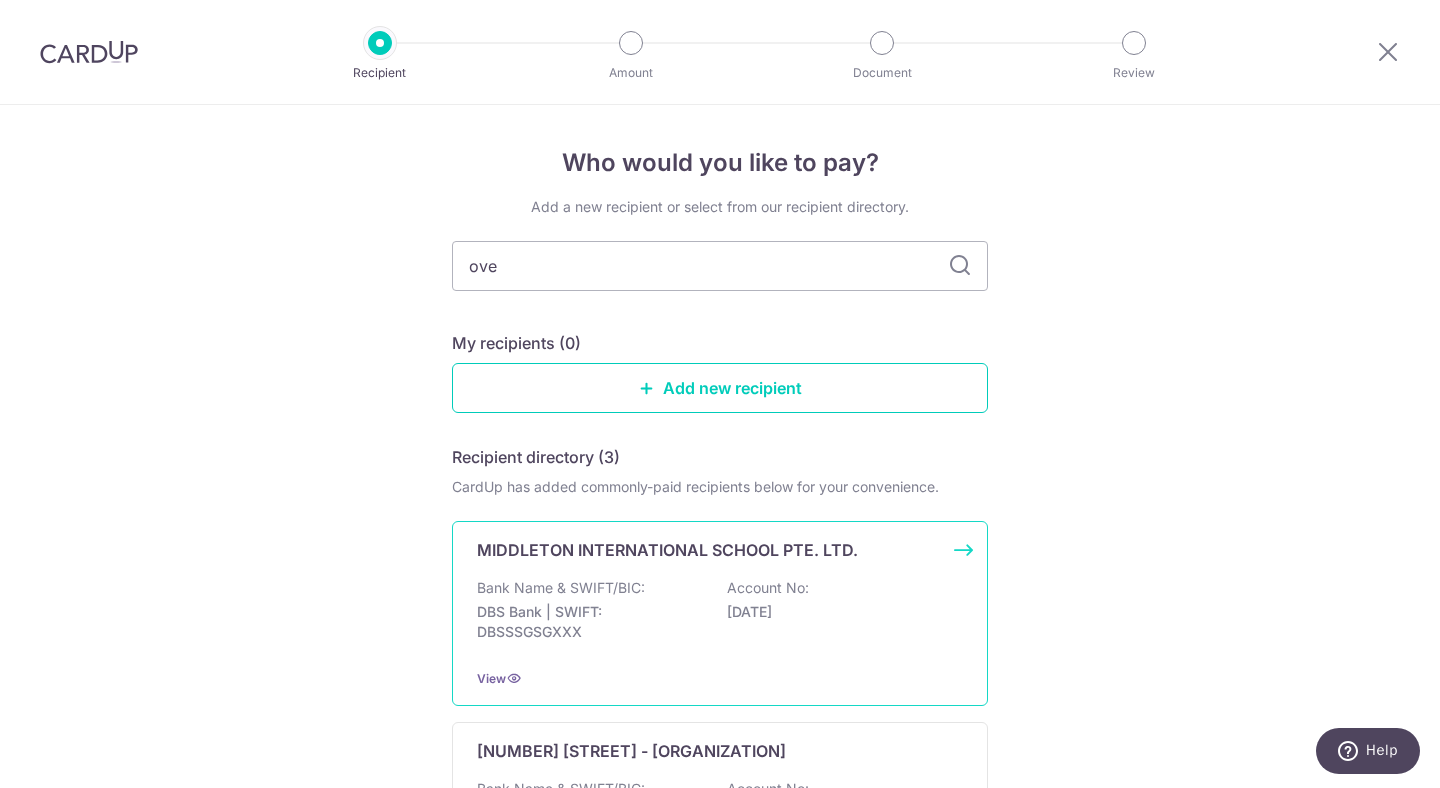 type on "over" 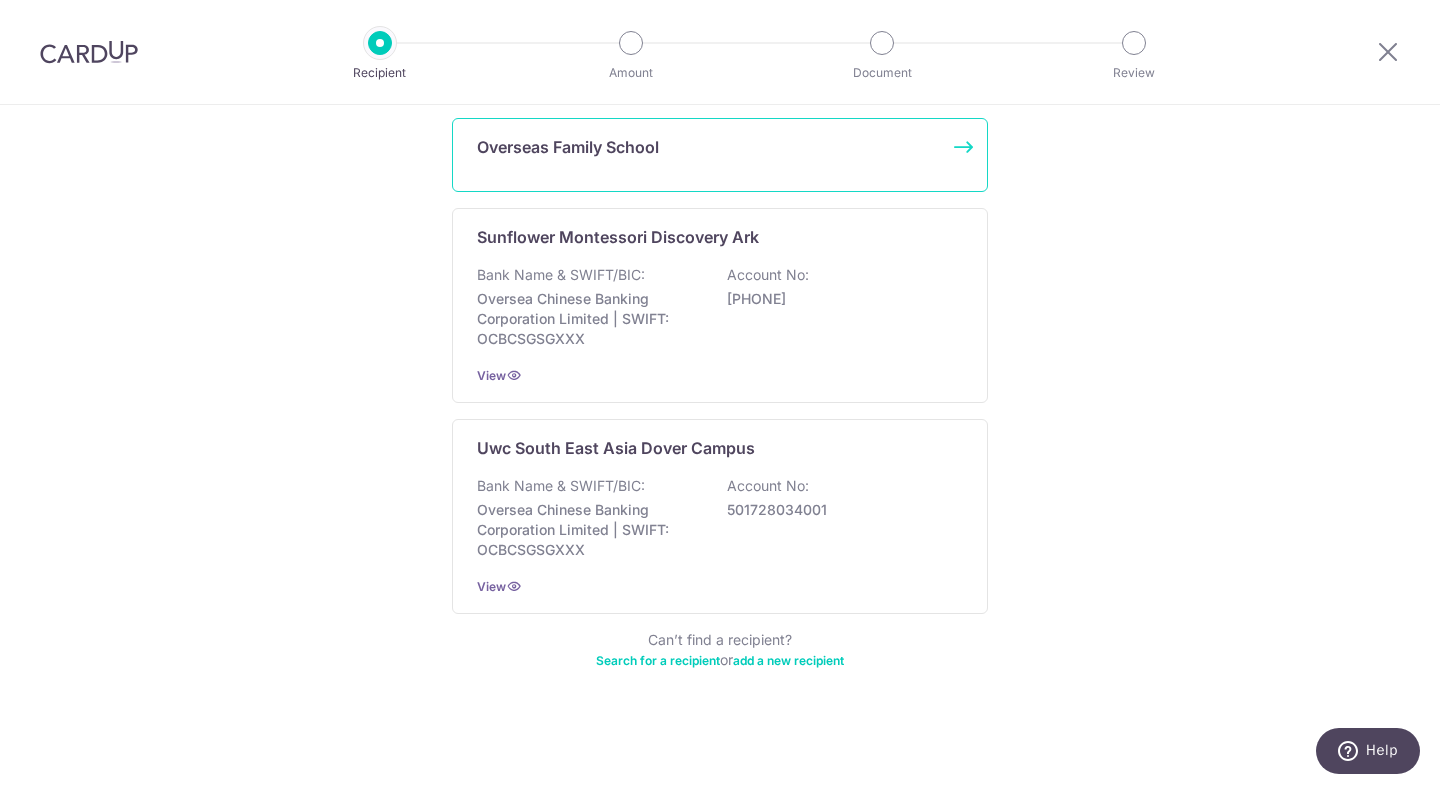 scroll, scrollTop: 313, scrollLeft: 0, axis: vertical 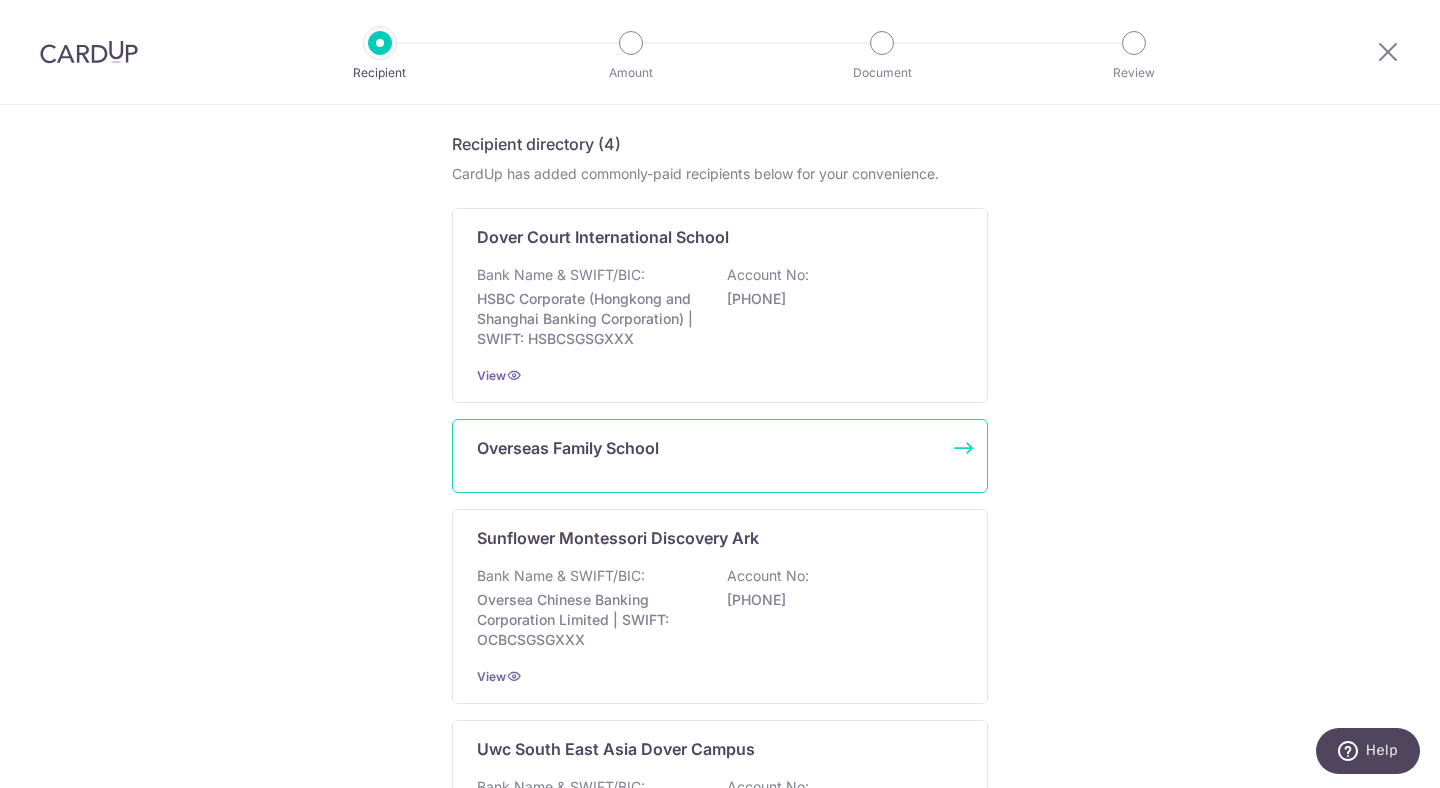 click on "Overseas Family School" at bounding box center [568, 448] 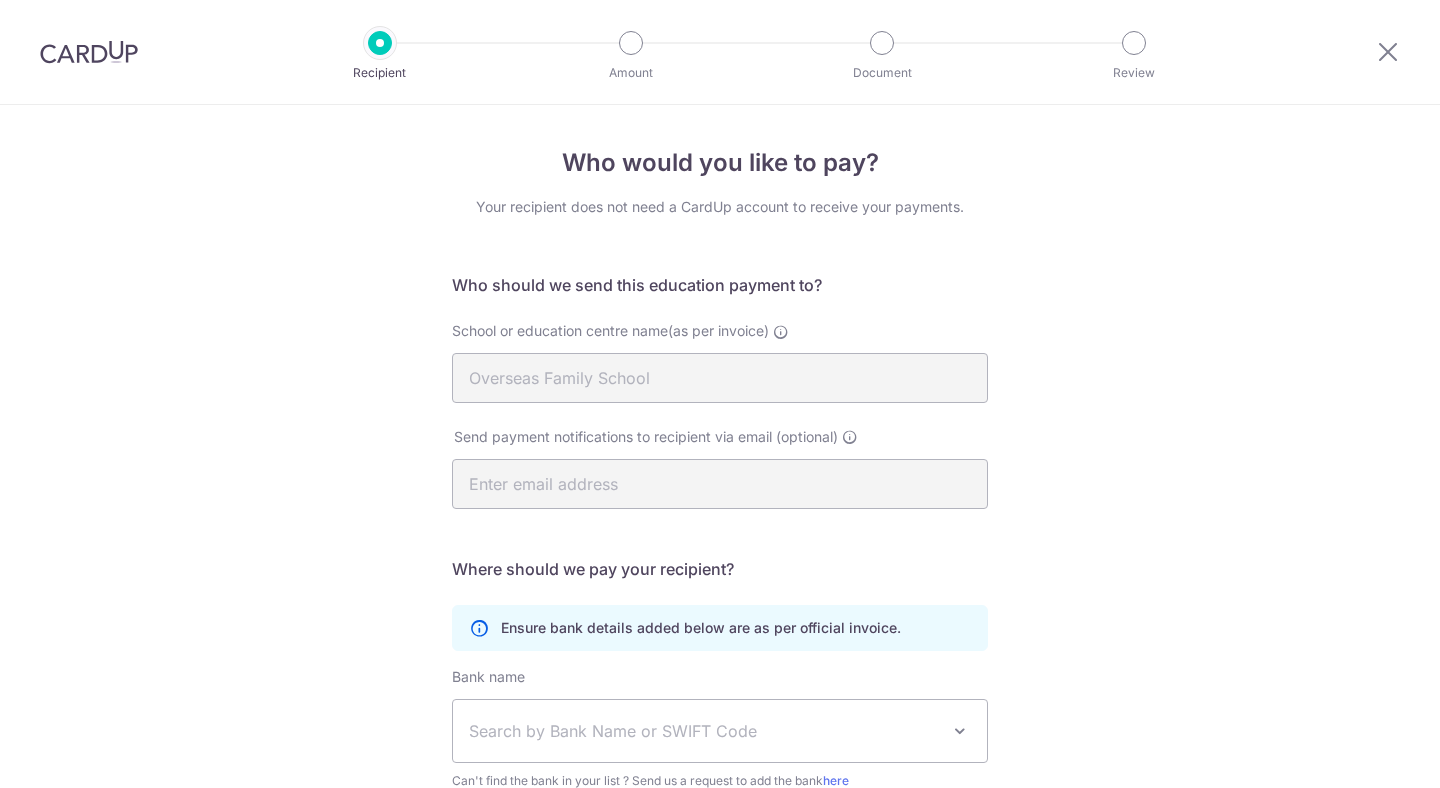 scroll, scrollTop: 0, scrollLeft: 0, axis: both 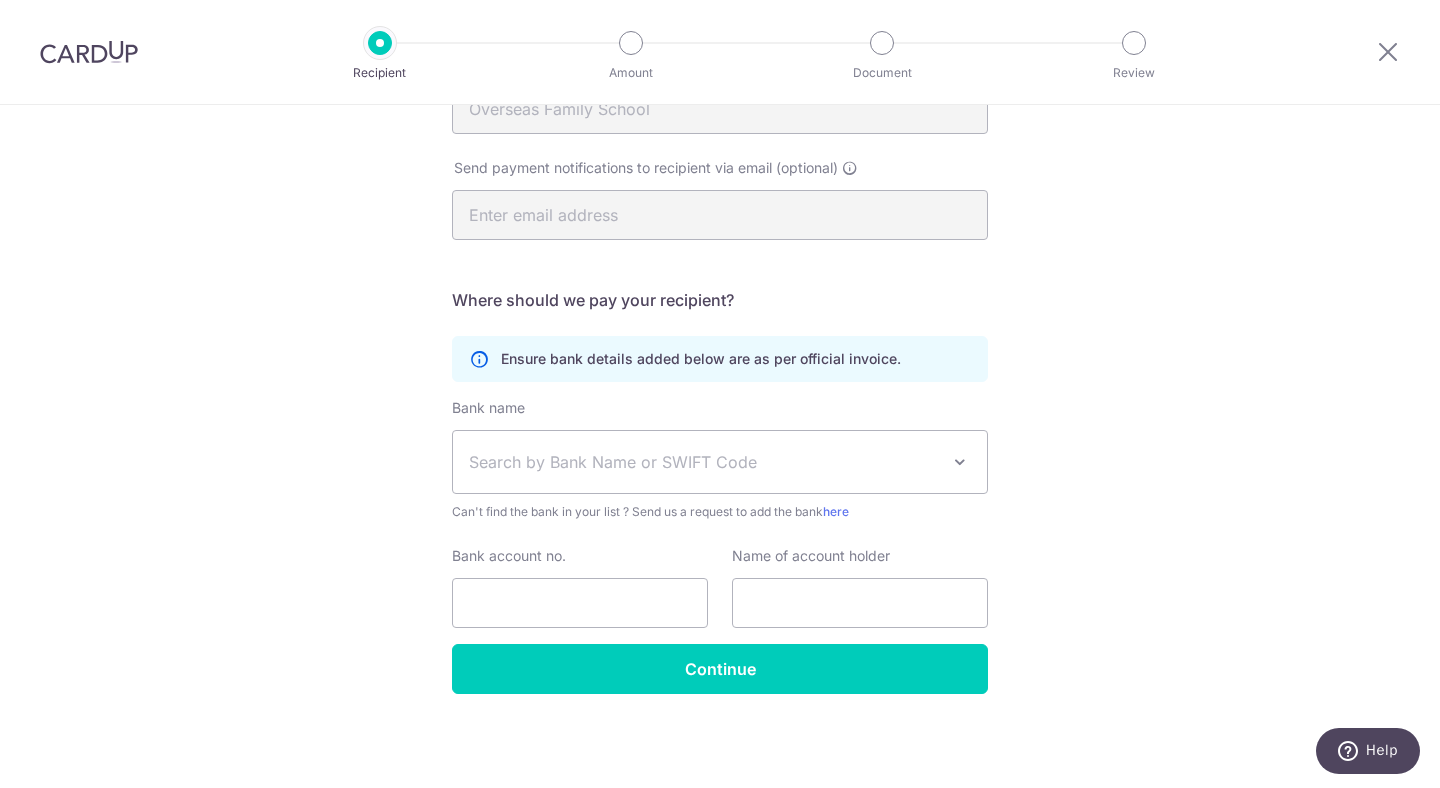 click on "Search by Bank Name or SWIFT Code" at bounding box center [720, 462] 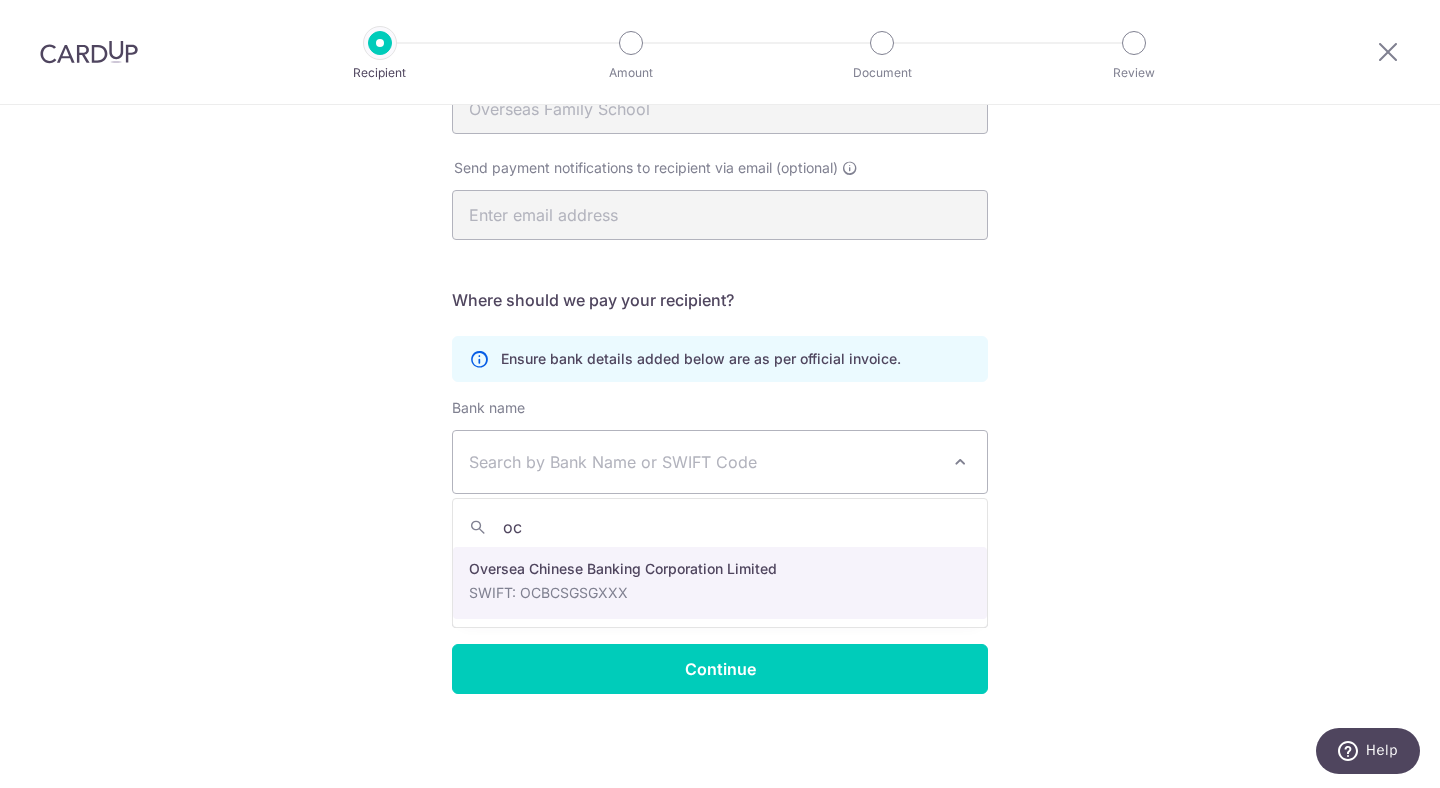 type on "oc" 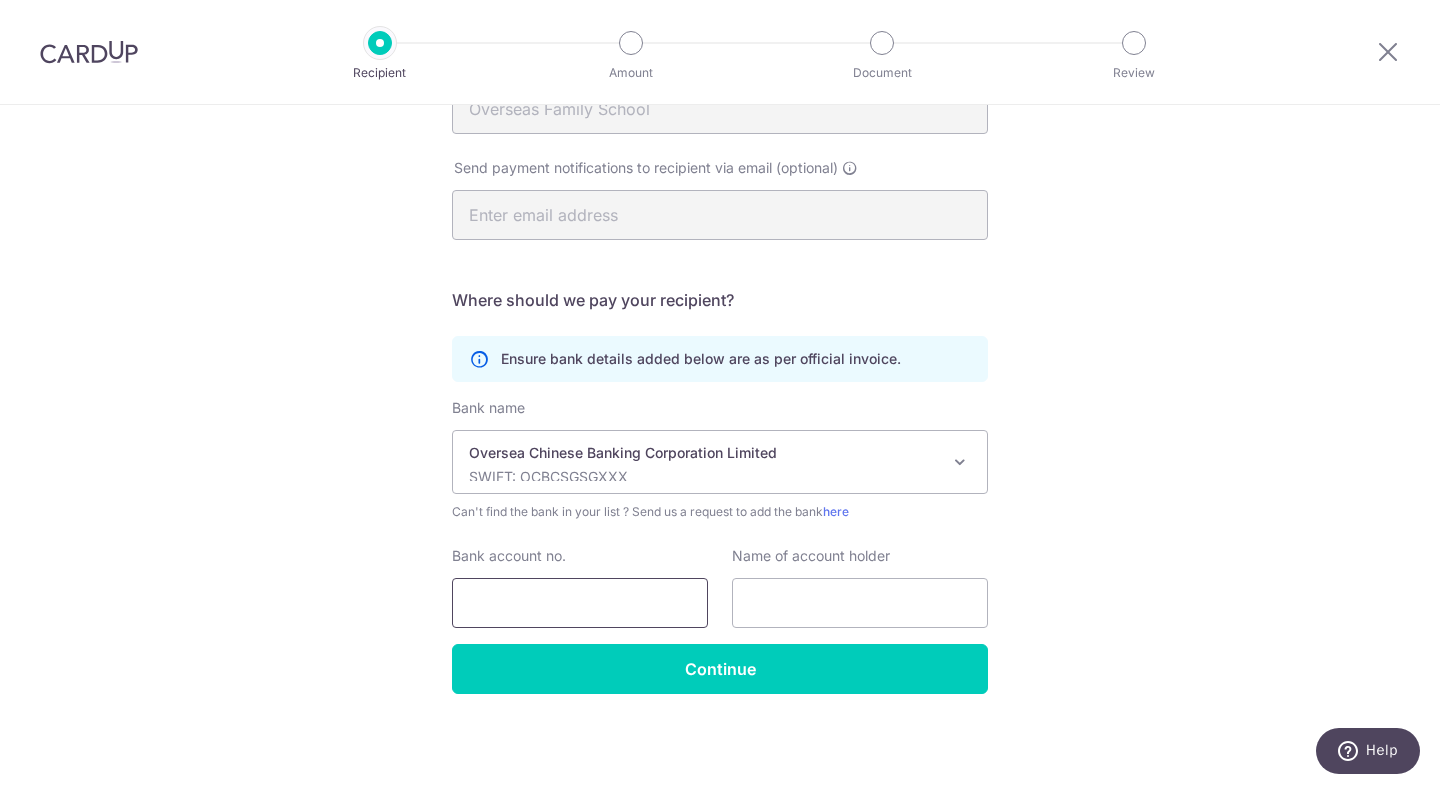 click on "Bank account no." at bounding box center [580, 603] 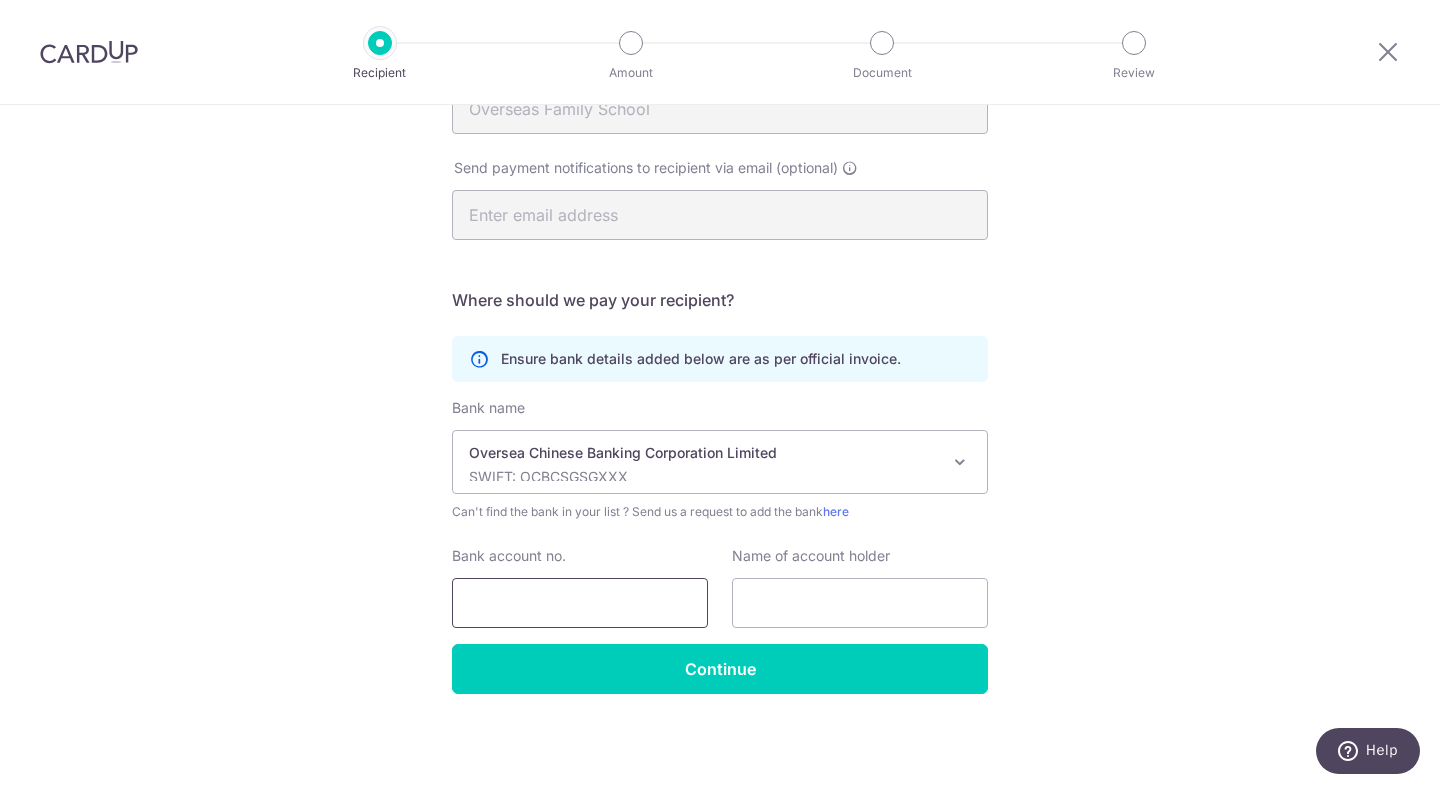 paste on "581-299674-001" 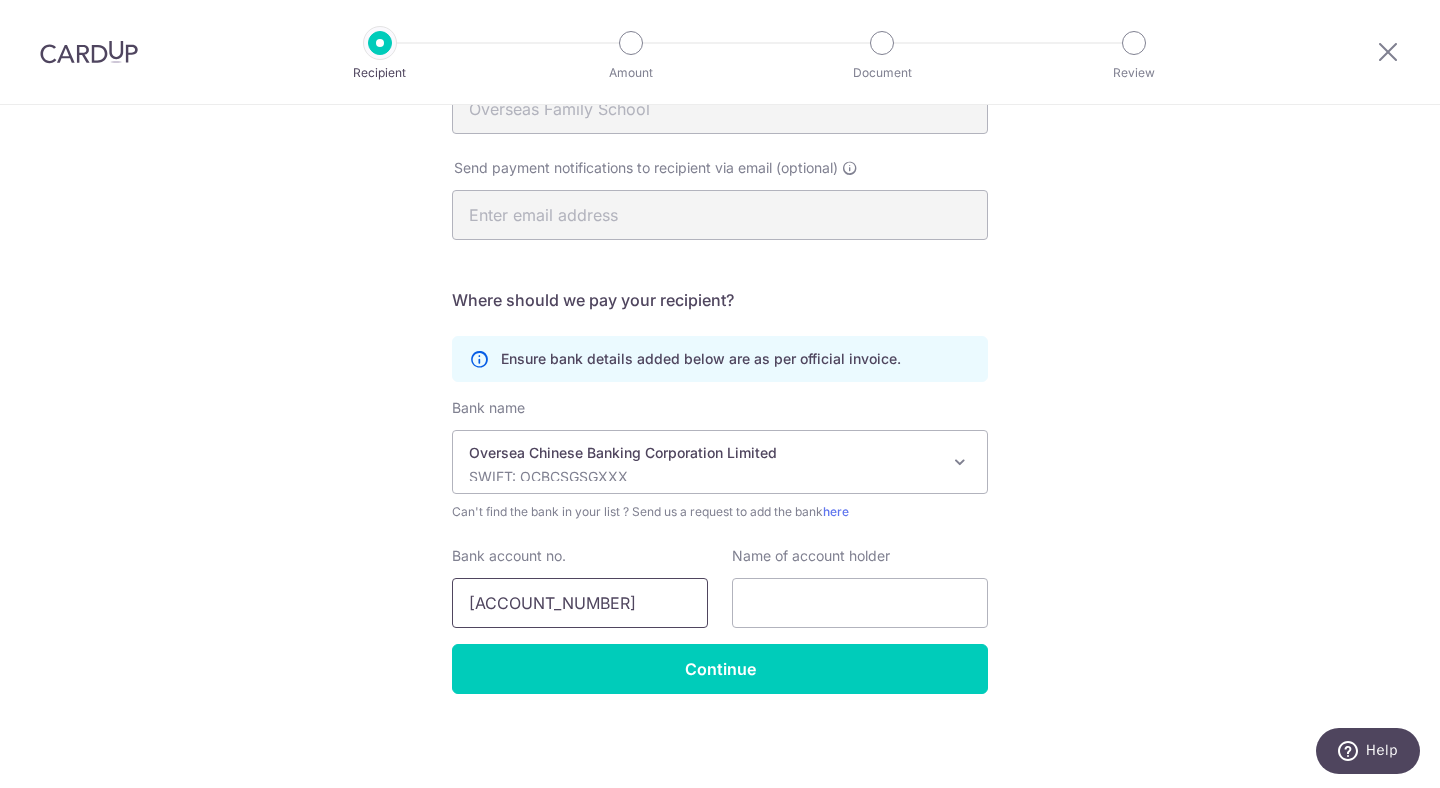 type on "581-299674-001" 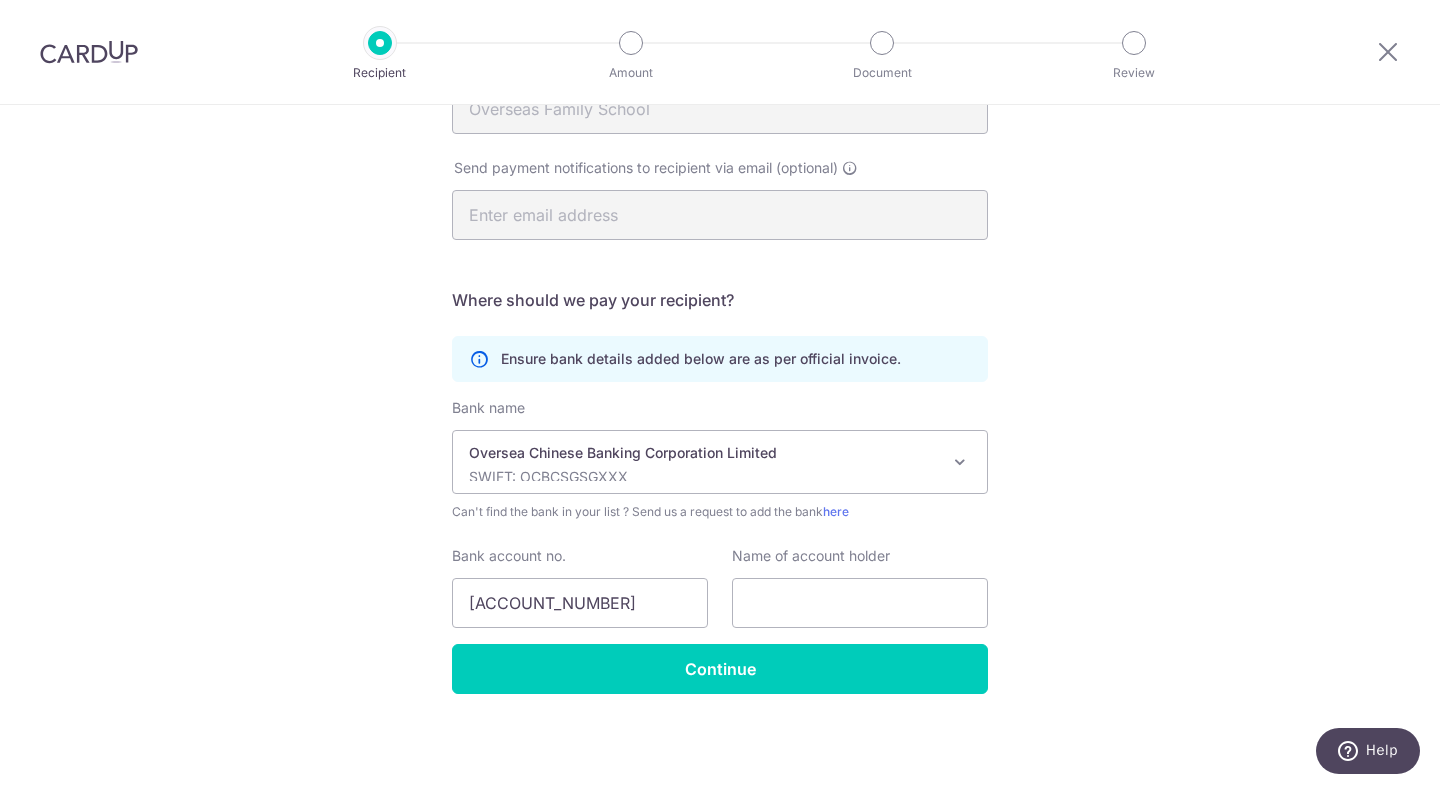 click on "Who would you like to pay?
Your recipient does not need a CardUp account to receive your payments.
Who should we send this education payment to?
School or education centre name(as per invoice)
Overseas Family School
Send payment notifications to recipient via email (optional)
Translation missing: en.no key
URL
Telephone" at bounding box center (720, 312) 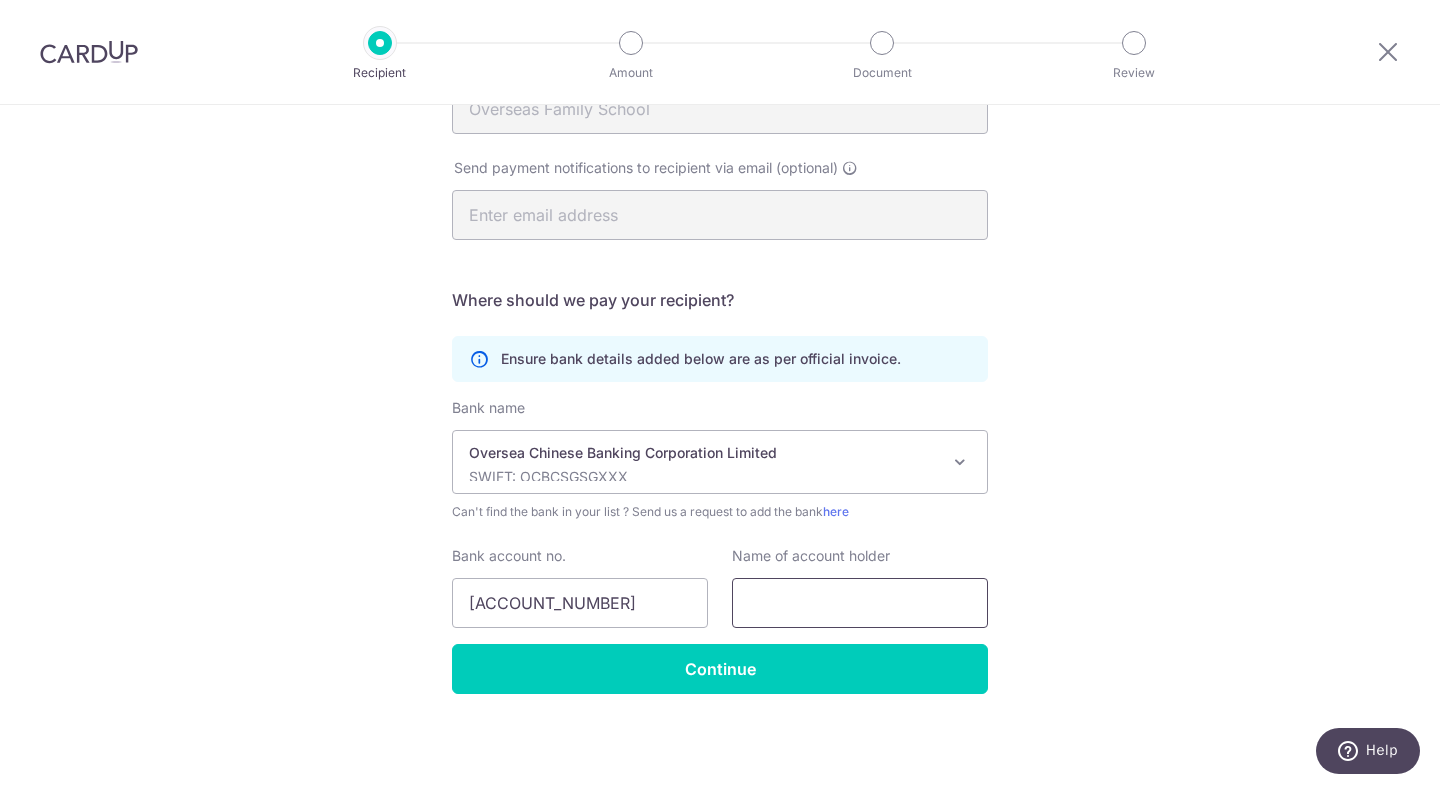 click at bounding box center (860, 603) 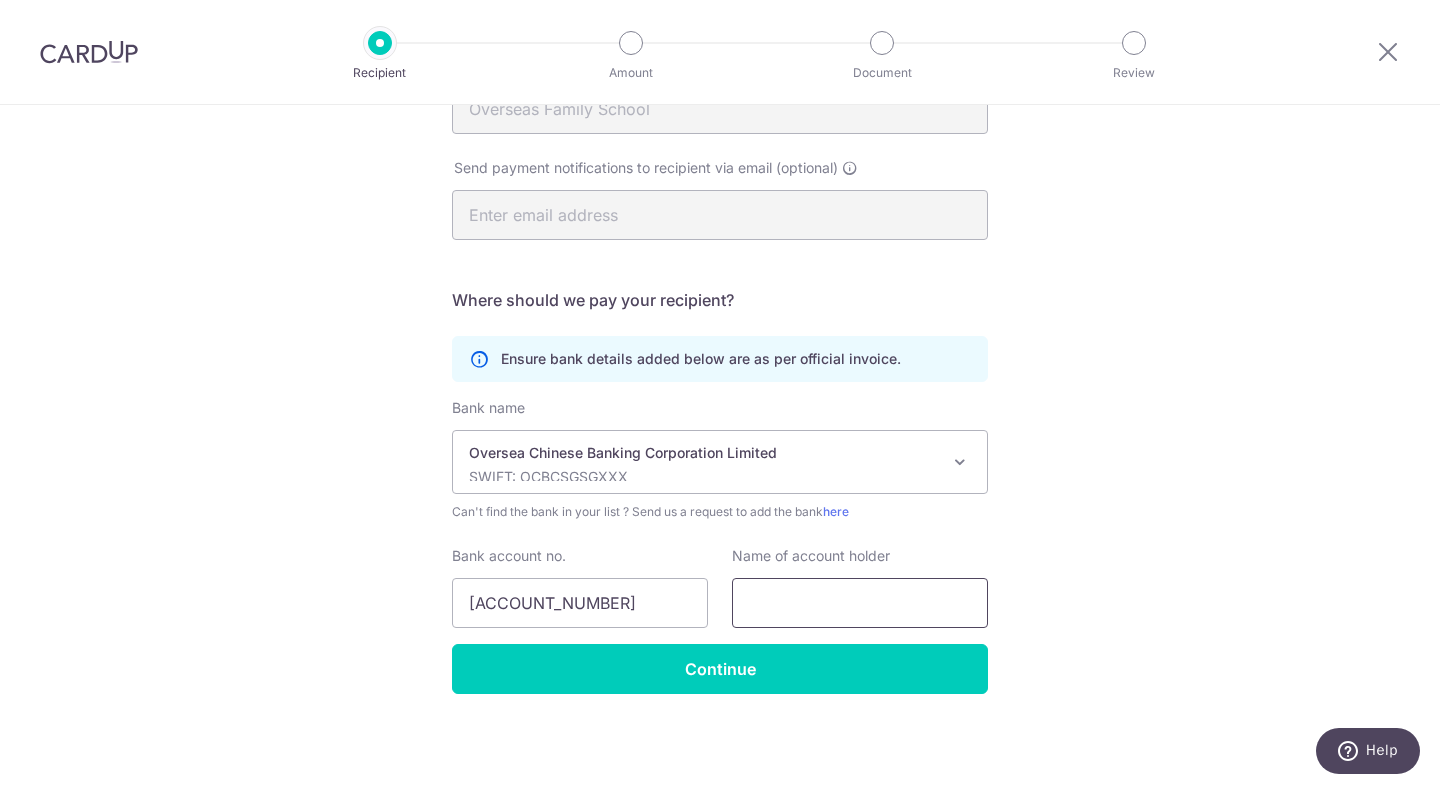 paste on "Overseas Family School Limited" 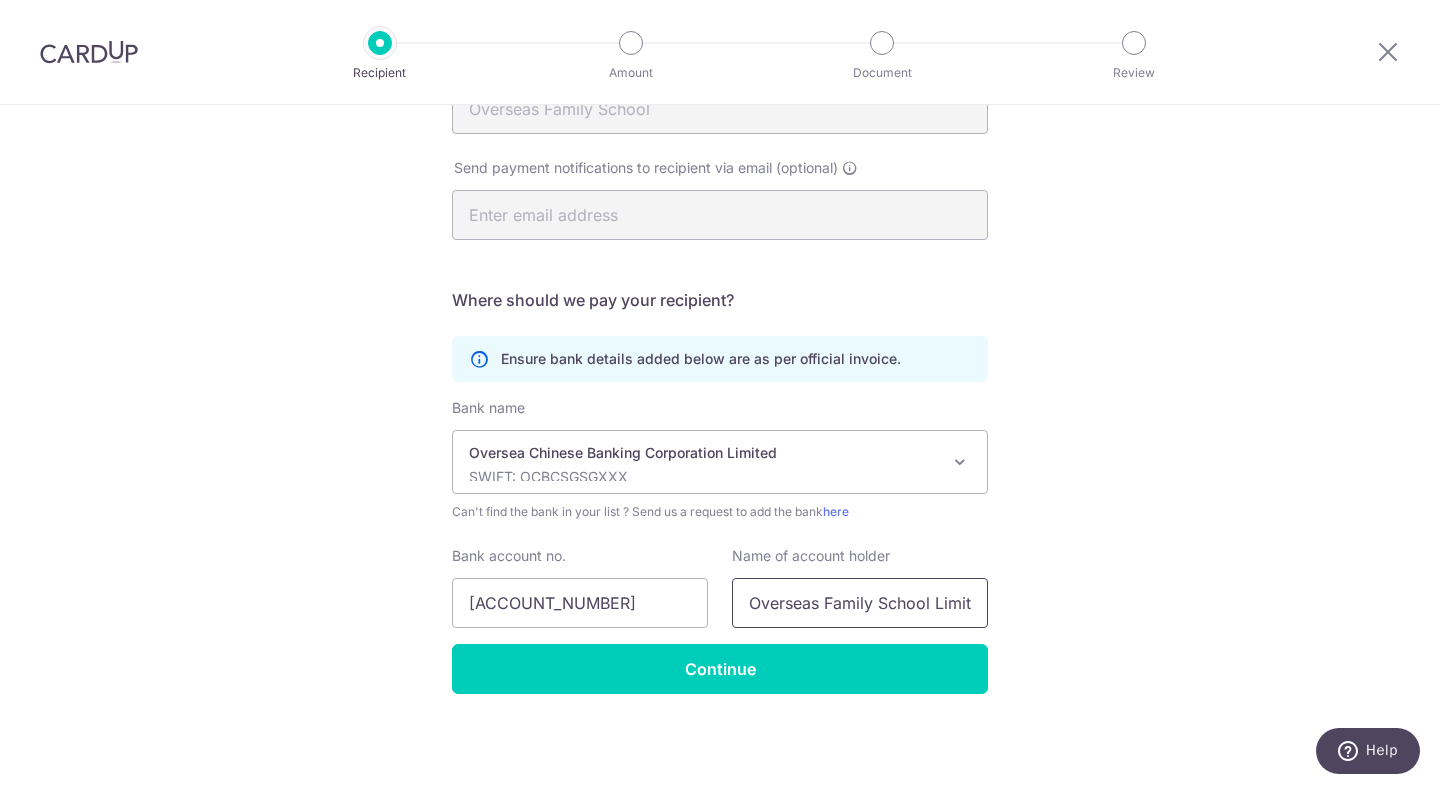 scroll, scrollTop: 0, scrollLeft: 18, axis: horizontal 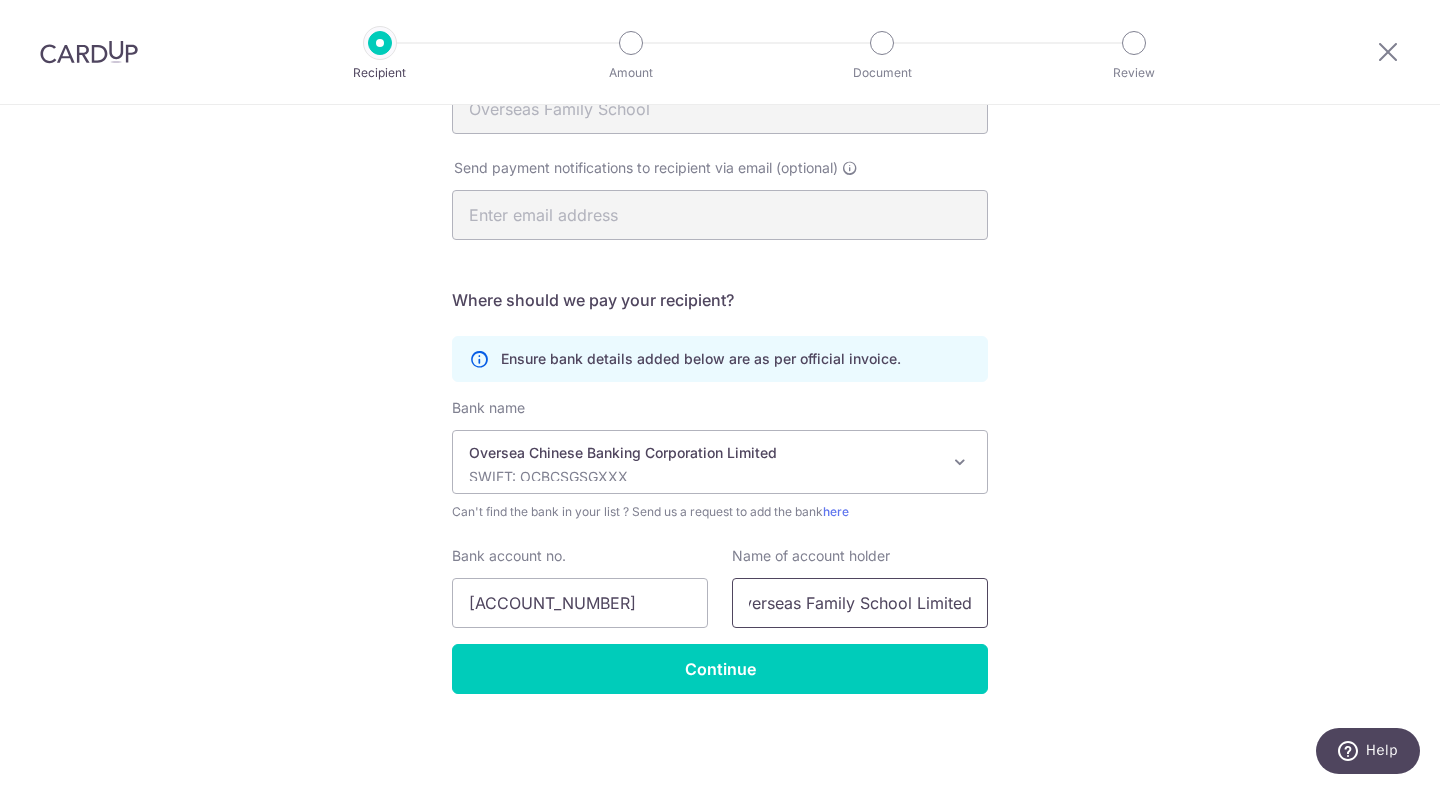 type on "Overseas Family School Limited" 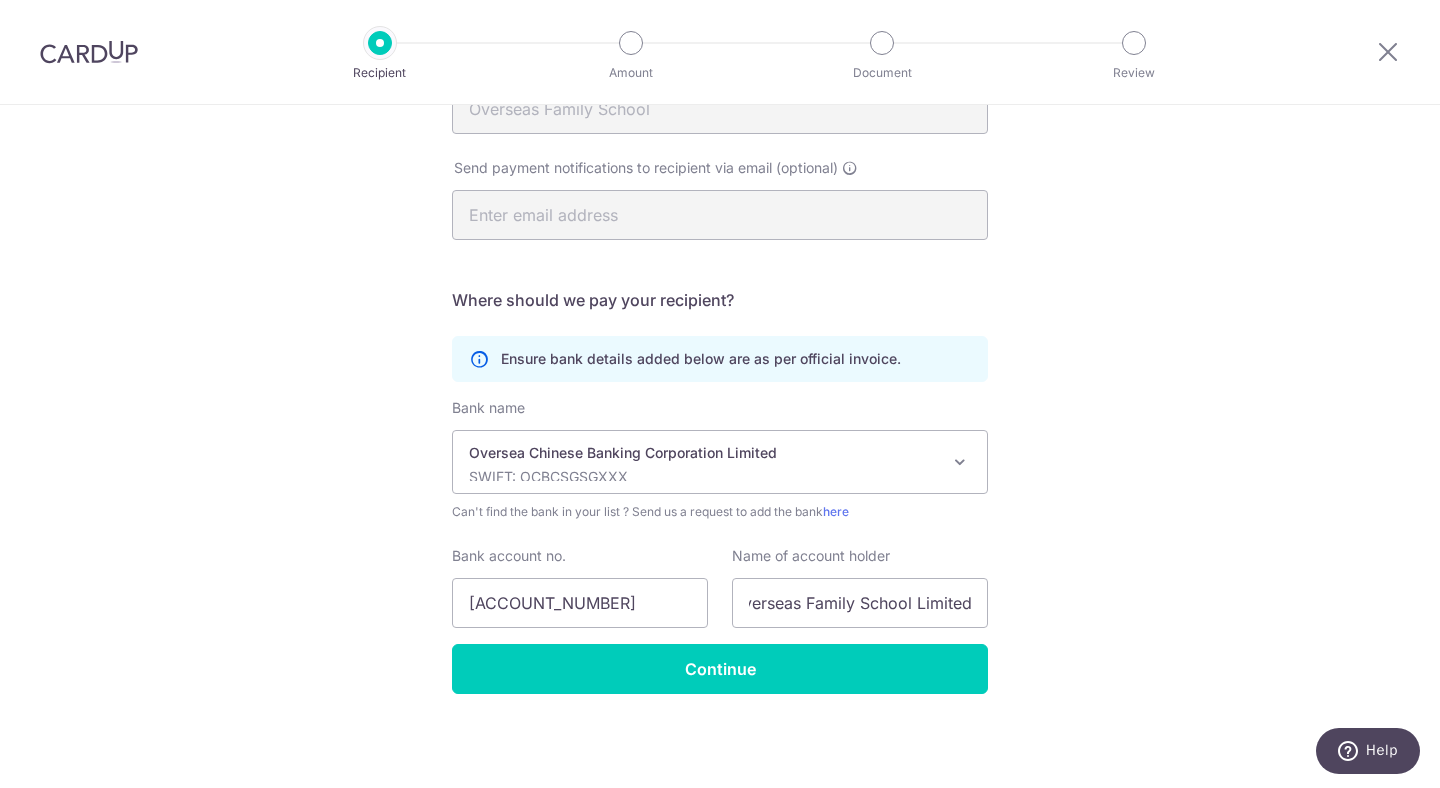 click on "Who would you like to pay?
Your recipient does not need a CardUp account to receive your payments.
Who should we send this education payment to?
School or education centre name(as per invoice)
Overseas Family School
Send payment notifications to recipient via email (optional)
Translation missing: en.no key
URL
Telephone" at bounding box center [720, 312] 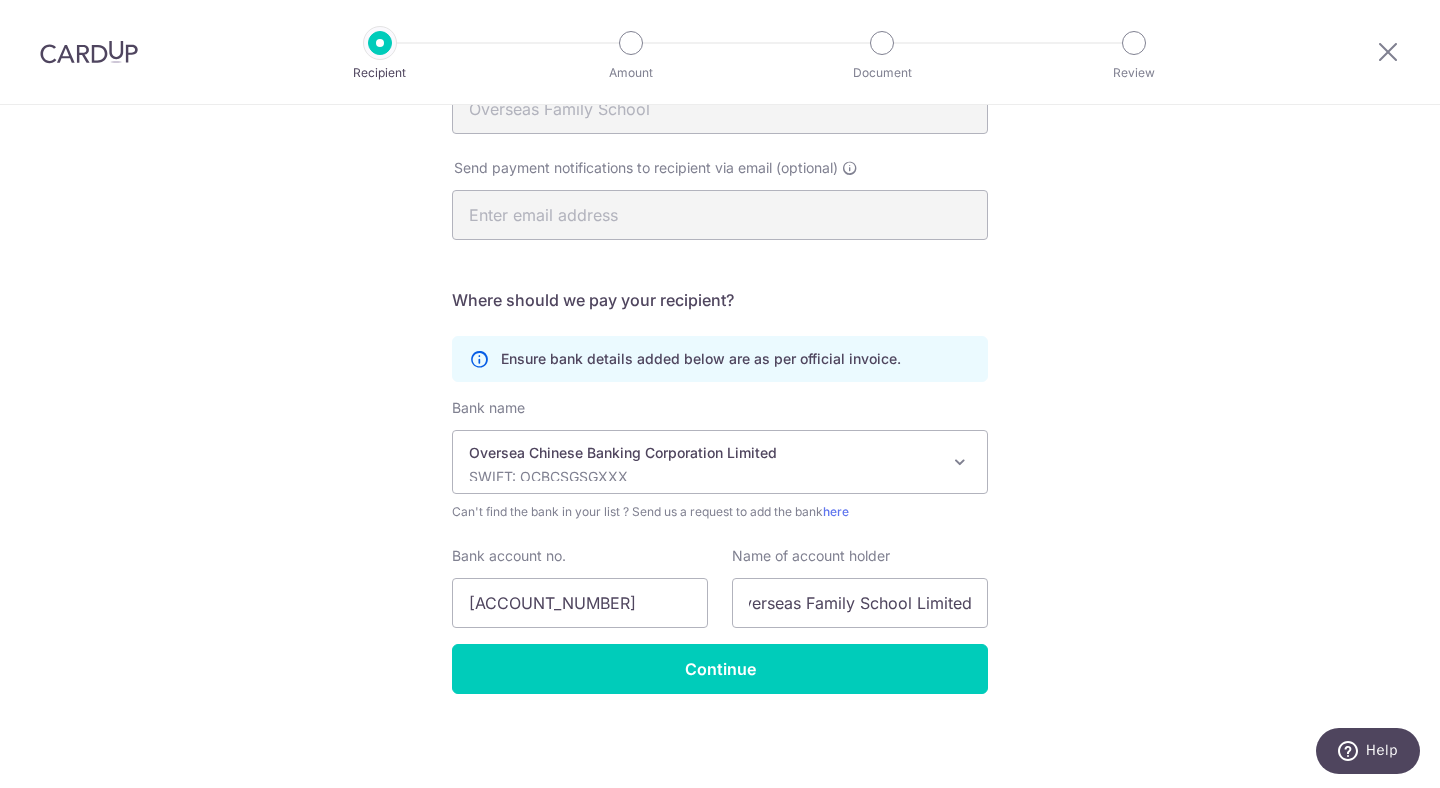 scroll, scrollTop: 0, scrollLeft: 0, axis: both 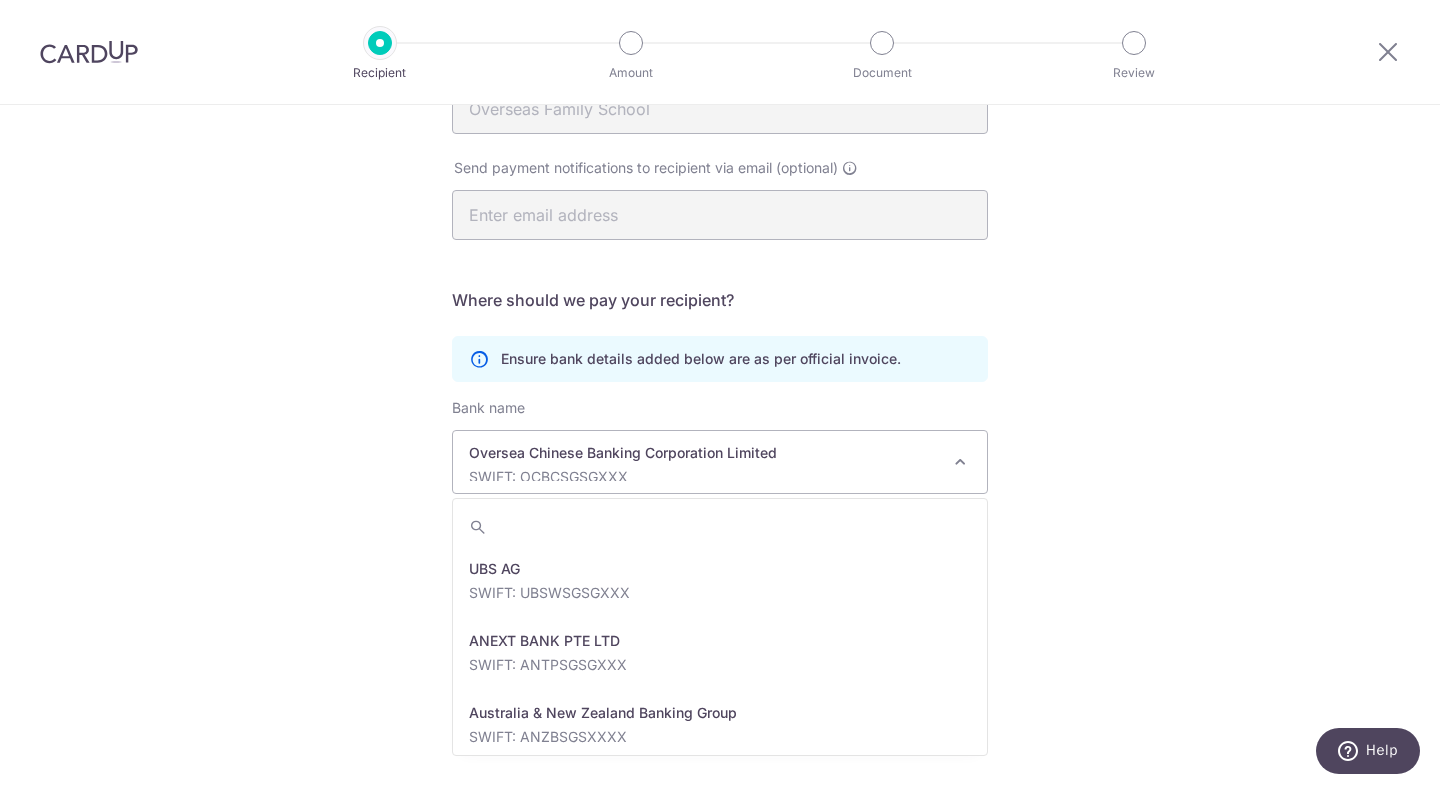 click on "SWIFT: OCBCSGSGXXX" at bounding box center (704, 477) 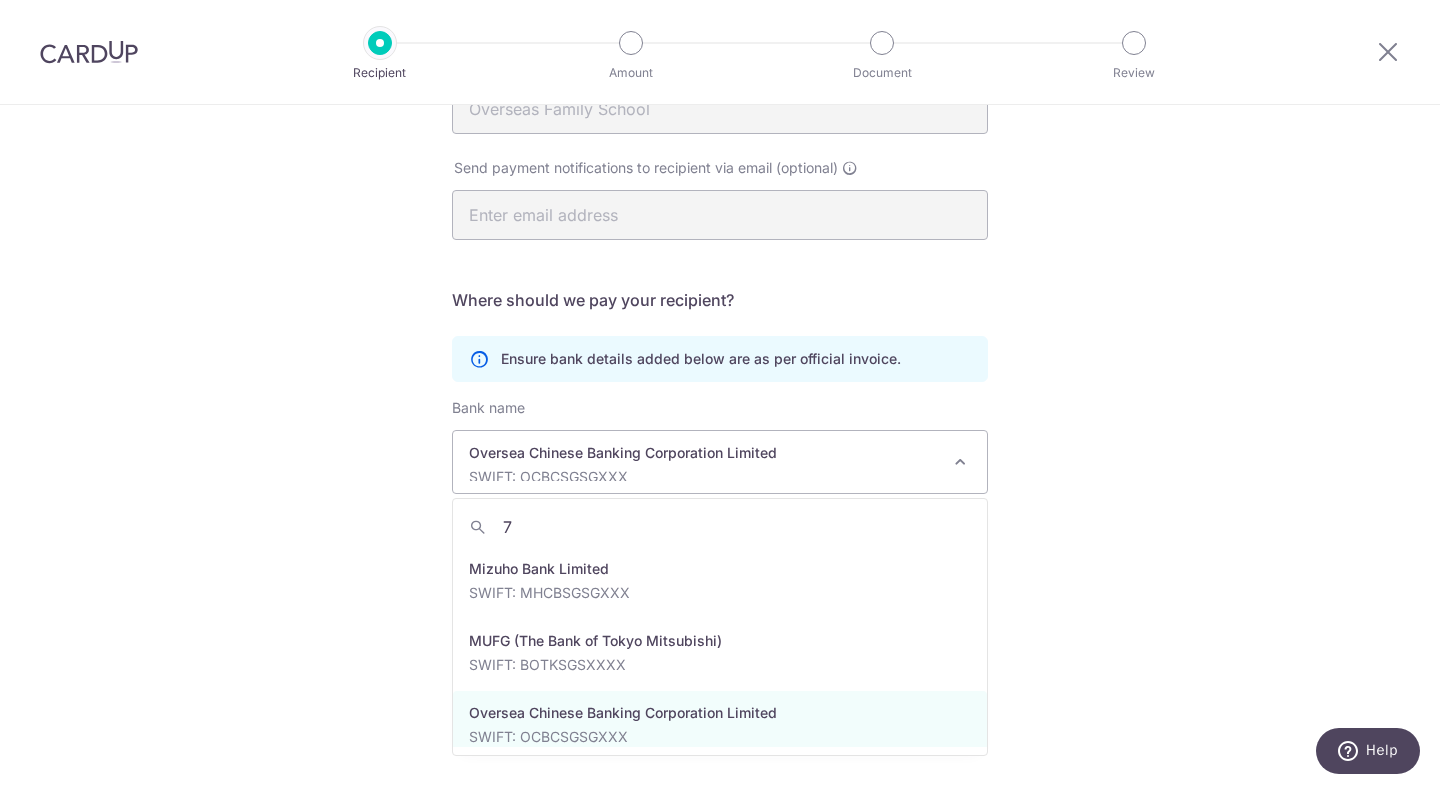 scroll, scrollTop: 0, scrollLeft: 0, axis: both 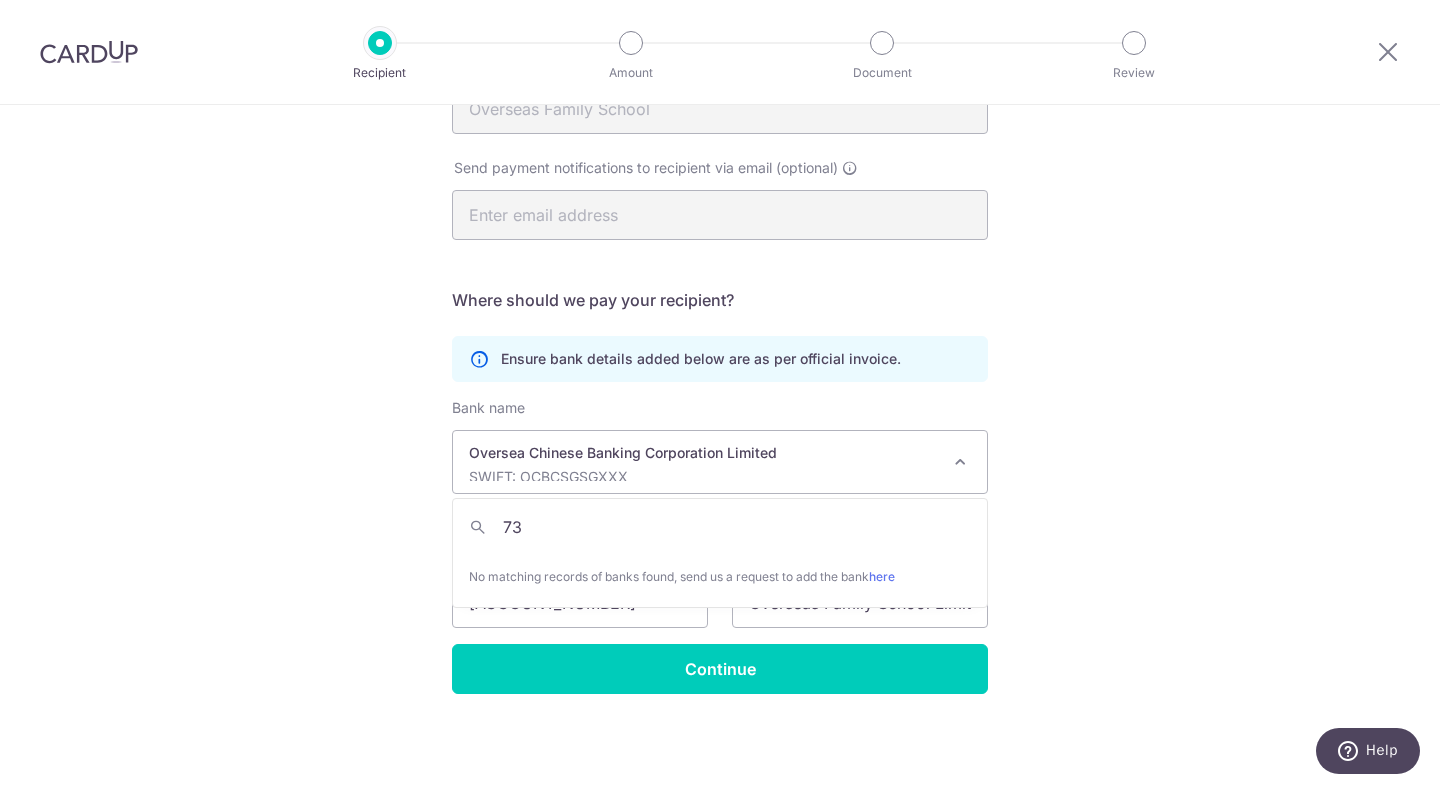 type on "7" 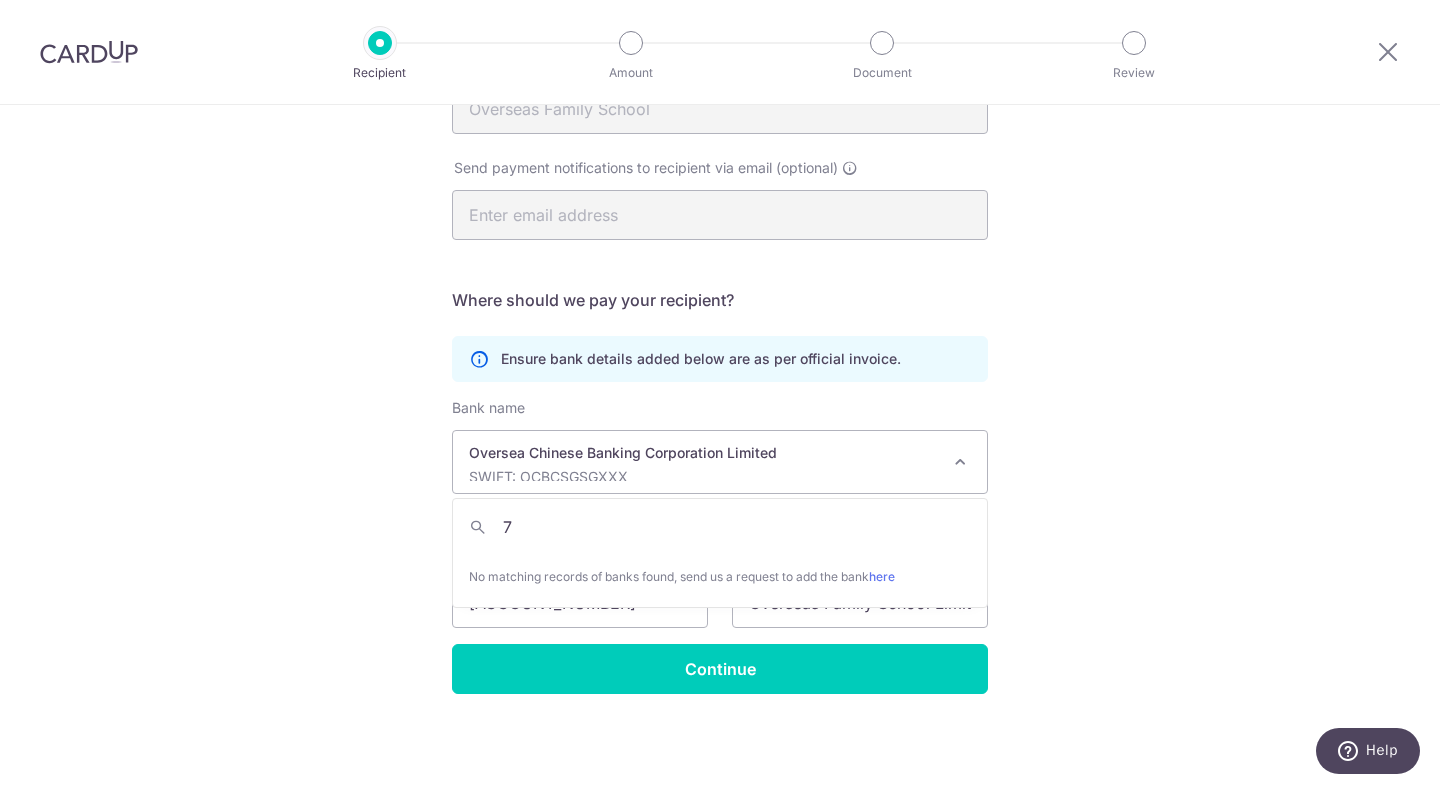 type 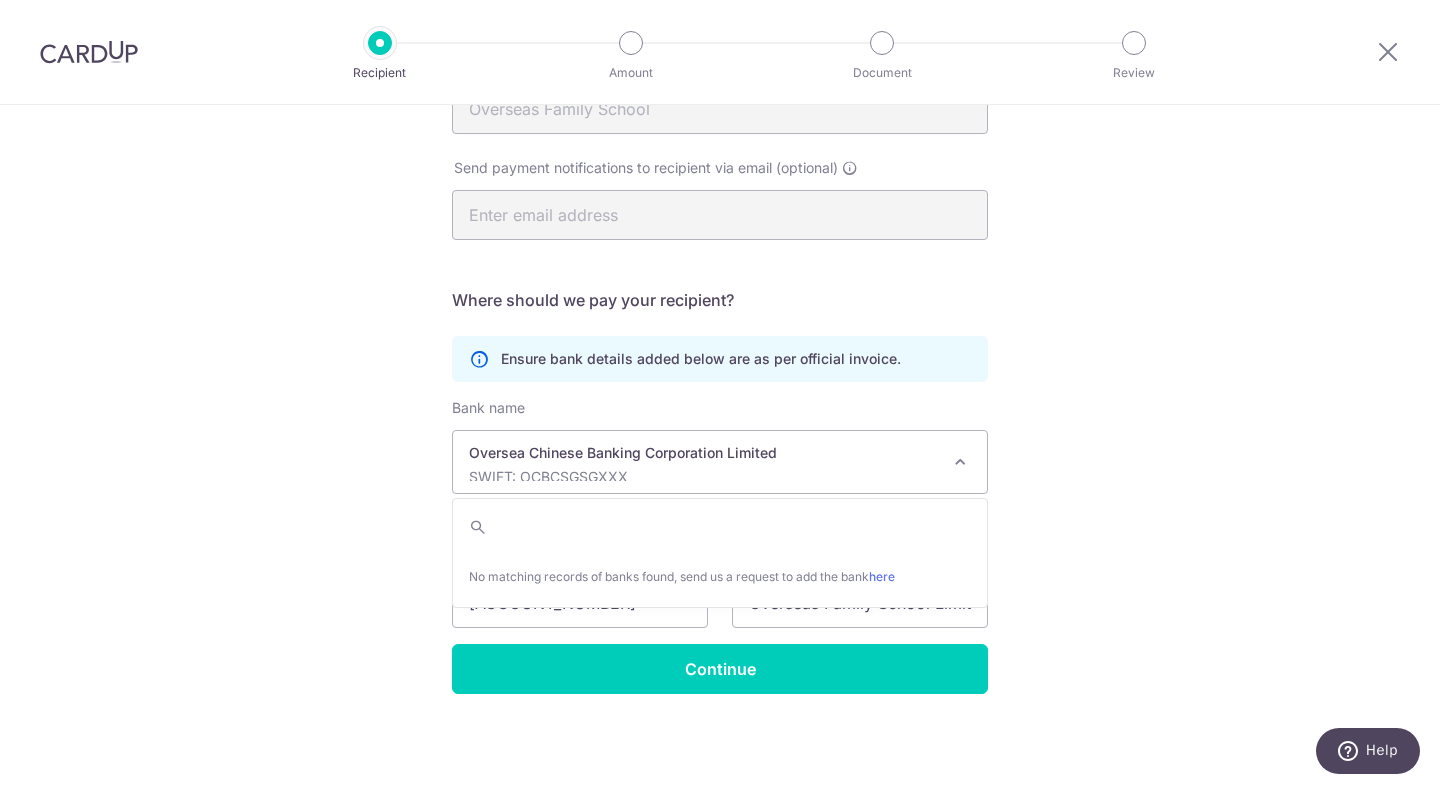 scroll, scrollTop: 2664, scrollLeft: 0, axis: vertical 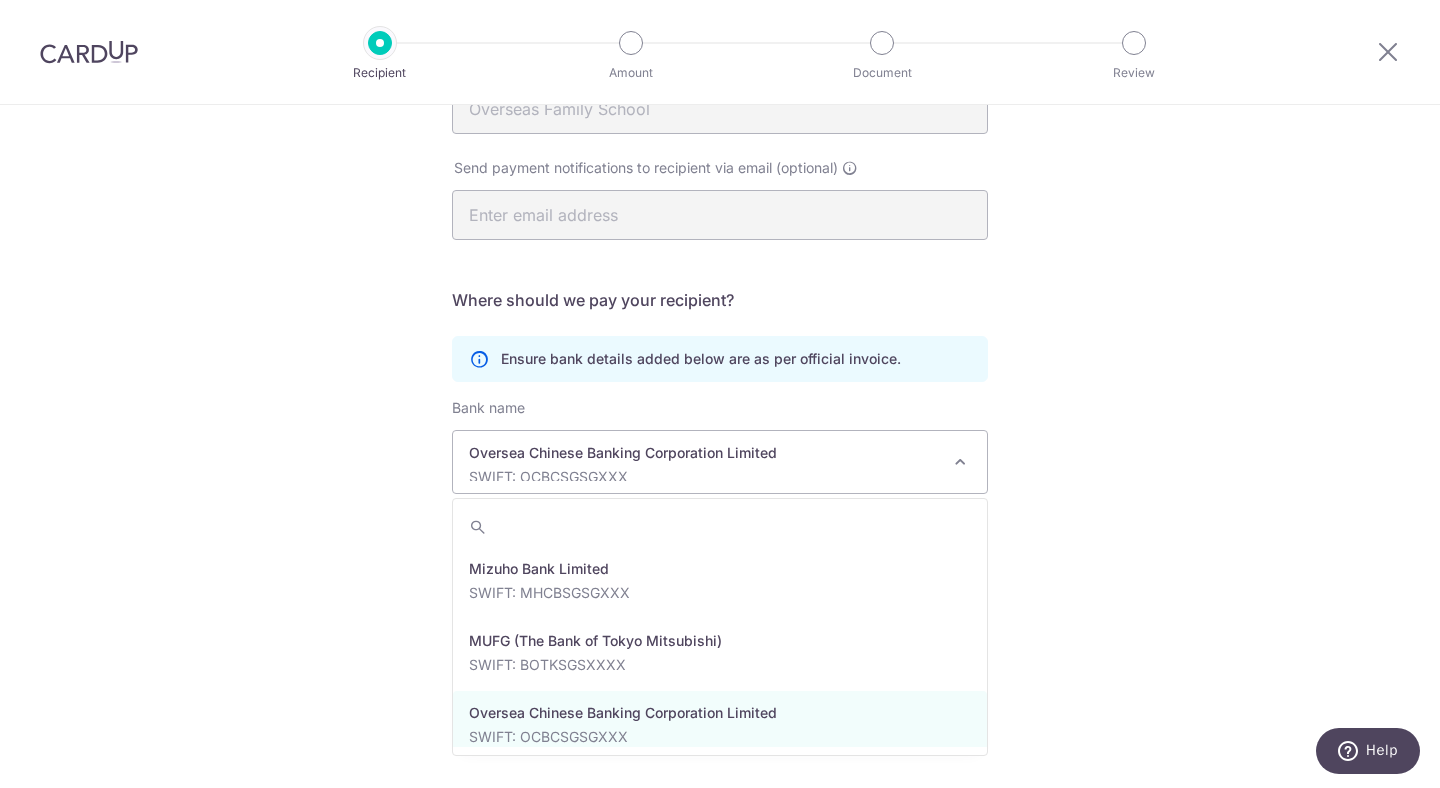 click on "Who would you like to pay?
Your recipient does not need a CardUp account to receive your payments.
Who should we send this education payment to?
School or education centre name(as per invoice)
Overseas Family School
Send payment notifications to recipient via email (optional)
Translation missing: en.no key
URL
Telephone" at bounding box center (720, 312) 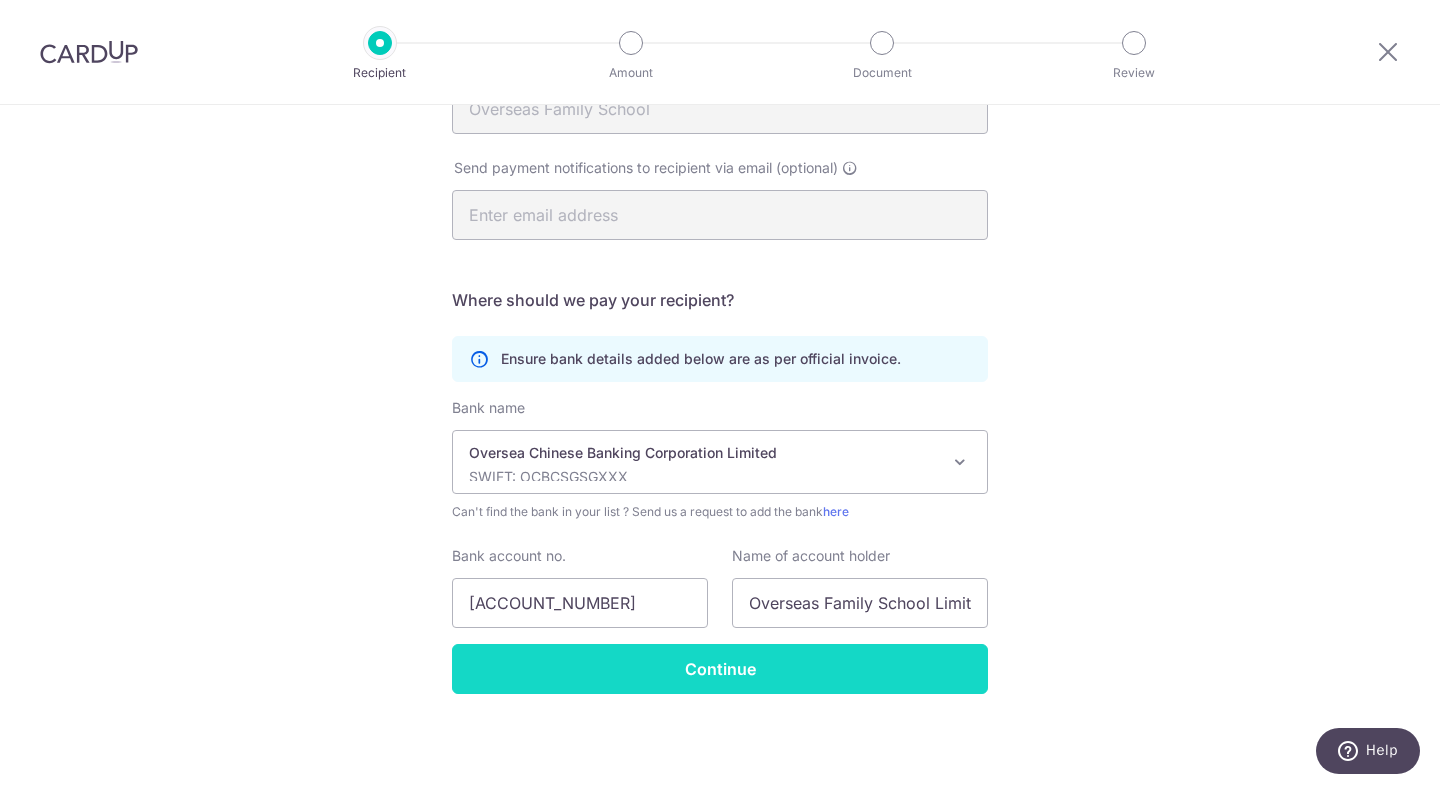 click on "Continue" at bounding box center (720, 669) 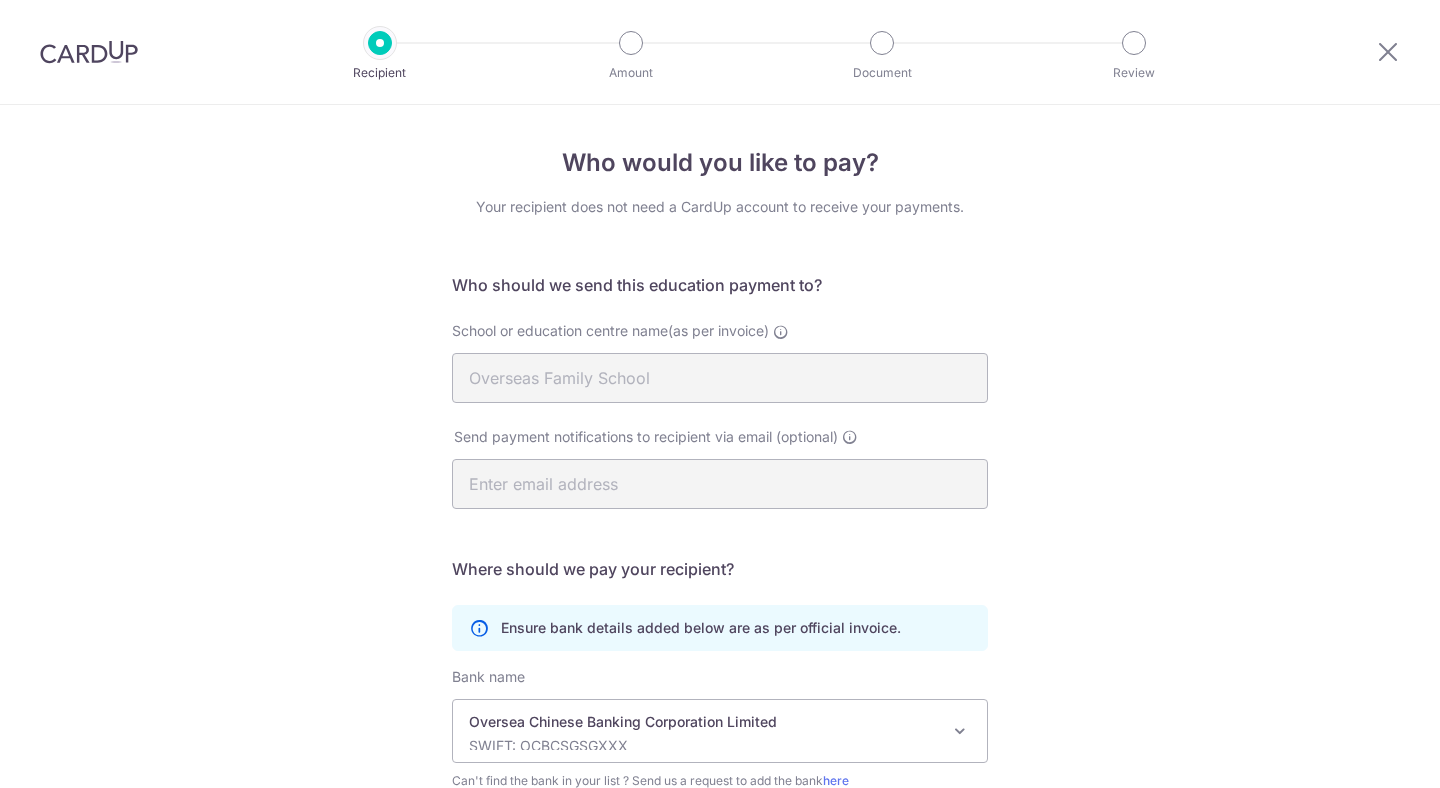 scroll, scrollTop: 0, scrollLeft: 0, axis: both 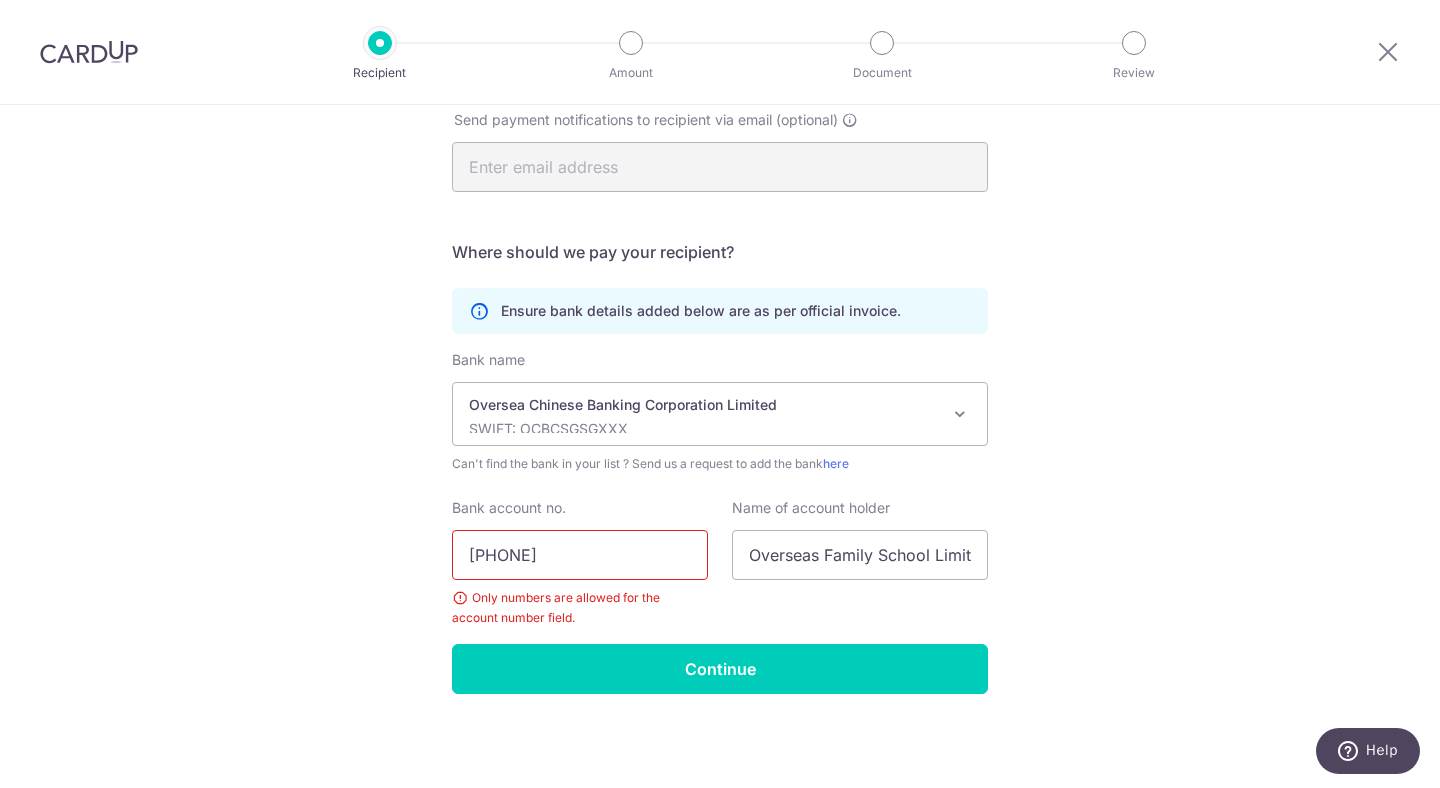 click on "[PHONE]" at bounding box center (580, 555) 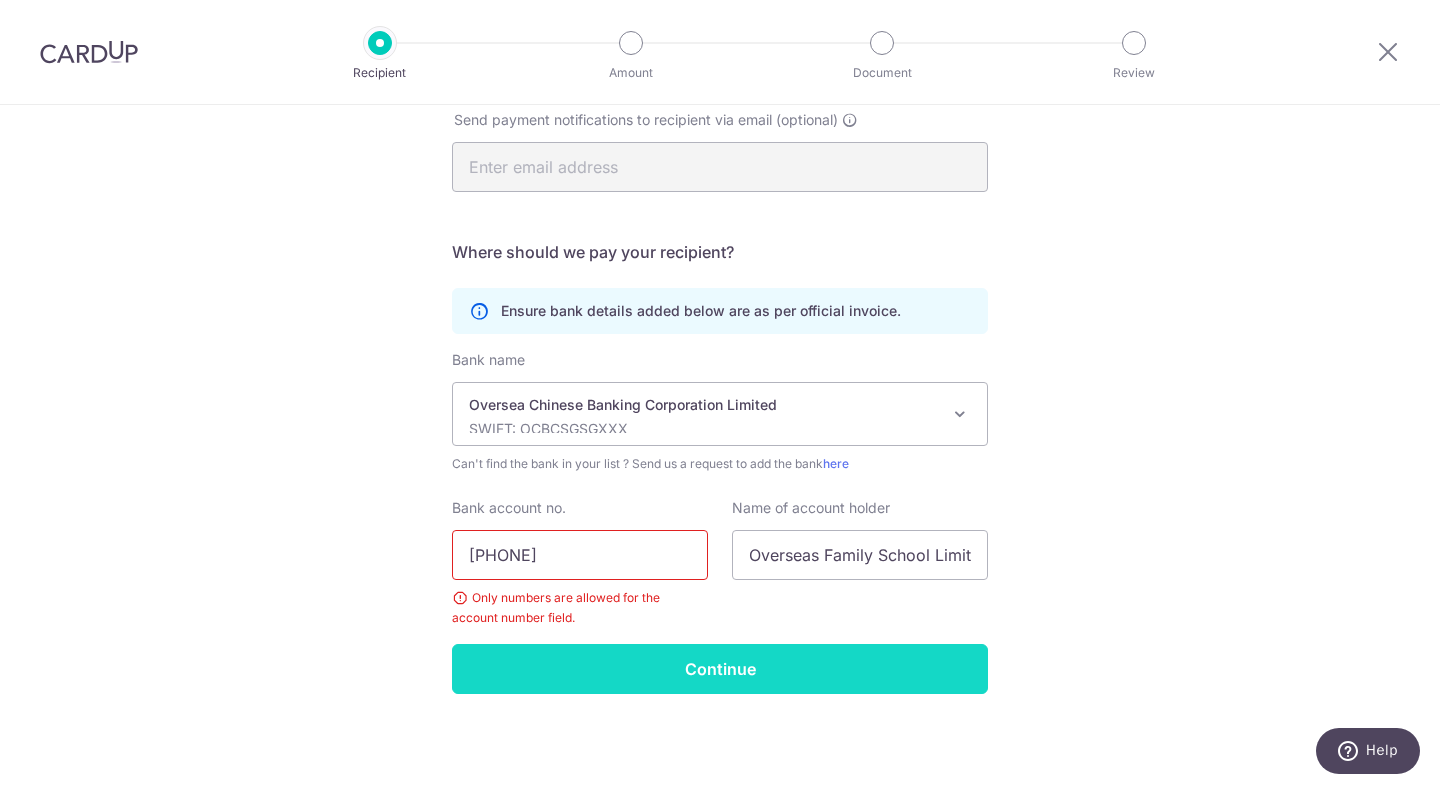 click on "Continue" at bounding box center [720, 669] 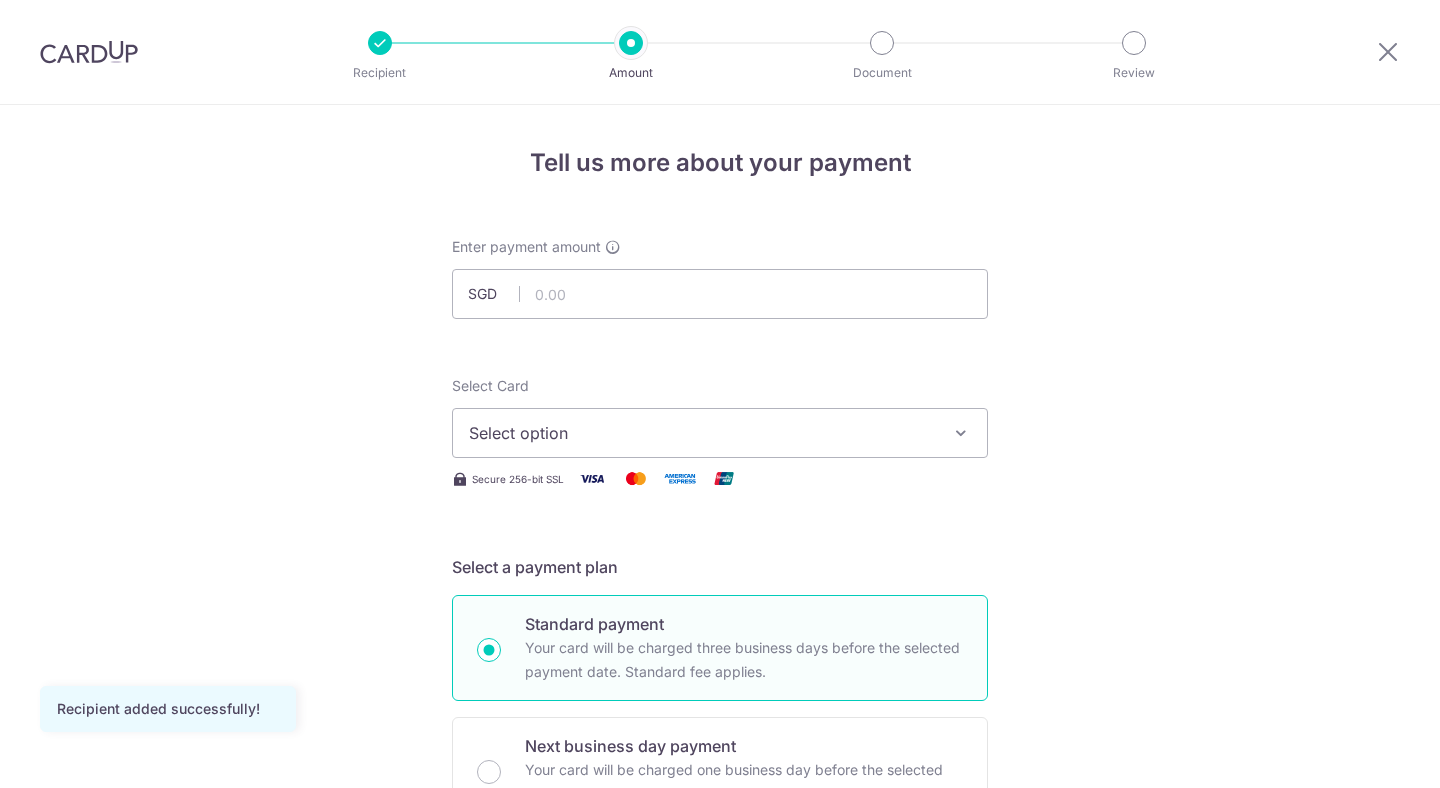 scroll, scrollTop: 0, scrollLeft: 0, axis: both 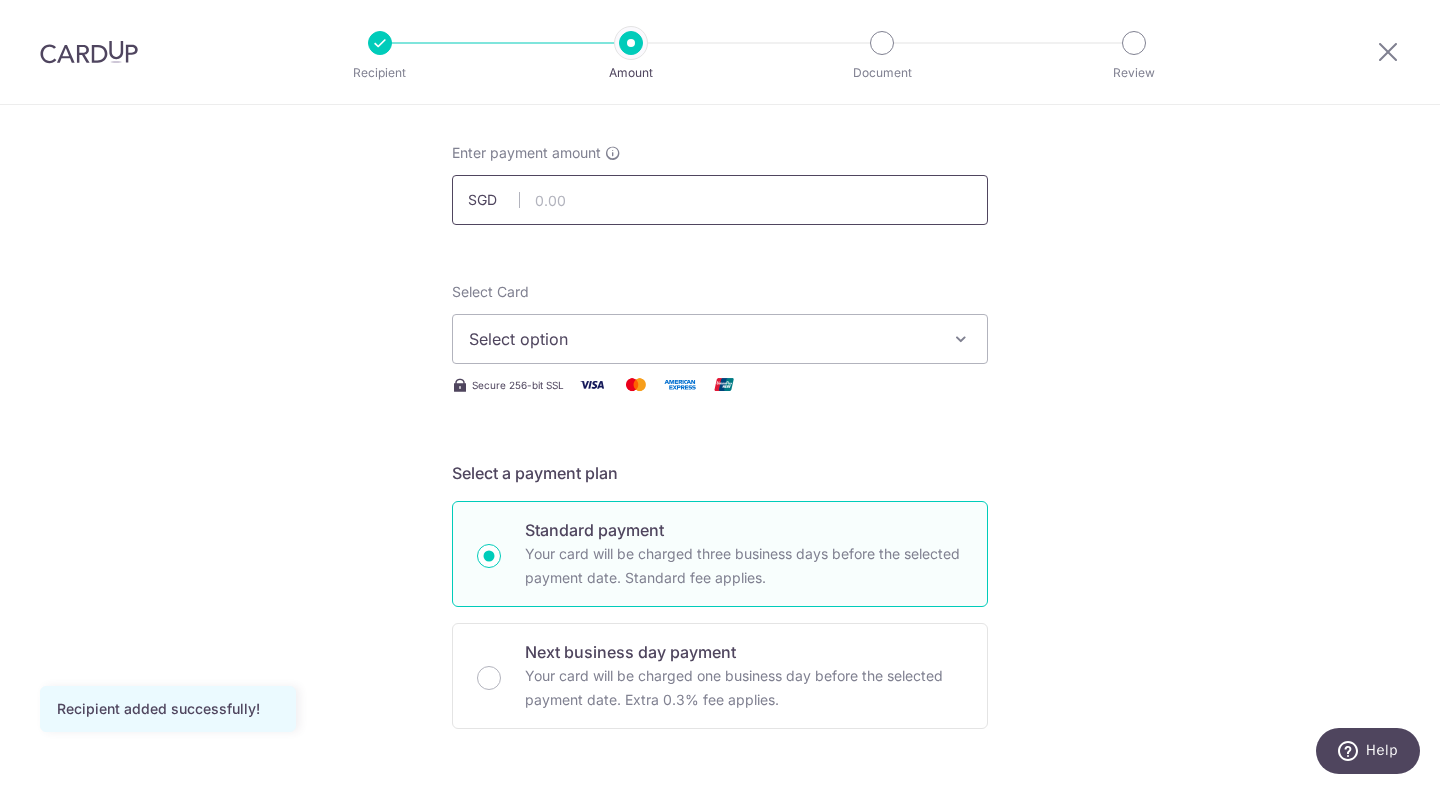 click at bounding box center [720, 200] 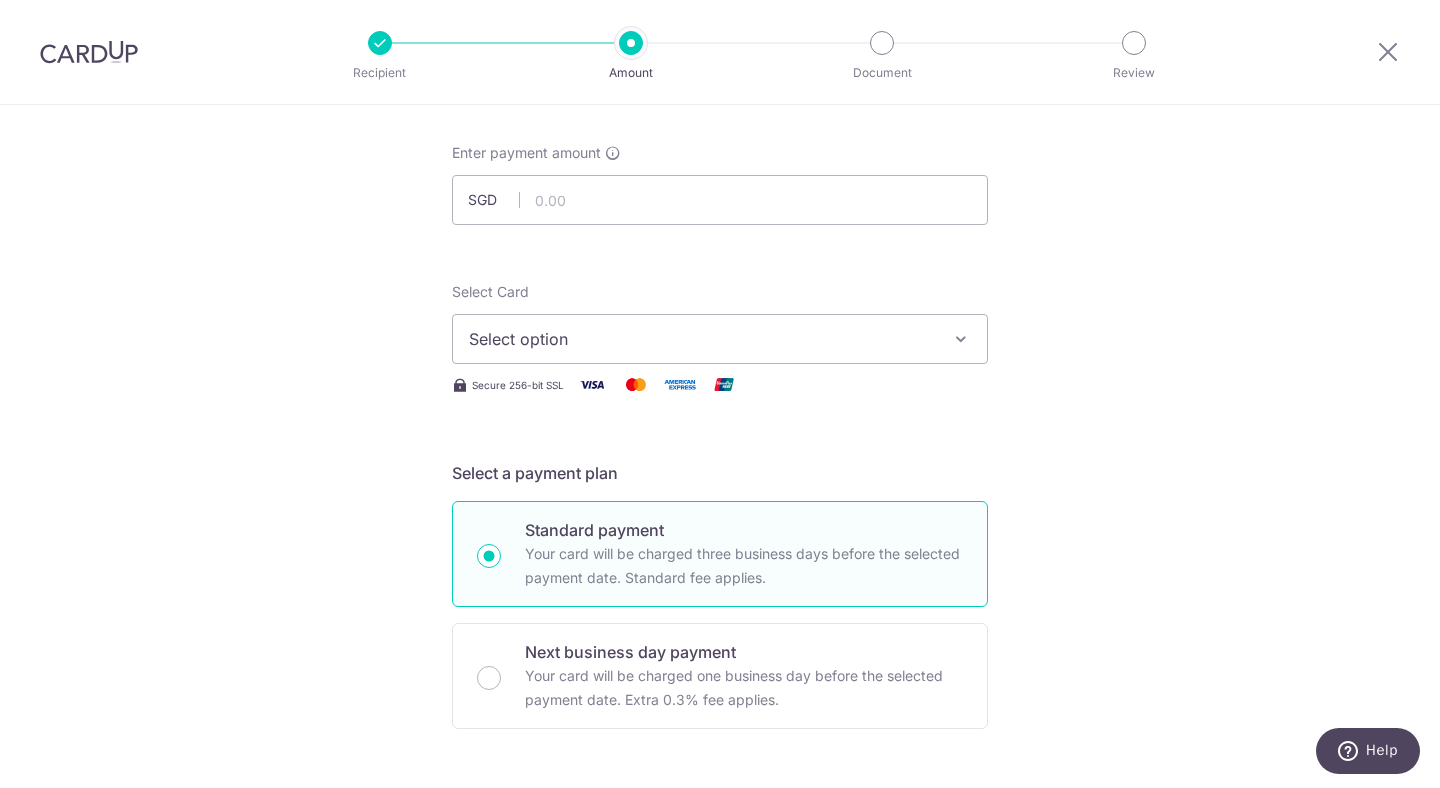 click on "Select option" at bounding box center [702, 339] 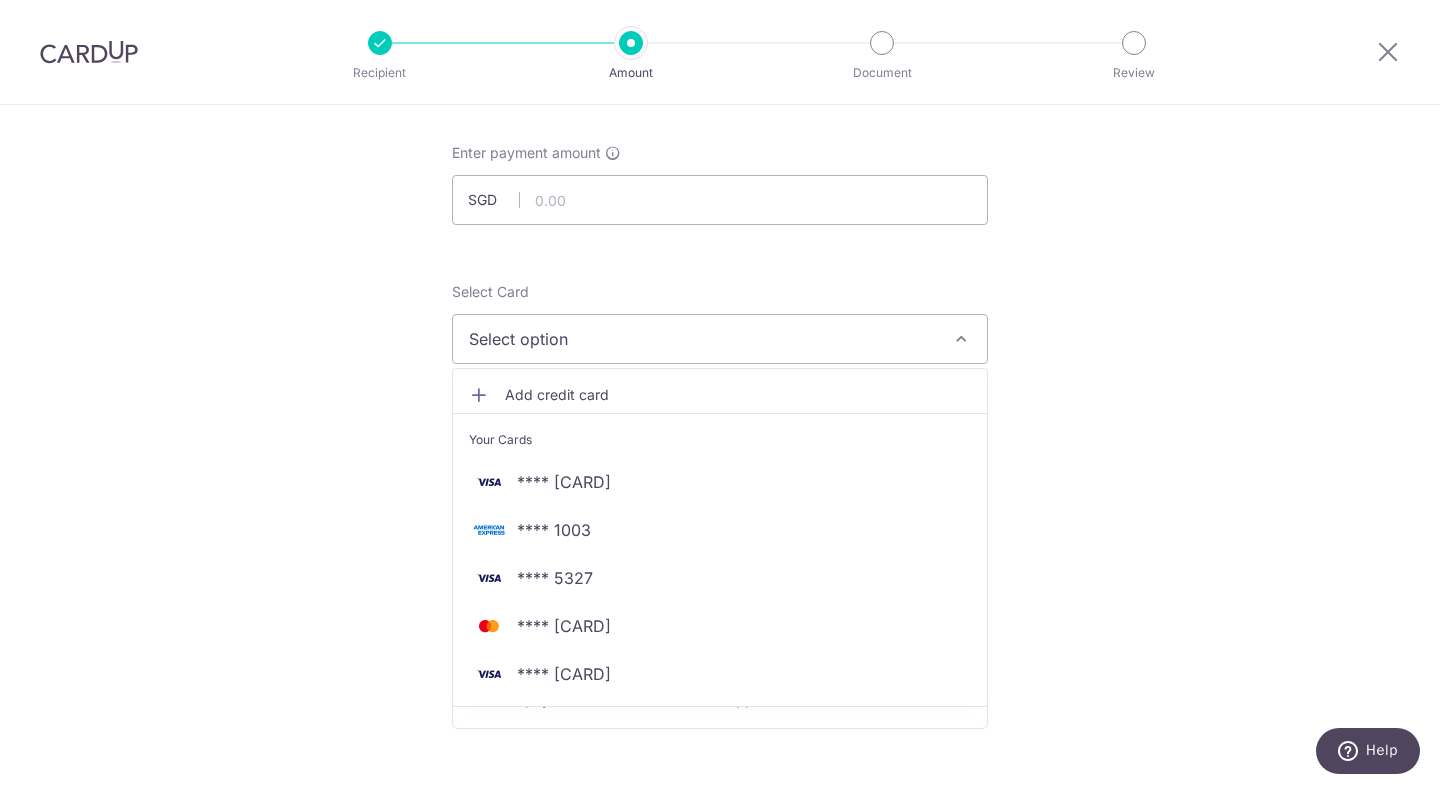 click on "Tell us more about your payment
Enter payment amount
SGD
Recipient added successfully!
Select Card
Select option
Add credit card
Your Cards
**** 5234
**** 1003
**** 5327
**** 5413
**** 4442
Secure 256-bit SSL
Text" at bounding box center [720, 915] 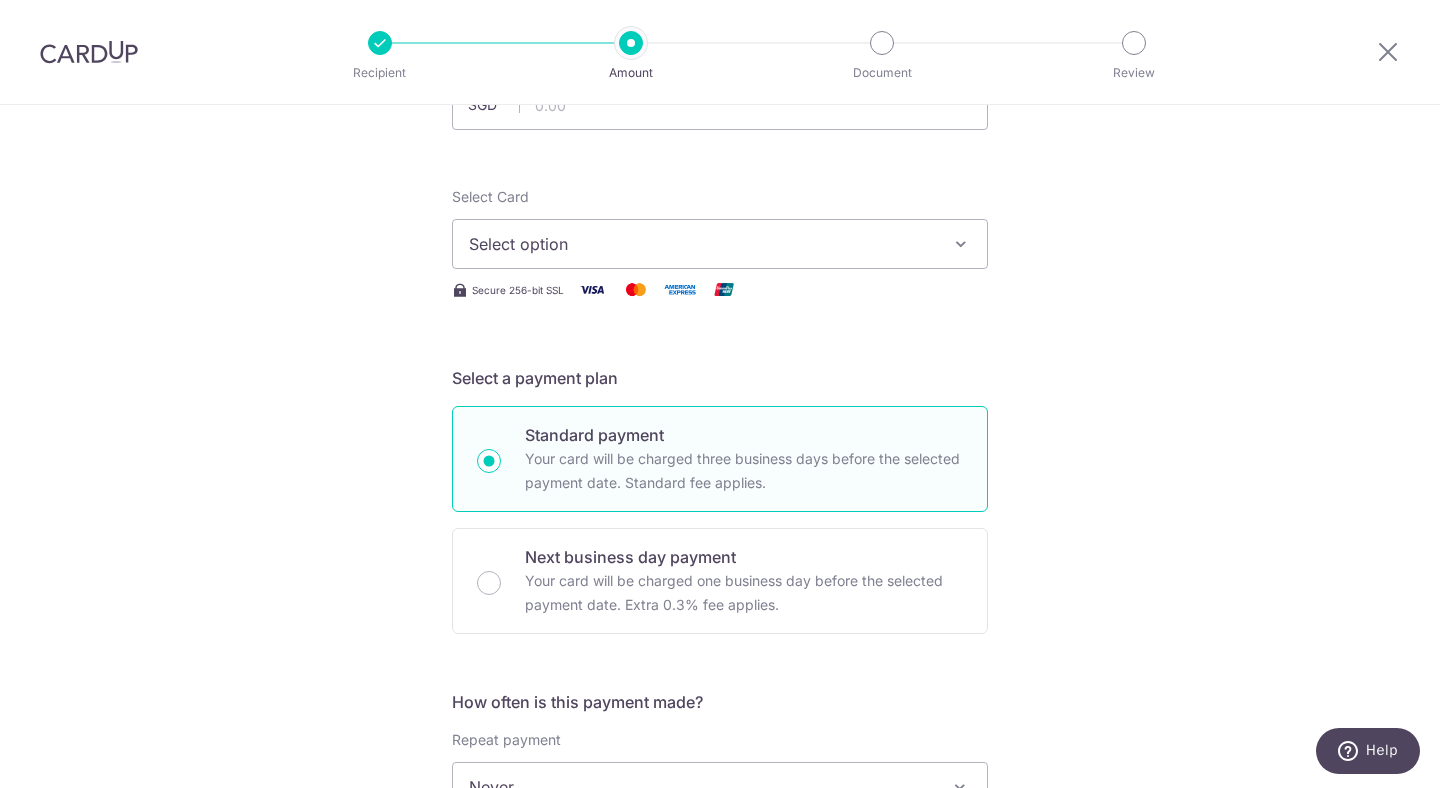 scroll, scrollTop: 205, scrollLeft: 0, axis: vertical 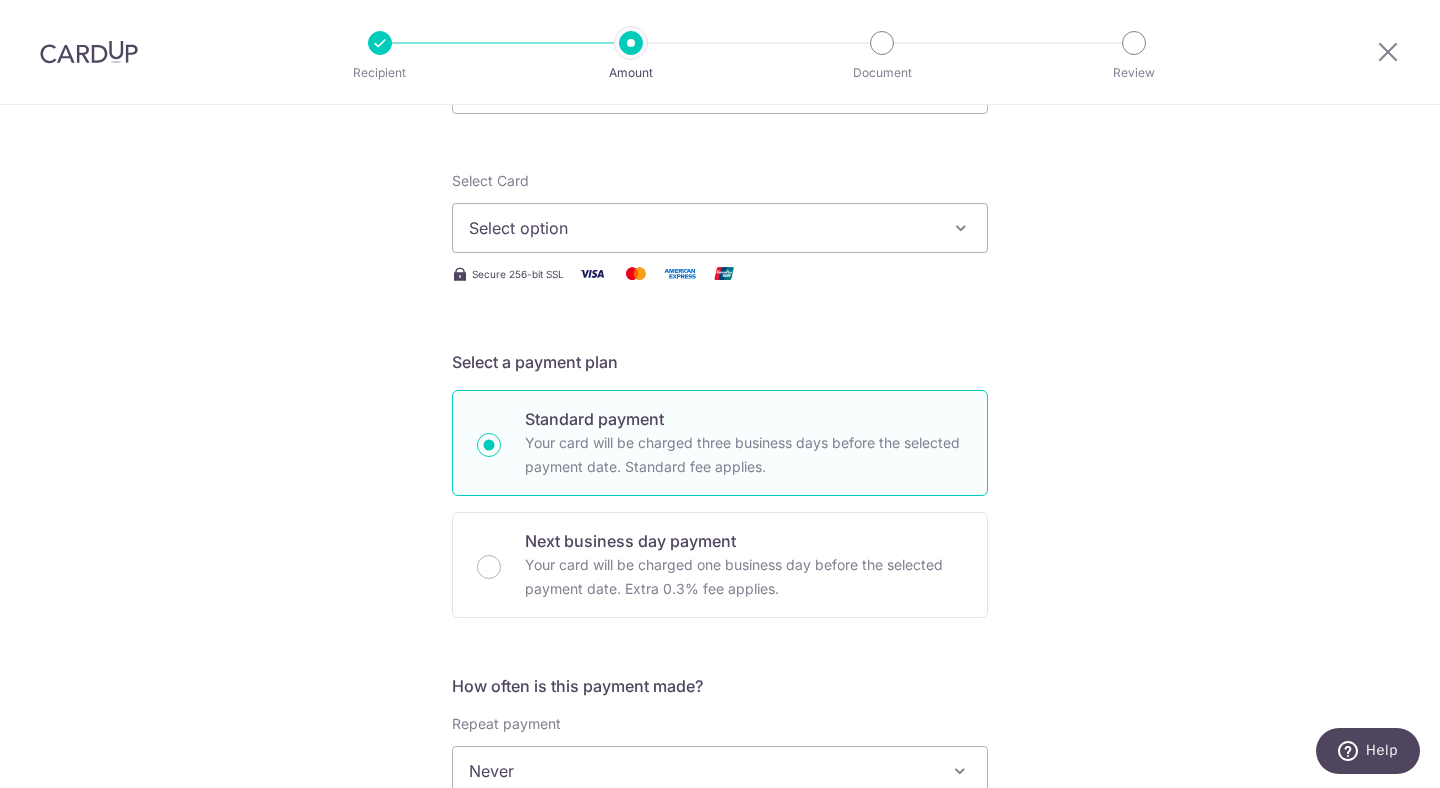 click on "Select option" at bounding box center [720, 228] 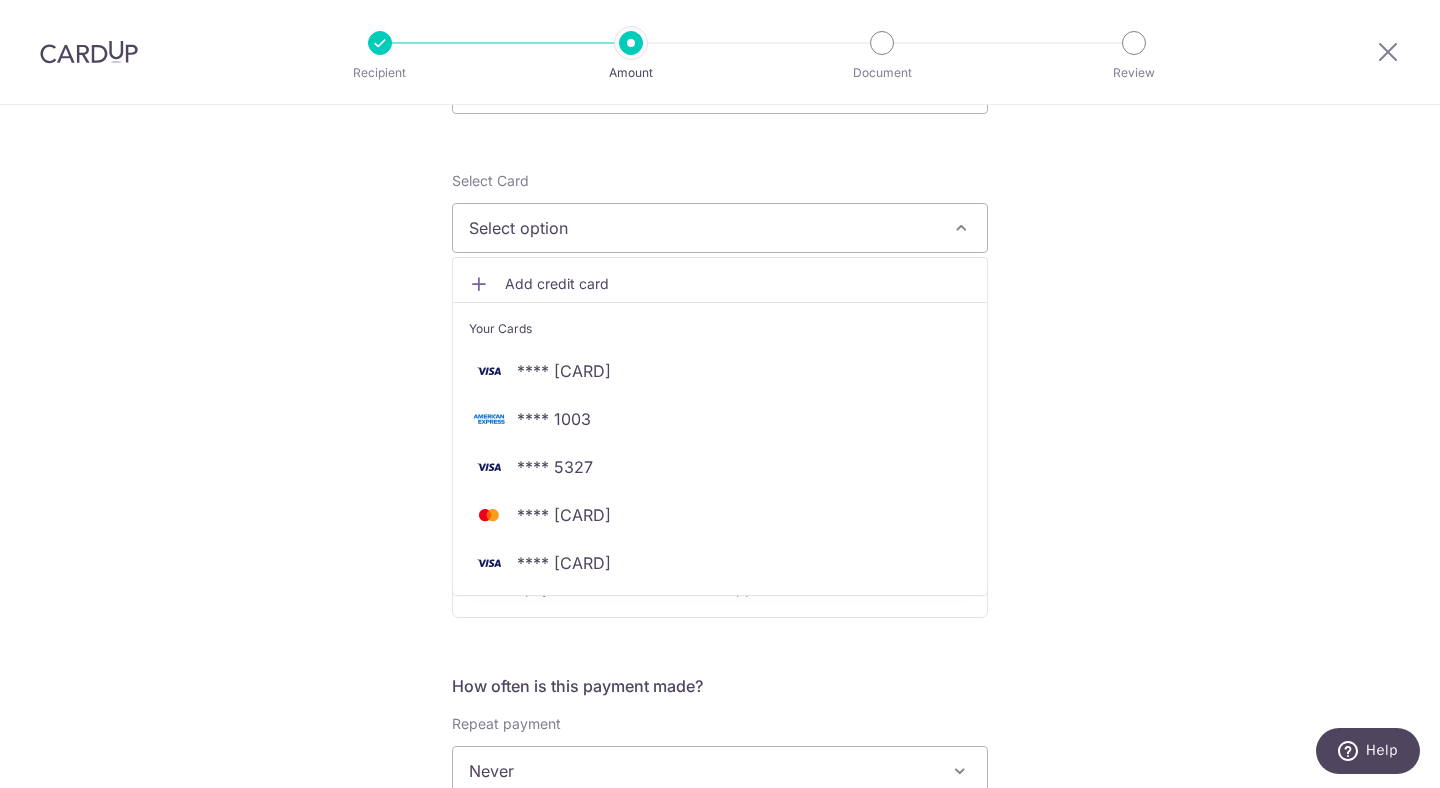 click on "Tell us more about your payment
Enter payment amount
SGD
Recipient added successfully!
Select Card
Select option
Add credit card
Your Cards
**** 5234
**** 1003
**** 5327
**** 5413
**** 4442
Secure 256-bit SSL
Text" at bounding box center (720, 804) 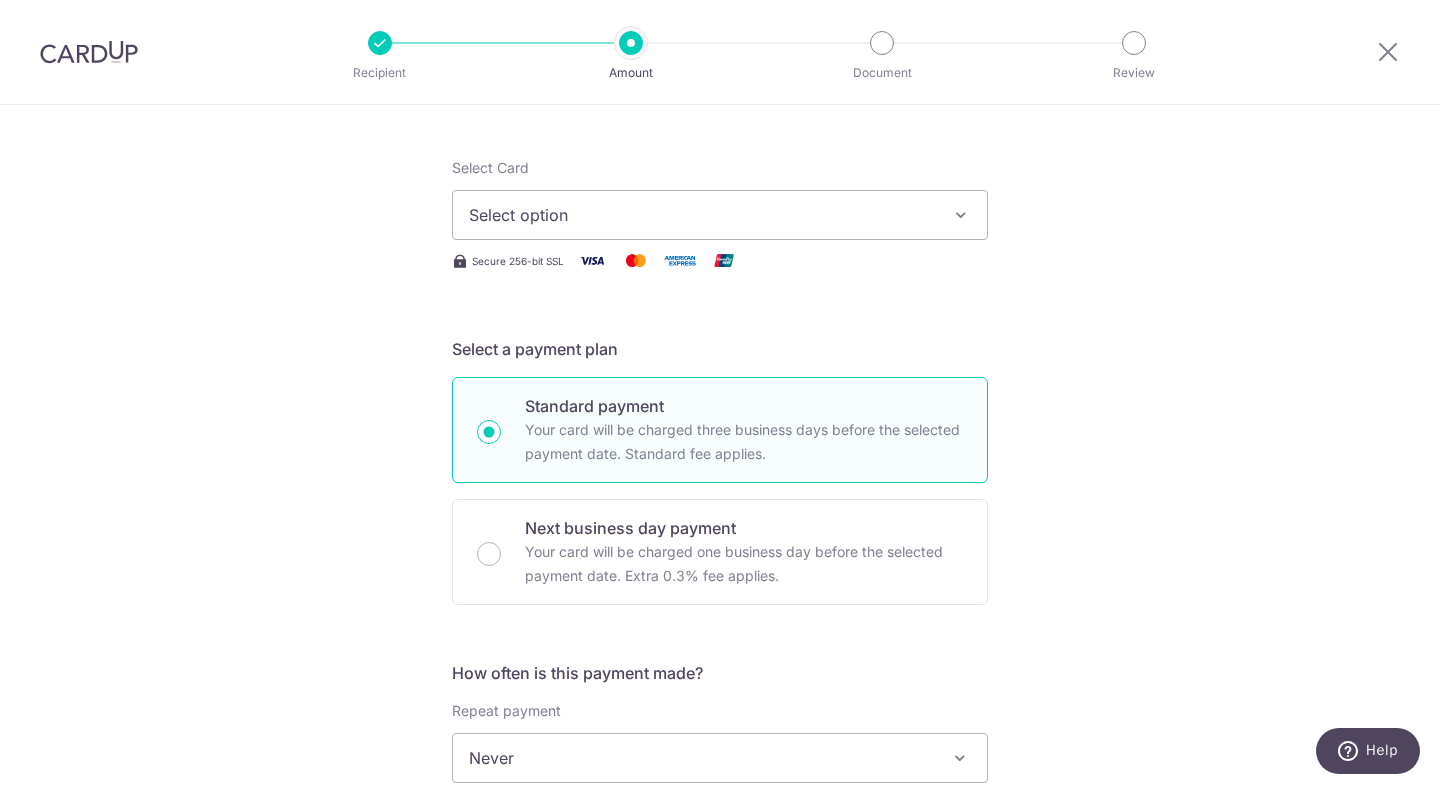 scroll, scrollTop: 288, scrollLeft: 0, axis: vertical 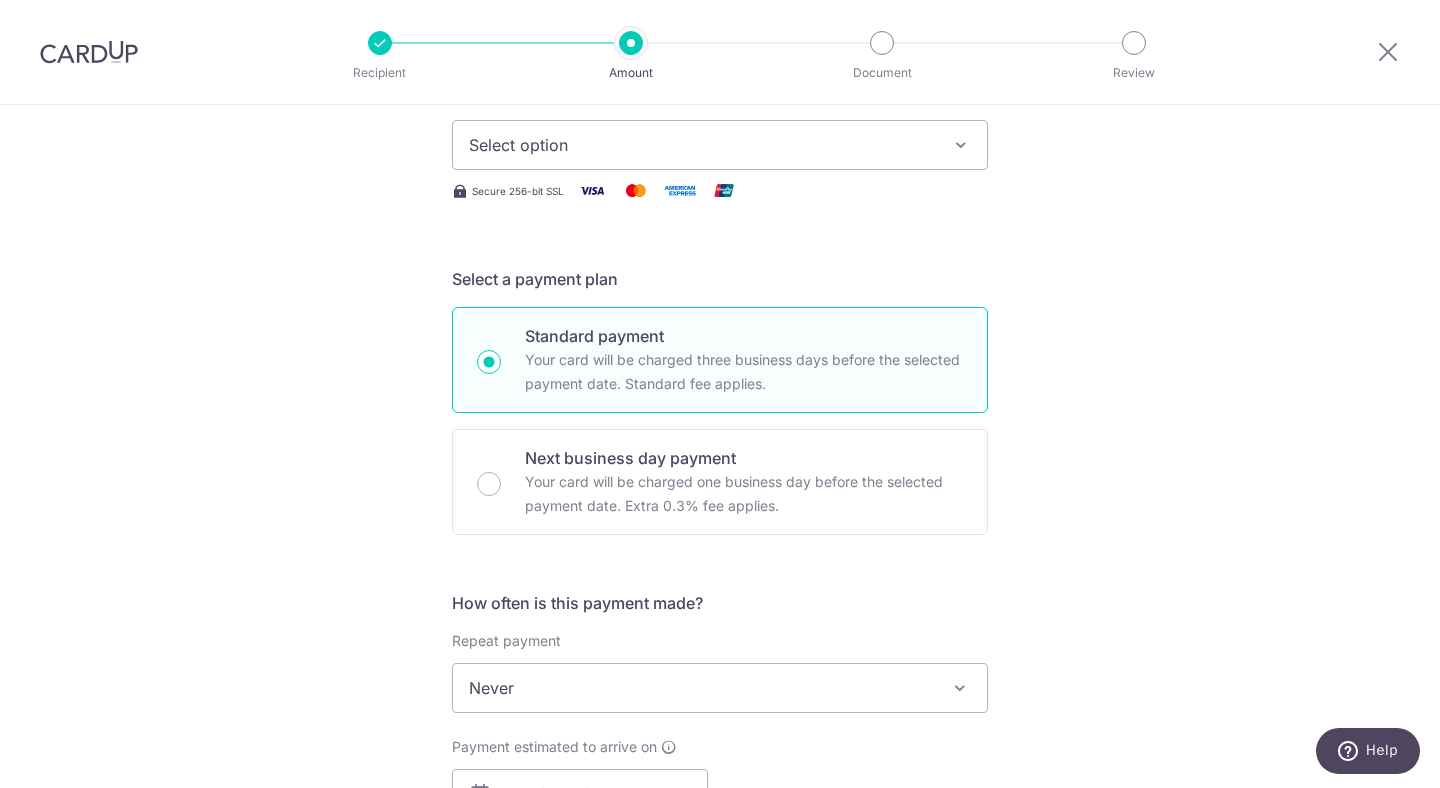 click on "Select option" at bounding box center (702, 145) 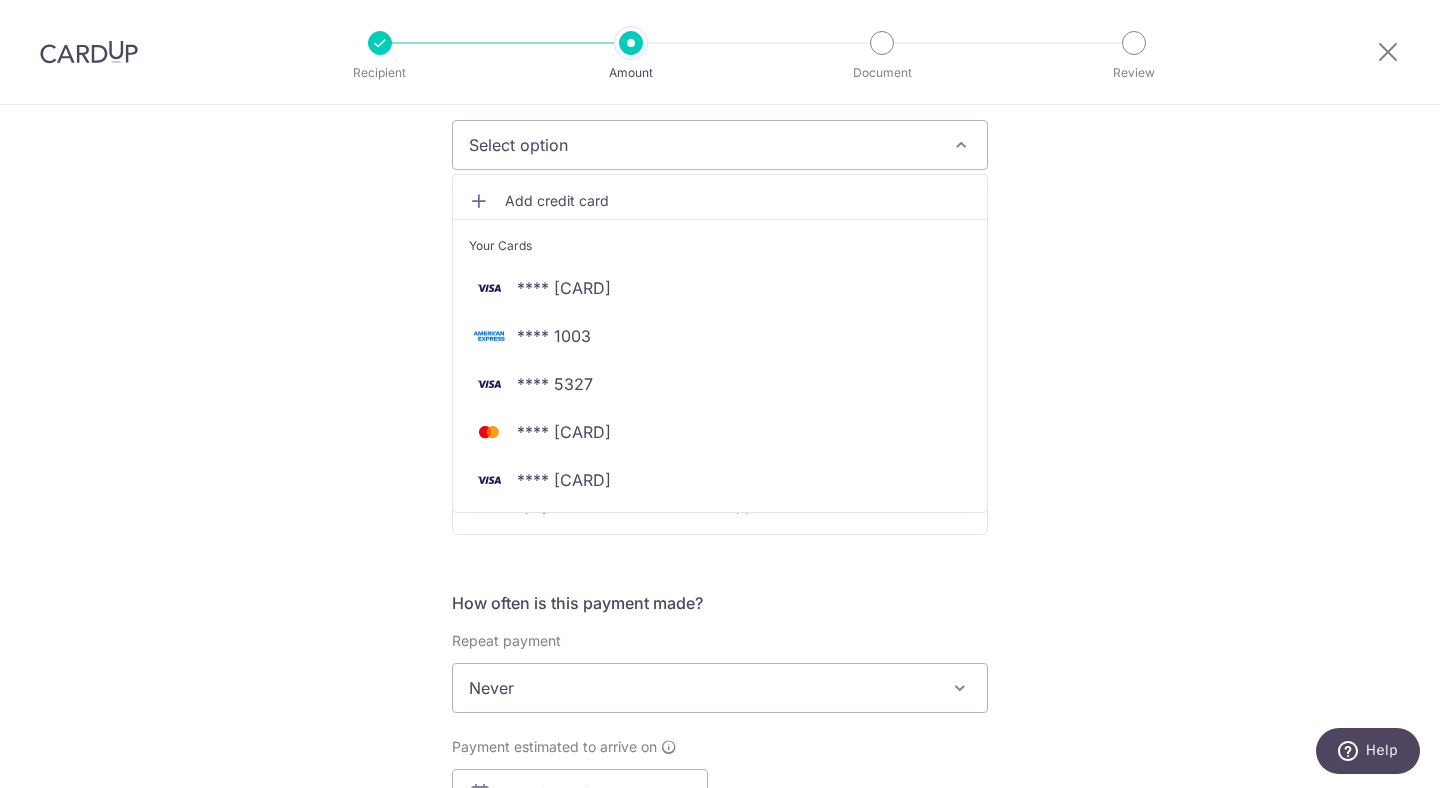 click on "Add credit card" at bounding box center [738, 201] 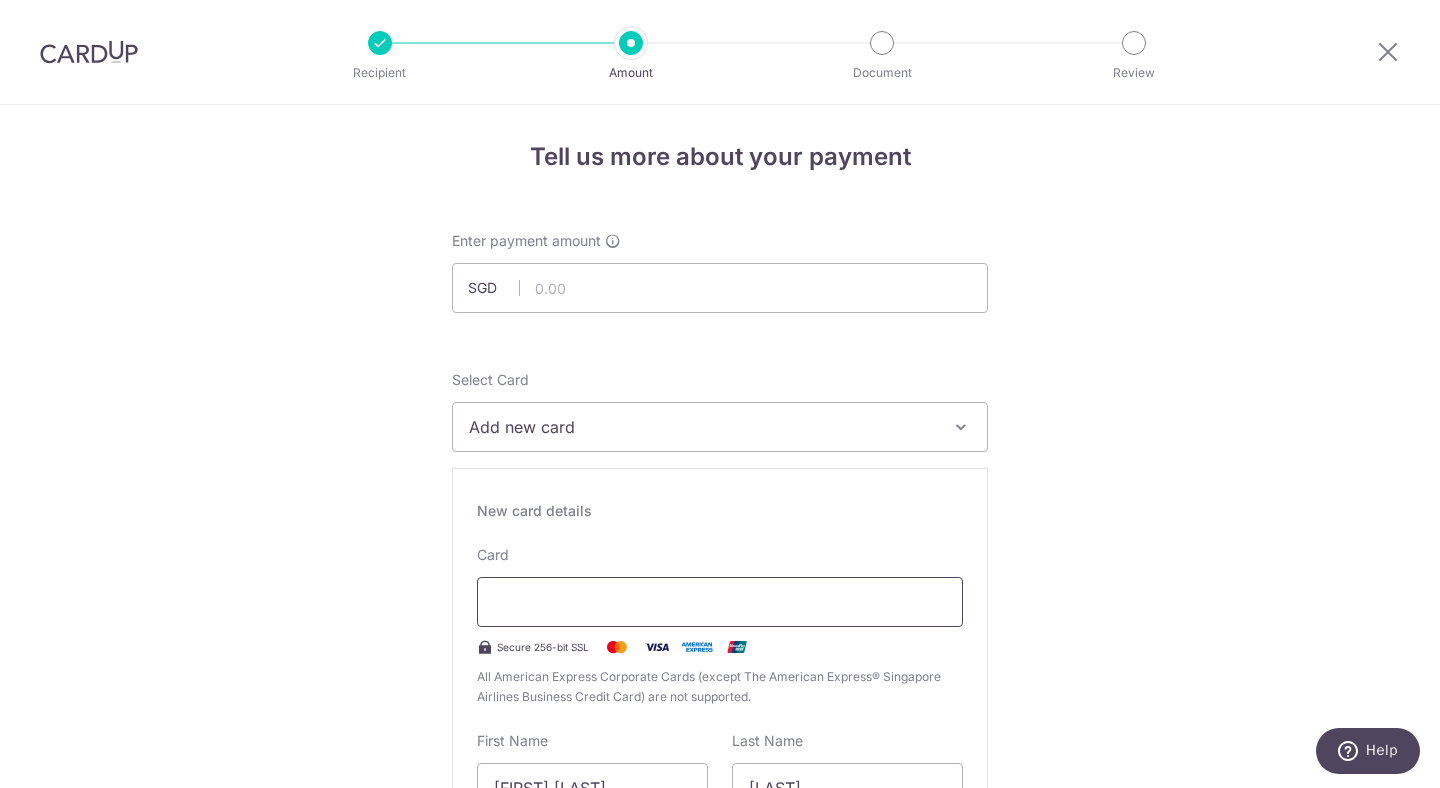 scroll, scrollTop: 194, scrollLeft: 0, axis: vertical 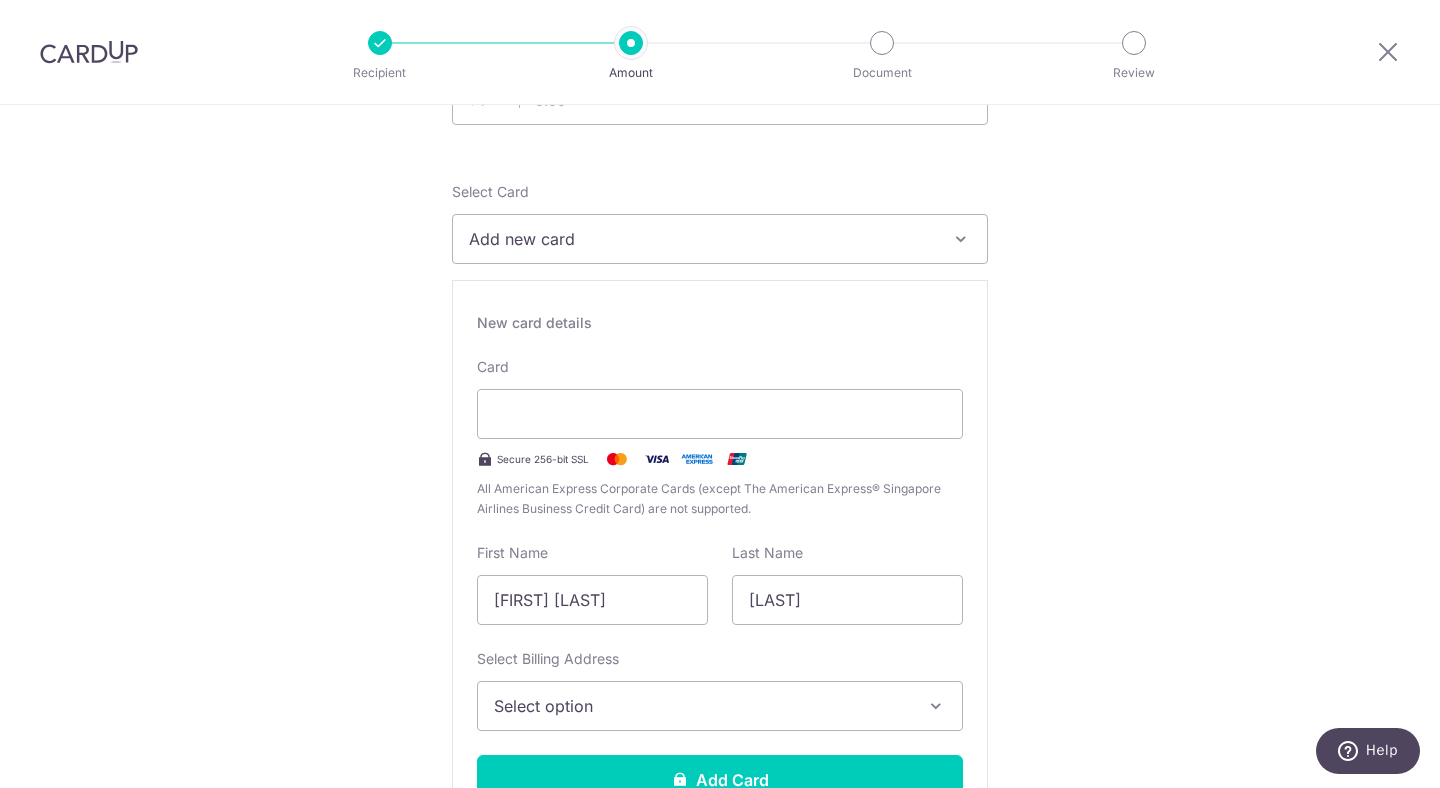 click on "Tell us more about your payment
Enter payment amount
SGD
Recipient added successfully!
Select Card
Add new card
Add credit card
Your Cards
**** 5234
**** 1003
**** 5327
**** 5413
**** 4442
Secure 256-bit SSL
Text" at bounding box center [720, 1090] 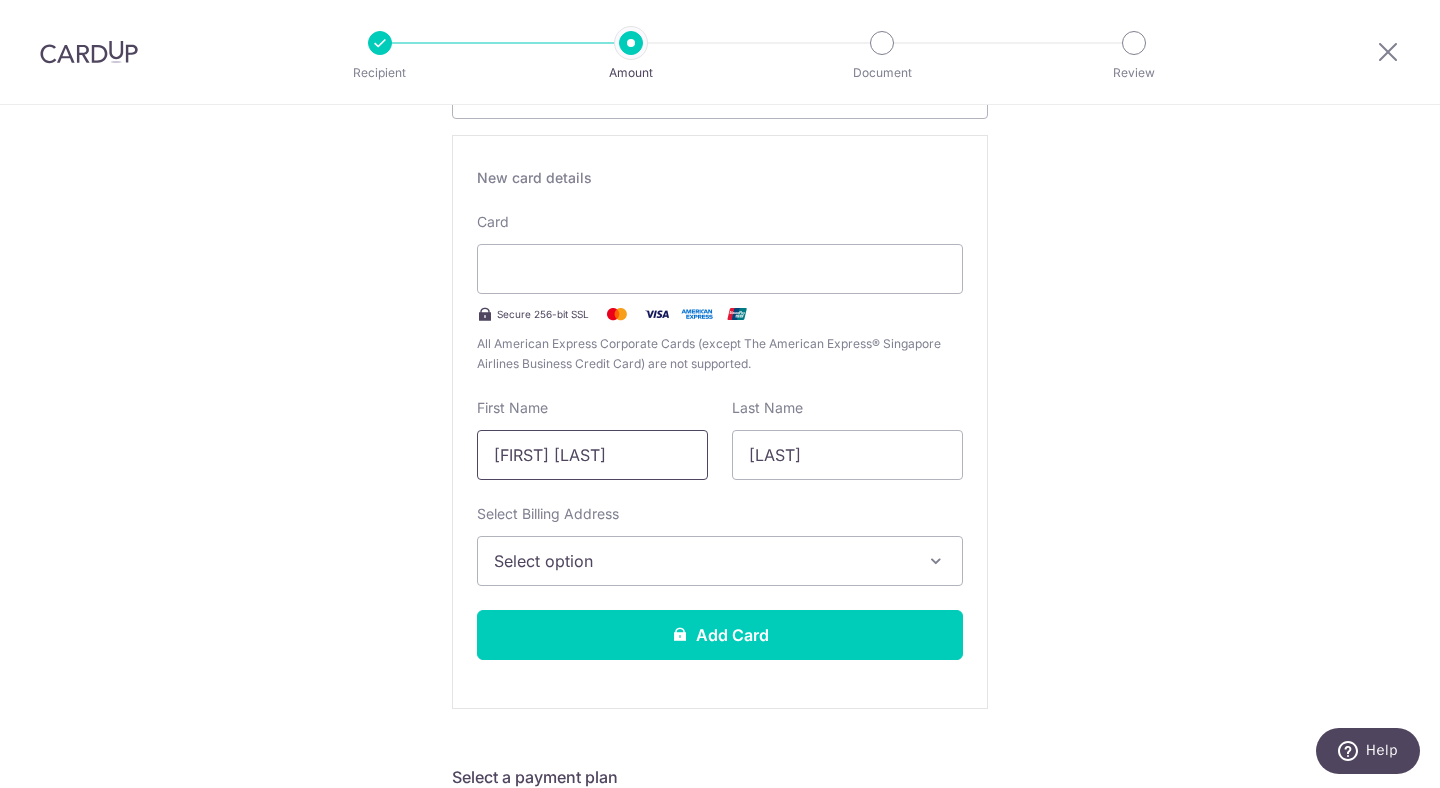 click on "Karthik Prakash" at bounding box center (592, 455) 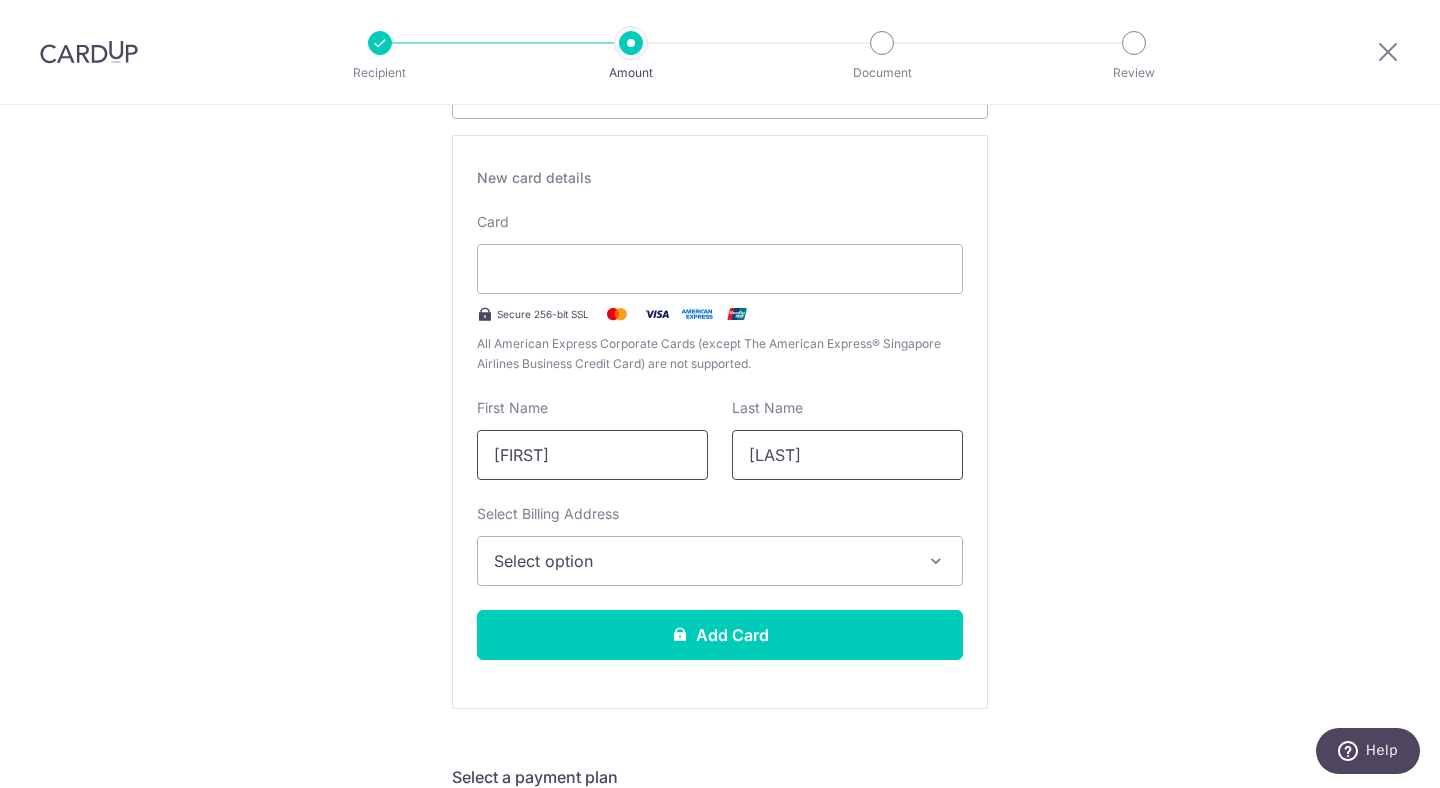 type on "Karthik" 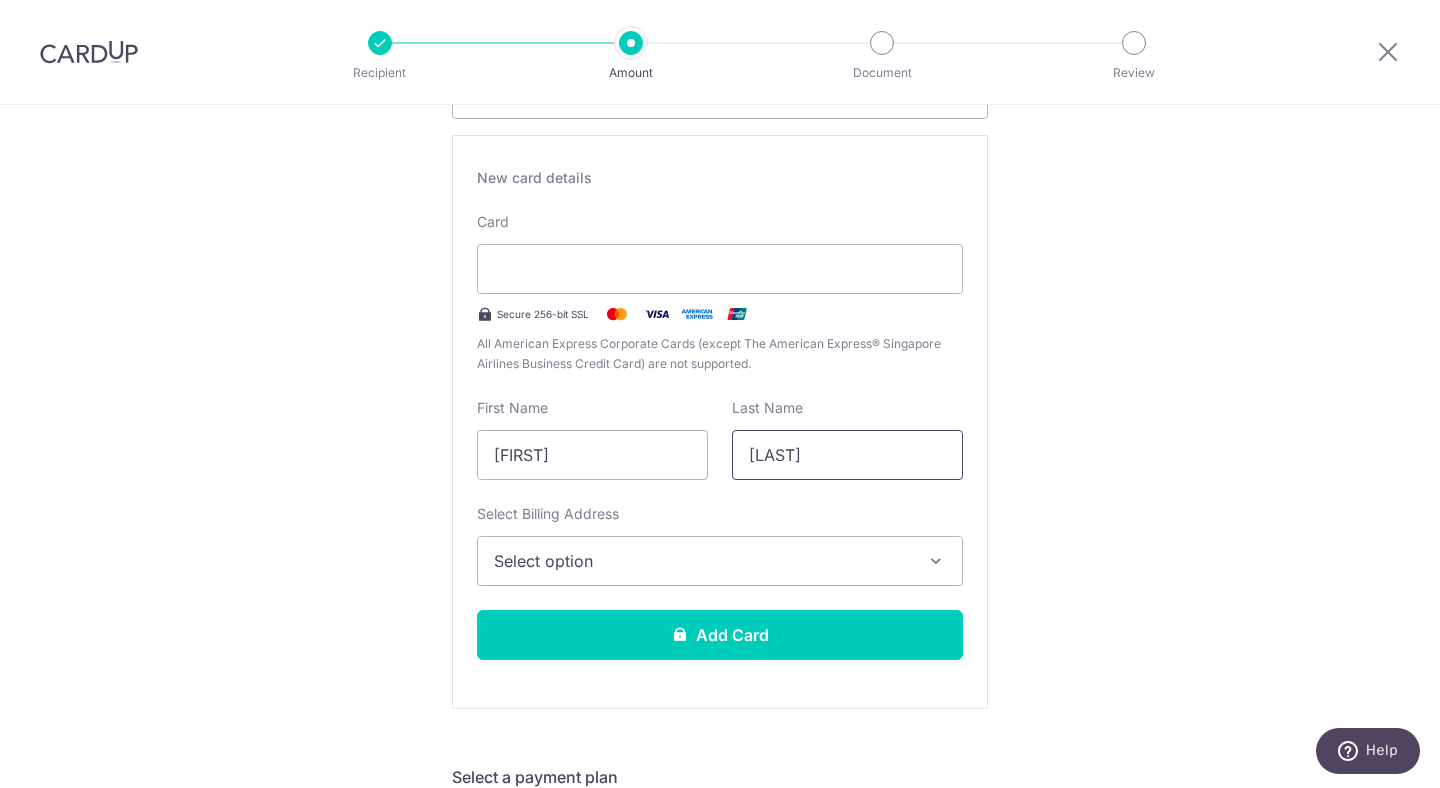 click on "Gowda" at bounding box center [847, 455] 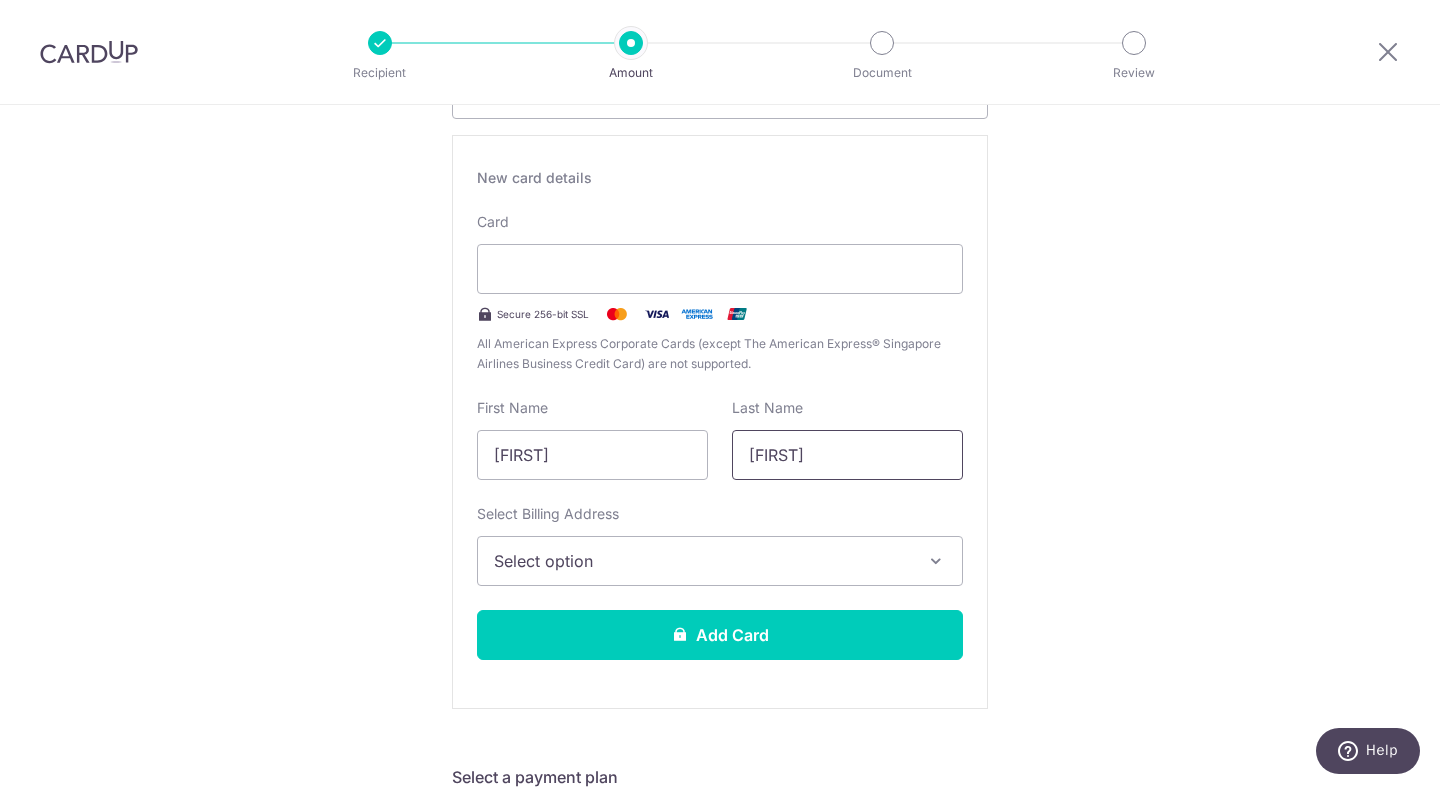 type on "Prakash" 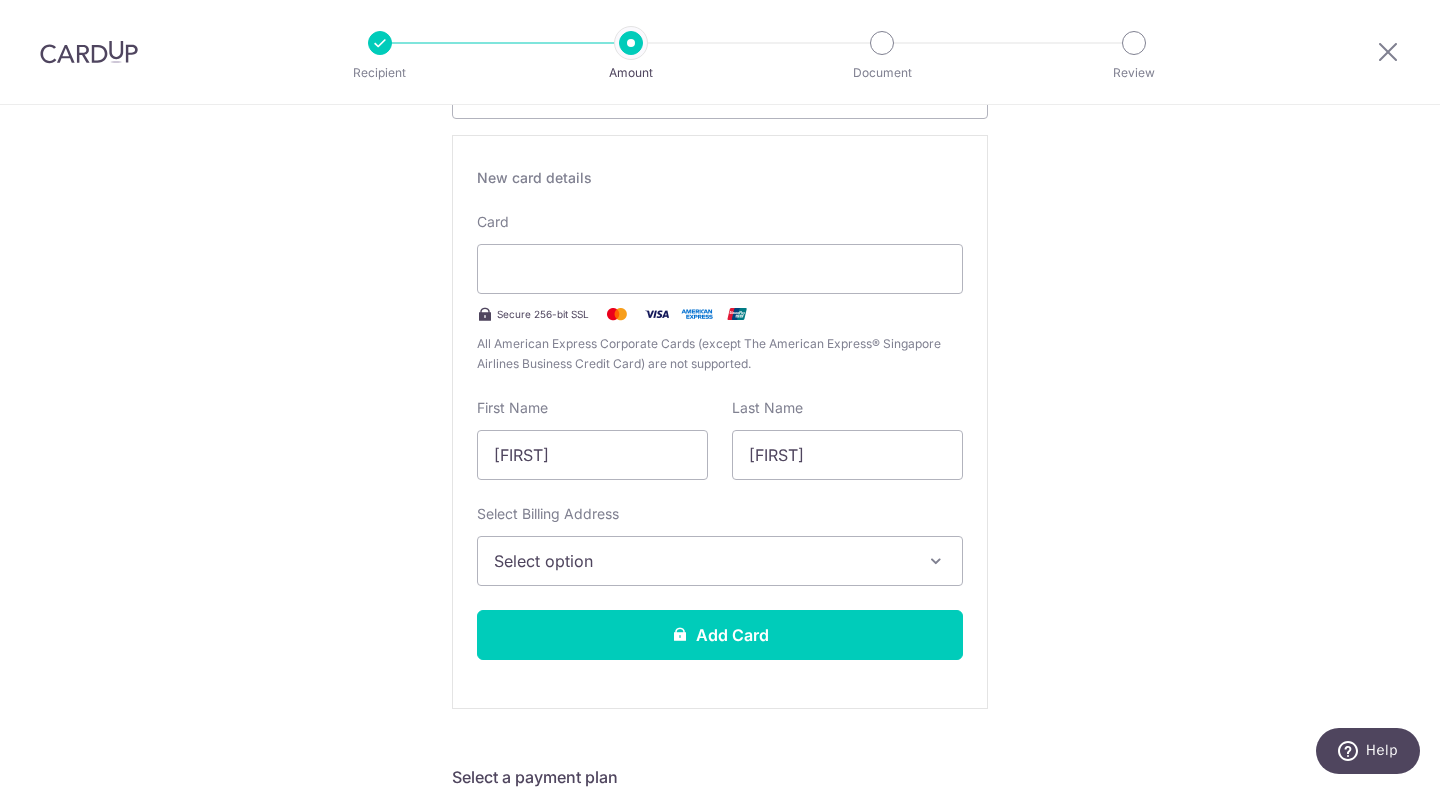 click on "Tell us more about your payment
Enter payment amount
SGD
Recipient added successfully!
Select Card
Add new card
Add credit card
Your Cards
**** 5234
**** 1003
**** 5327
**** 5413
**** 4442
Secure 256-bit SSL
Text" at bounding box center [720, 945] 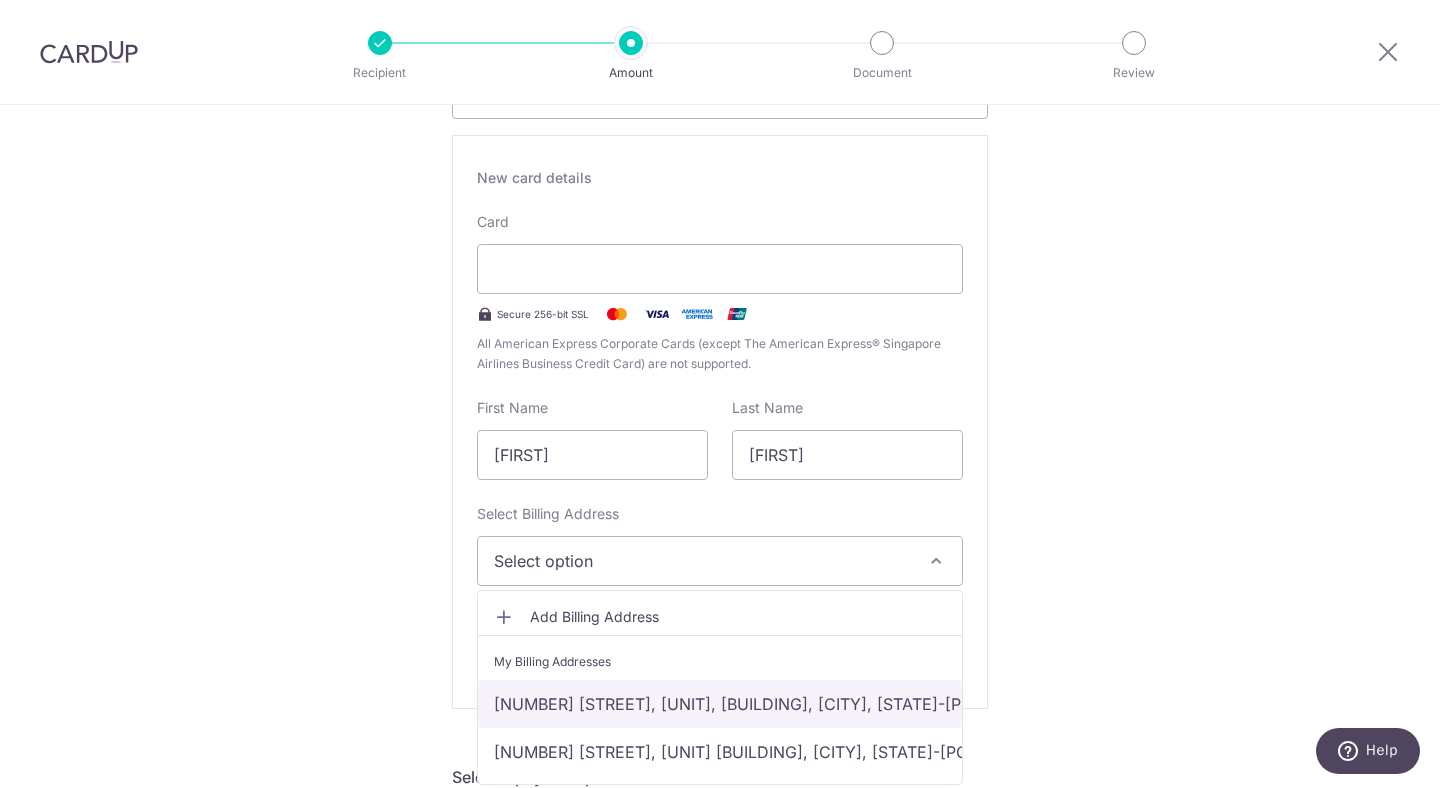 click on "60 Tanah Merah Kechil Avenue, 11-19 Casa Merah, Singapore, Singapore-465529" at bounding box center (720, 704) 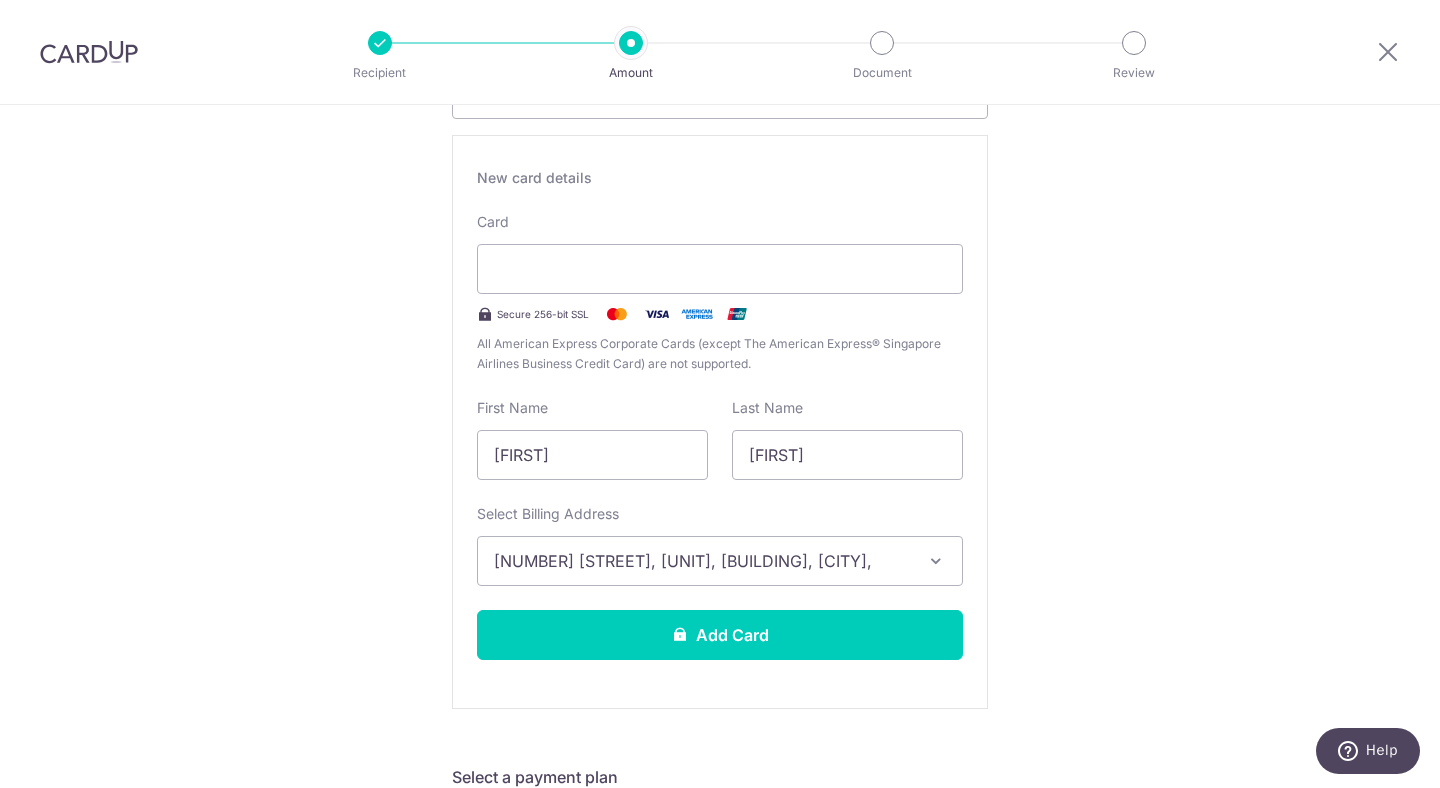 click on "Tell us more about your payment
Enter payment amount
SGD
Recipient added successfully!
Select Card
Add new card
Add credit card
Your Cards
**** 5234
**** 1003
**** 5327
**** 5413
**** 4442
Secure 256-bit SSL
Text" at bounding box center (720, 945) 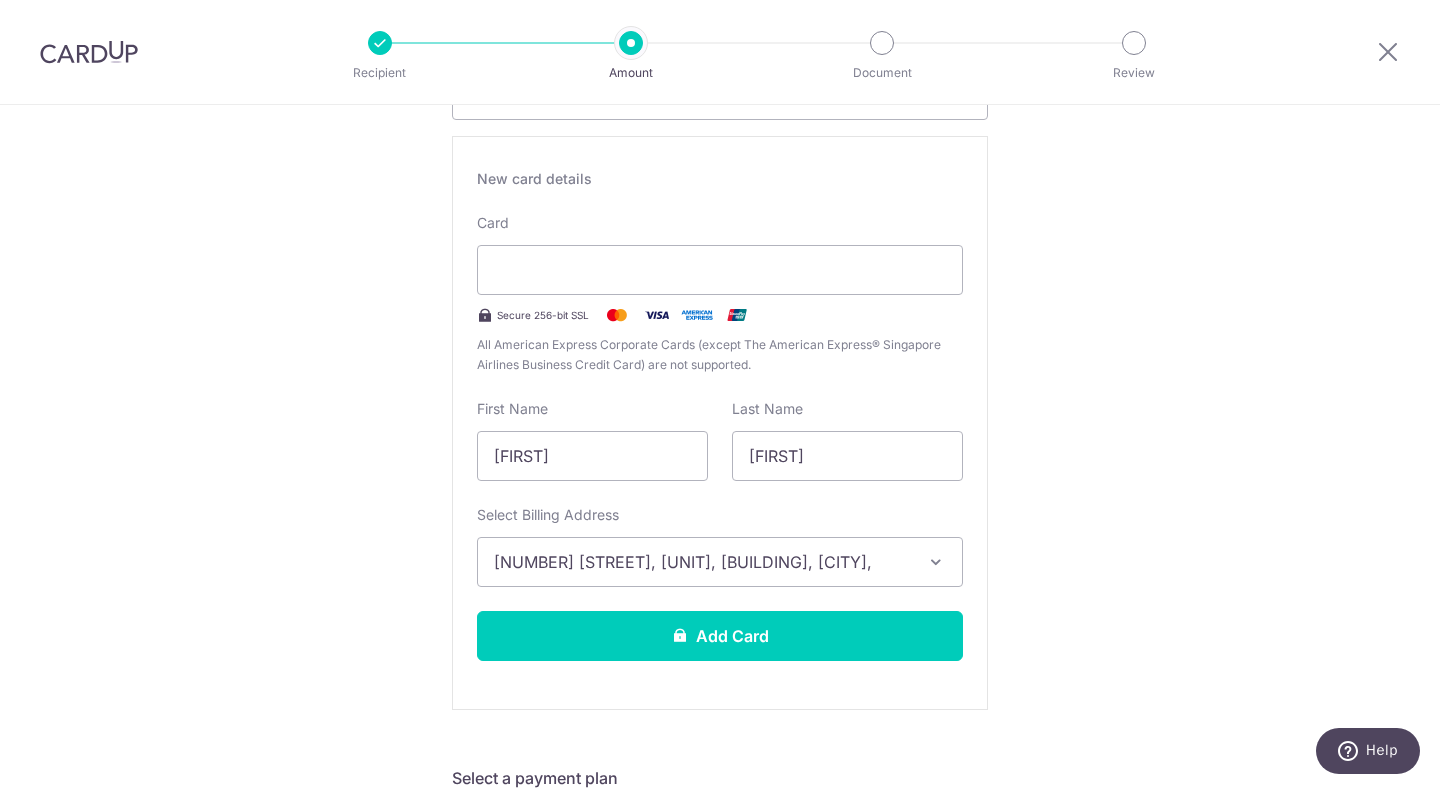 scroll, scrollTop: 0, scrollLeft: 0, axis: both 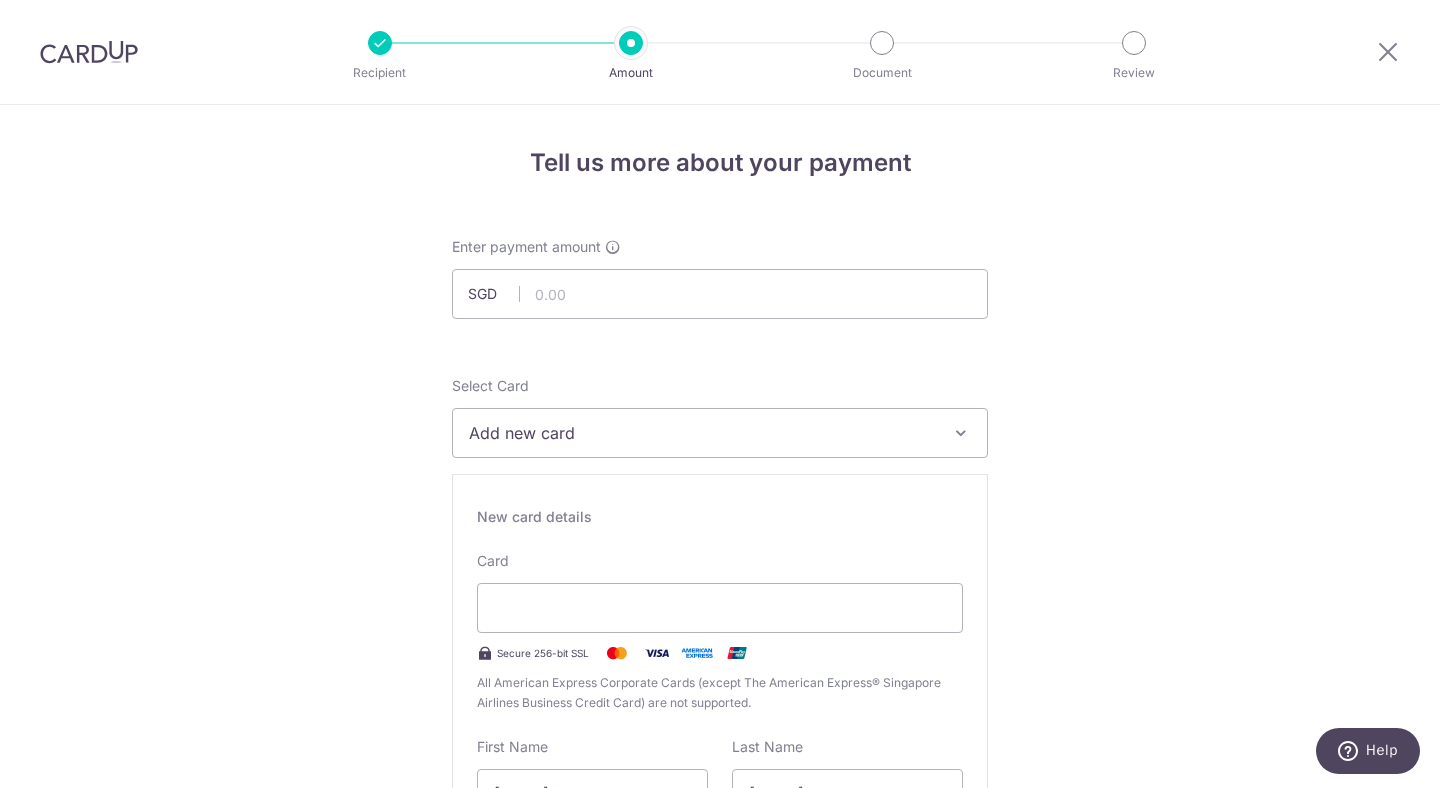 click on "Tell us more about your payment
Enter payment amount
SGD
Recipient added successfully!
Select Card
Add new card
Add credit card
Your Cards
**** 5234
**** 1003
**** 5327
**** 5413
**** 4442
Secure 256-bit SSL
Text" at bounding box center [720, 1284] 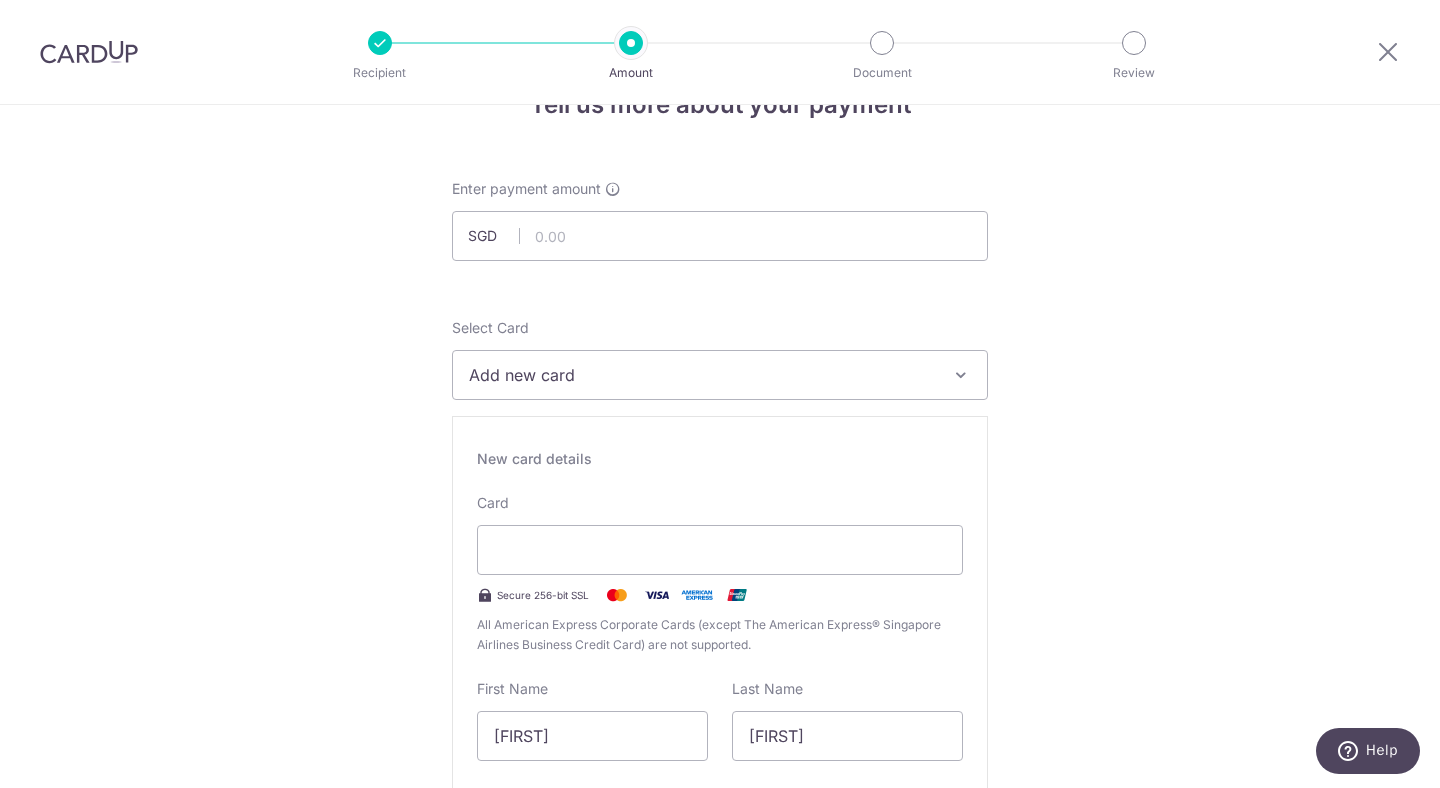 scroll, scrollTop: 318, scrollLeft: 0, axis: vertical 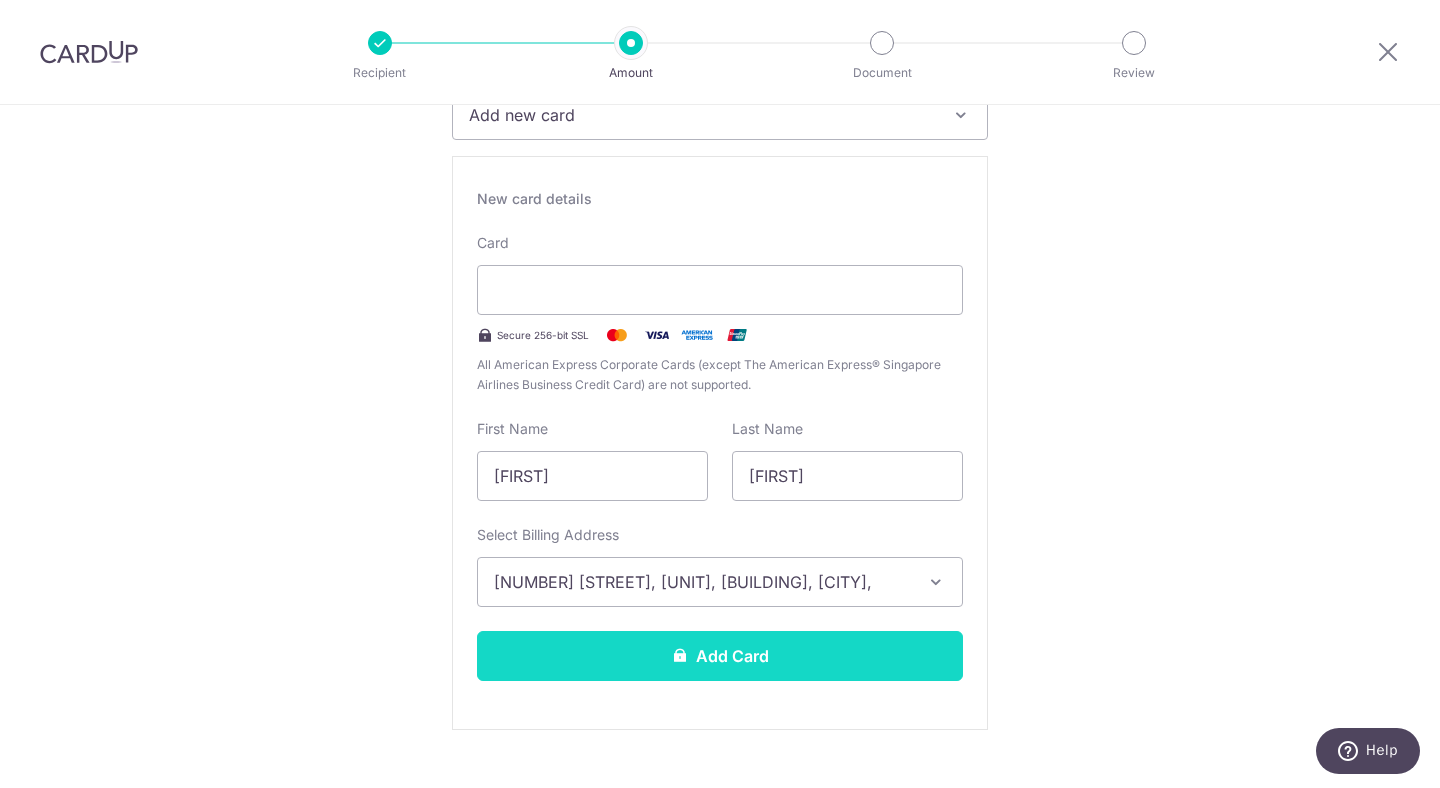 click on "Add Card" at bounding box center (720, 656) 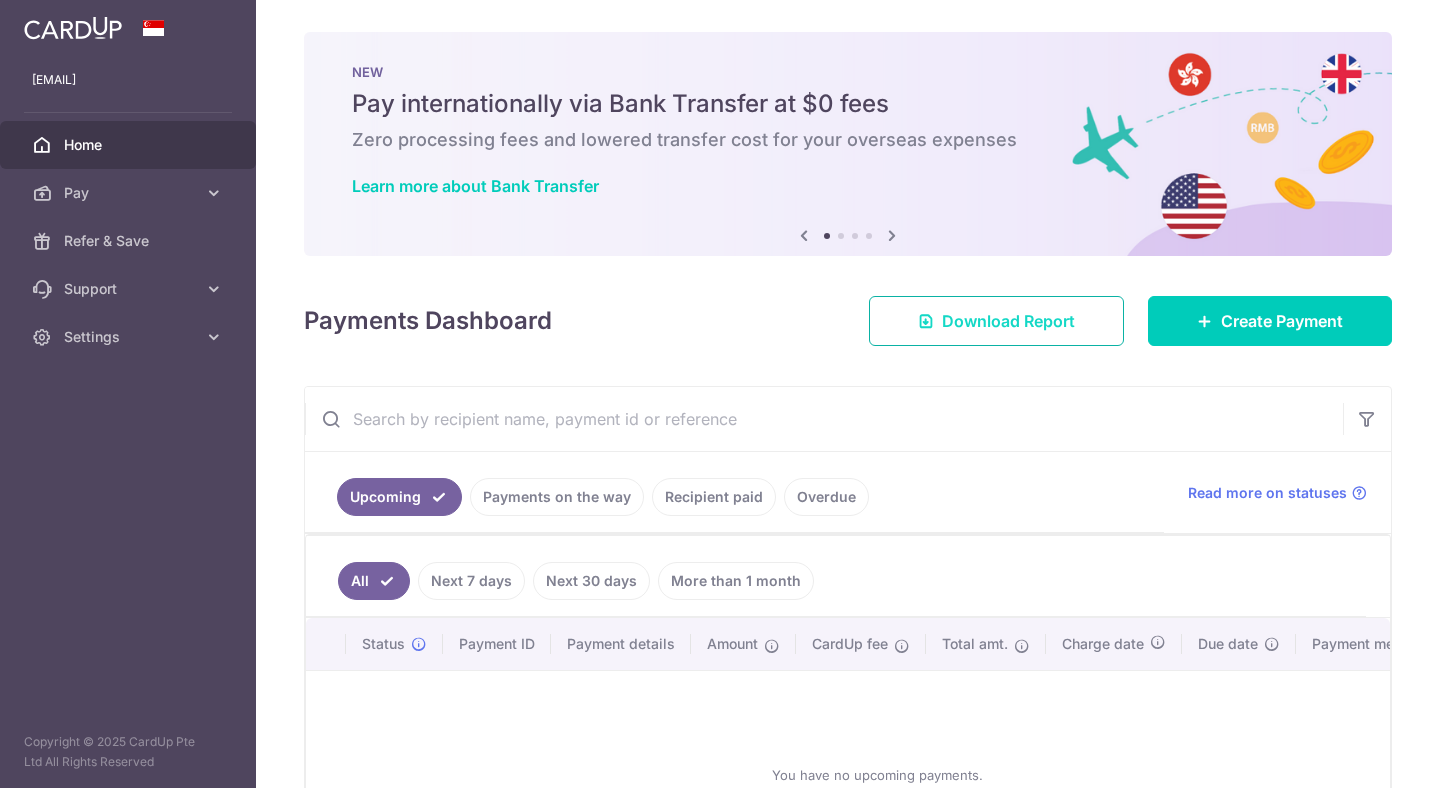 scroll, scrollTop: 0, scrollLeft: 0, axis: both 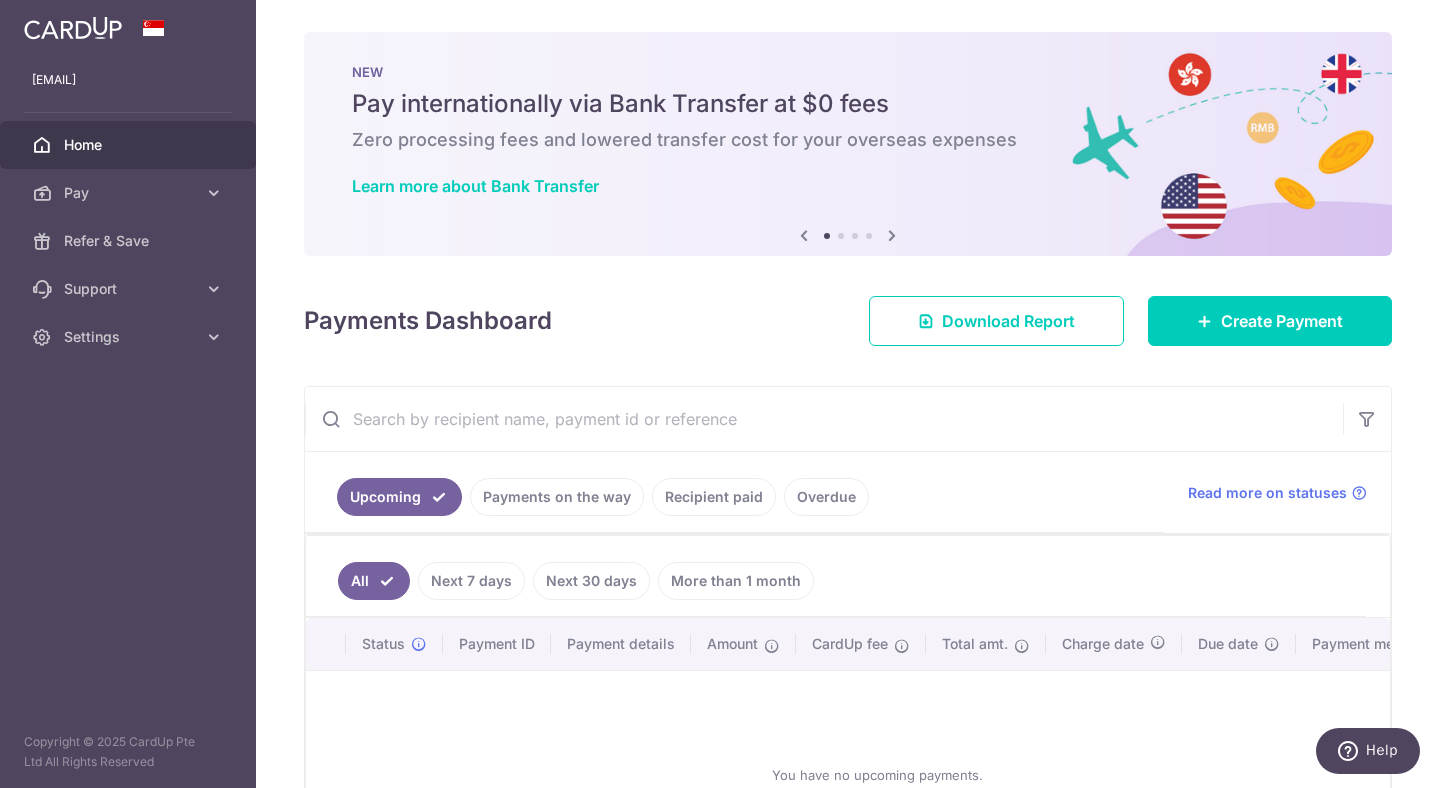 click at bounding box center [892, 235] 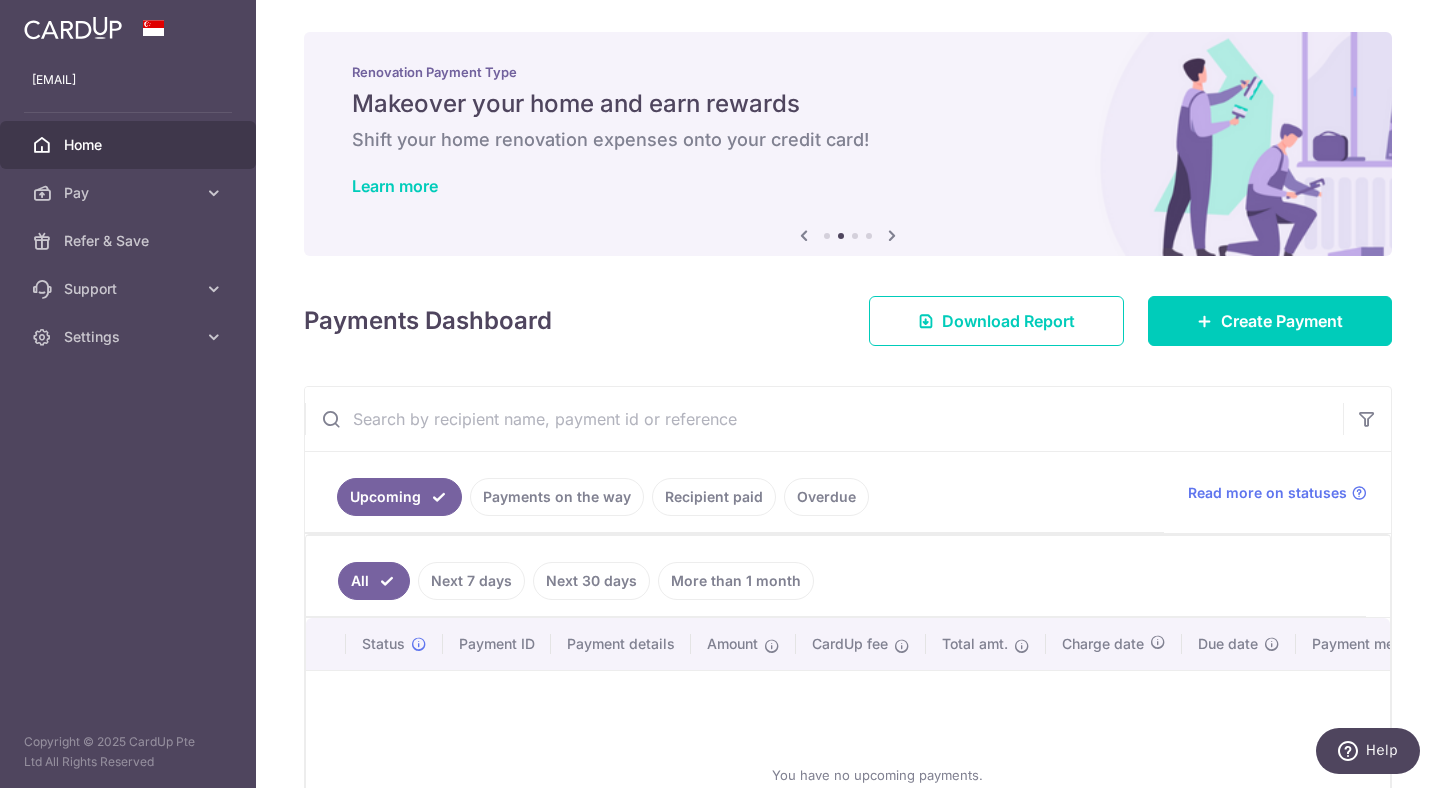 click at bounding box center (892, 235) 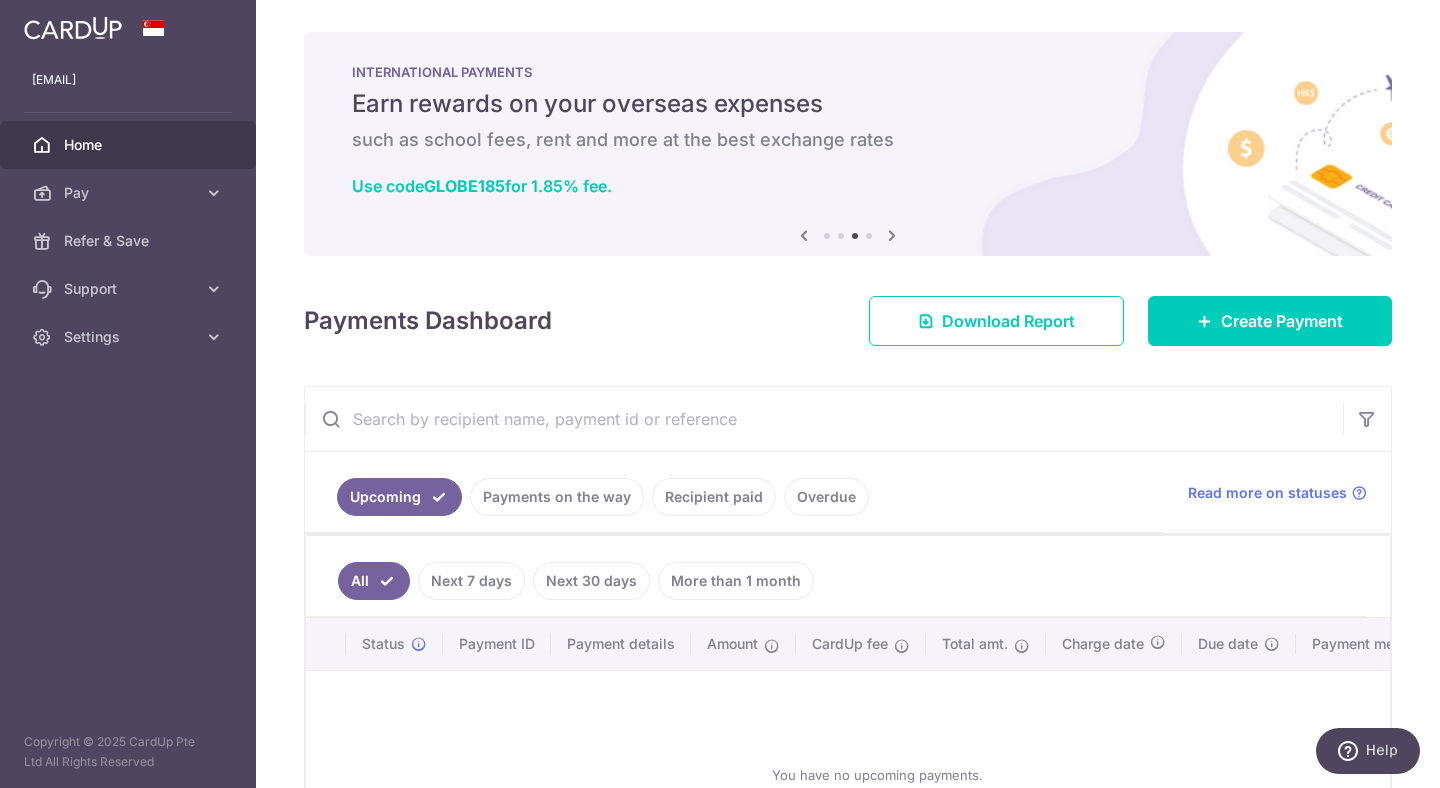 click at bounding box center [804, 235] 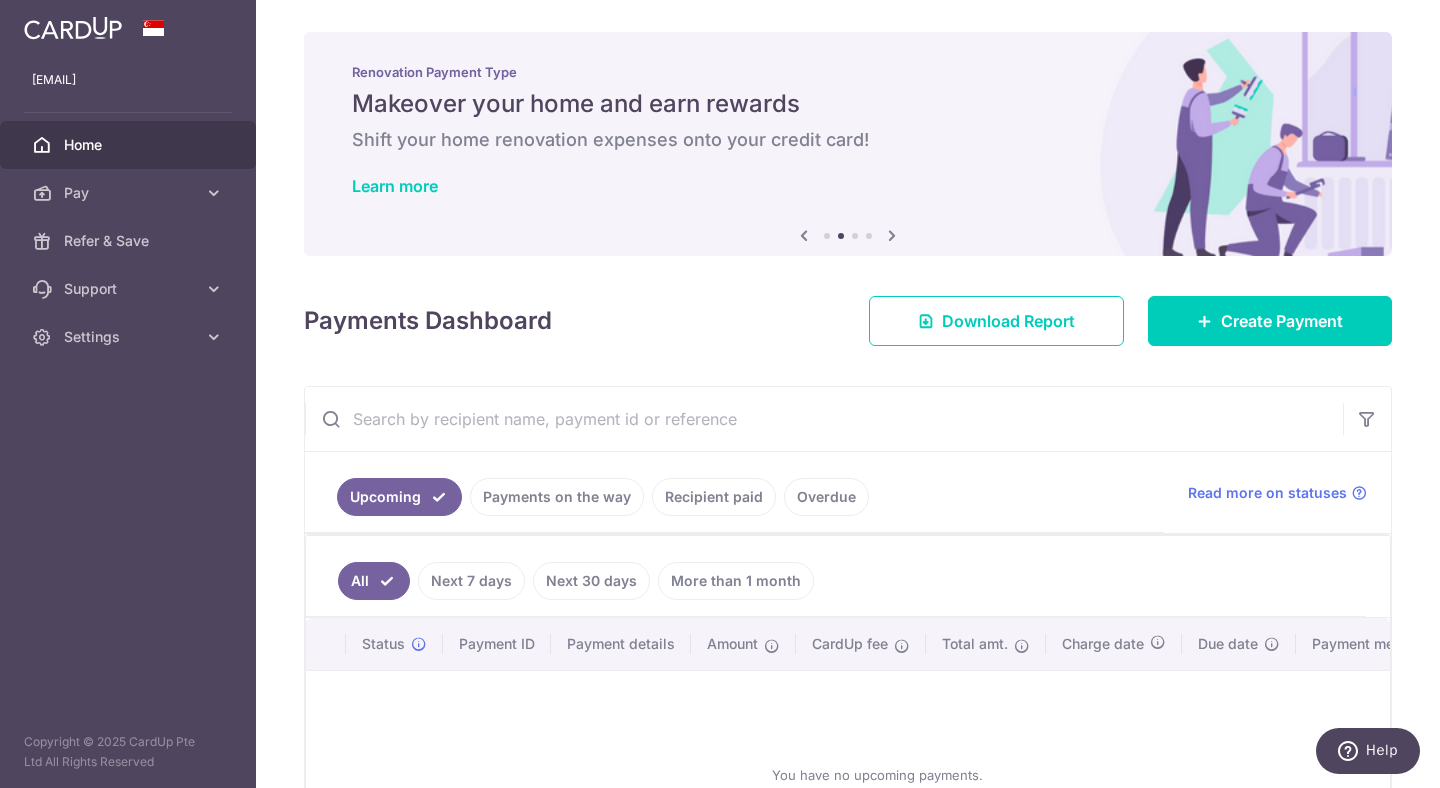 click at bounding box center [892, 235] 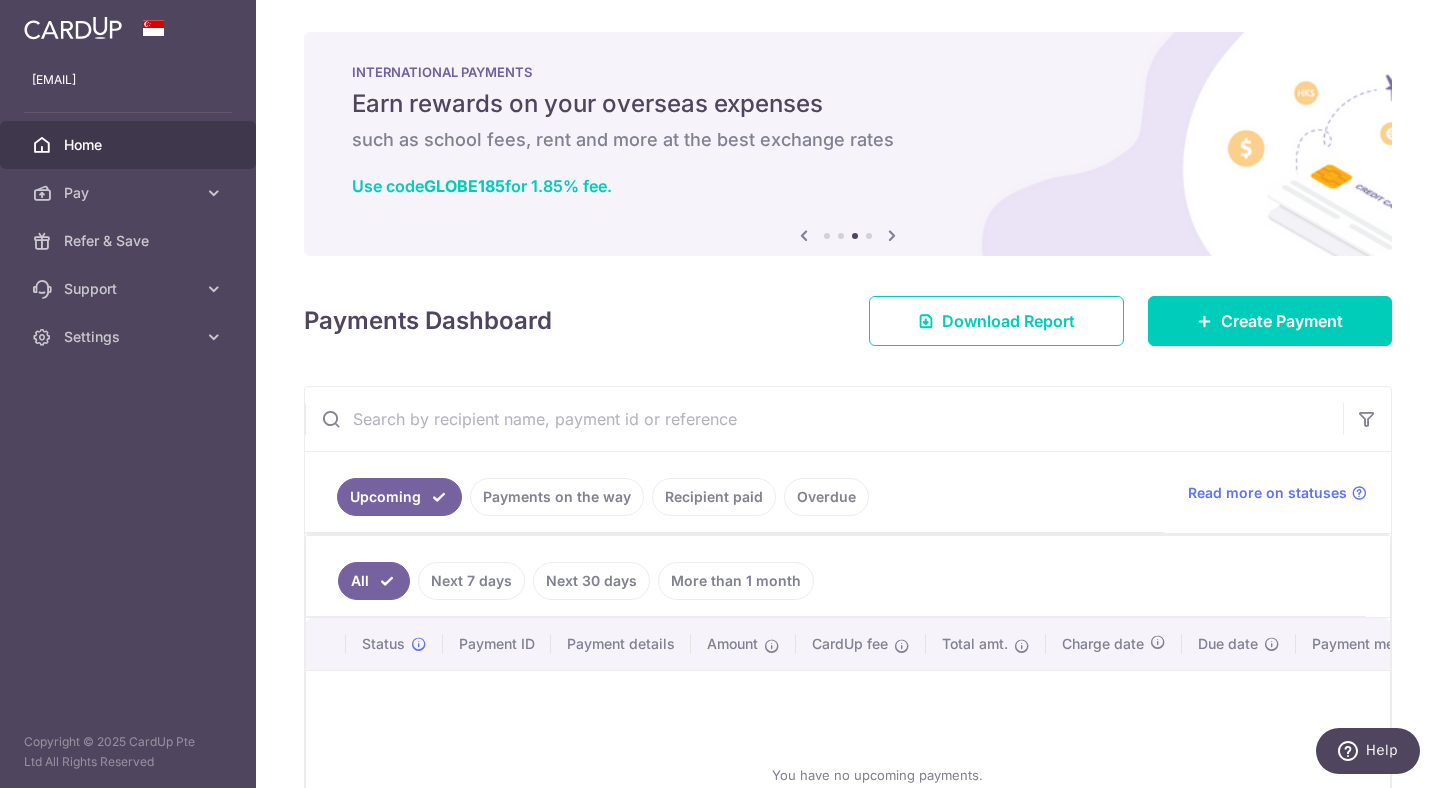 click at bounding box center (892, 235) 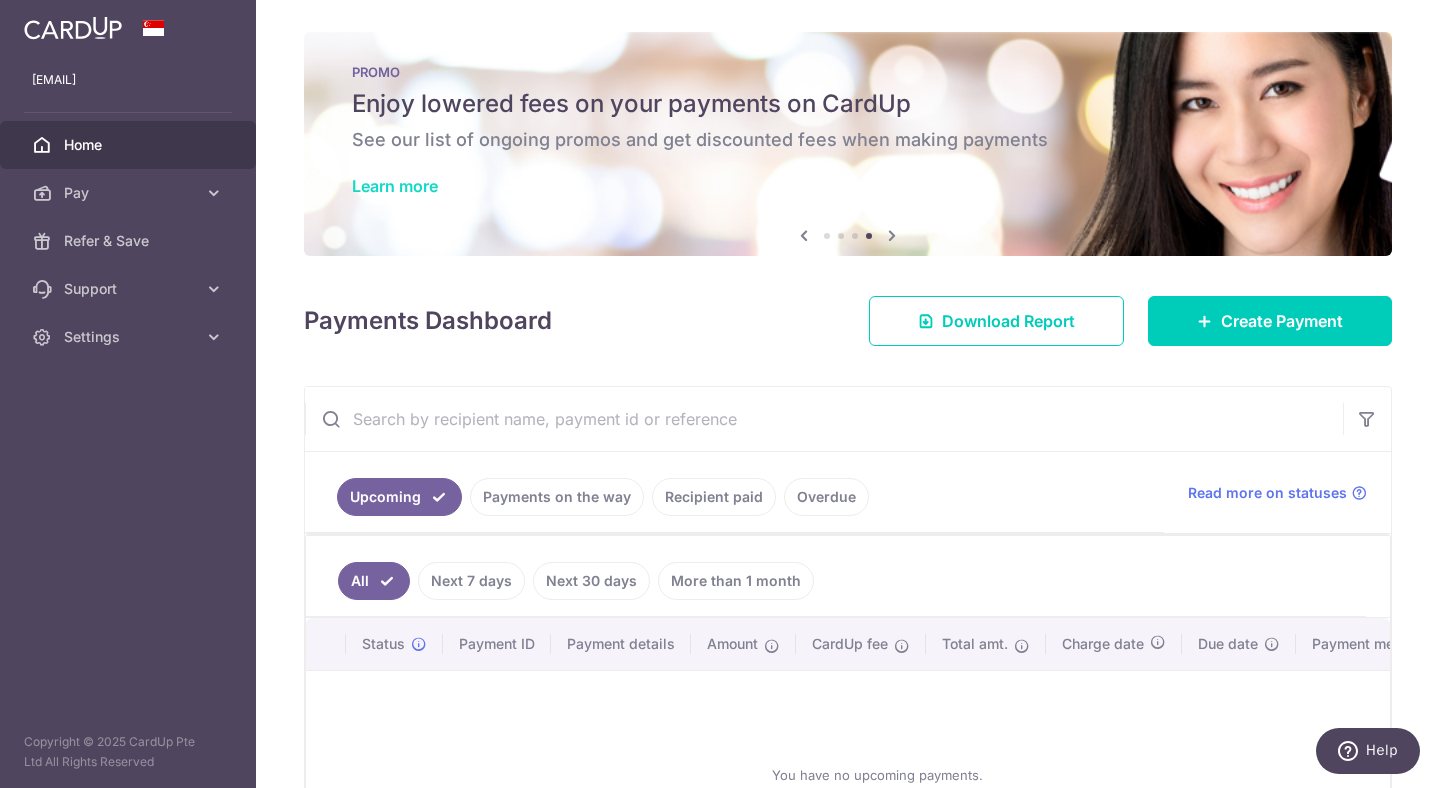 click on "Learn more" at bounding box center [395, 186] 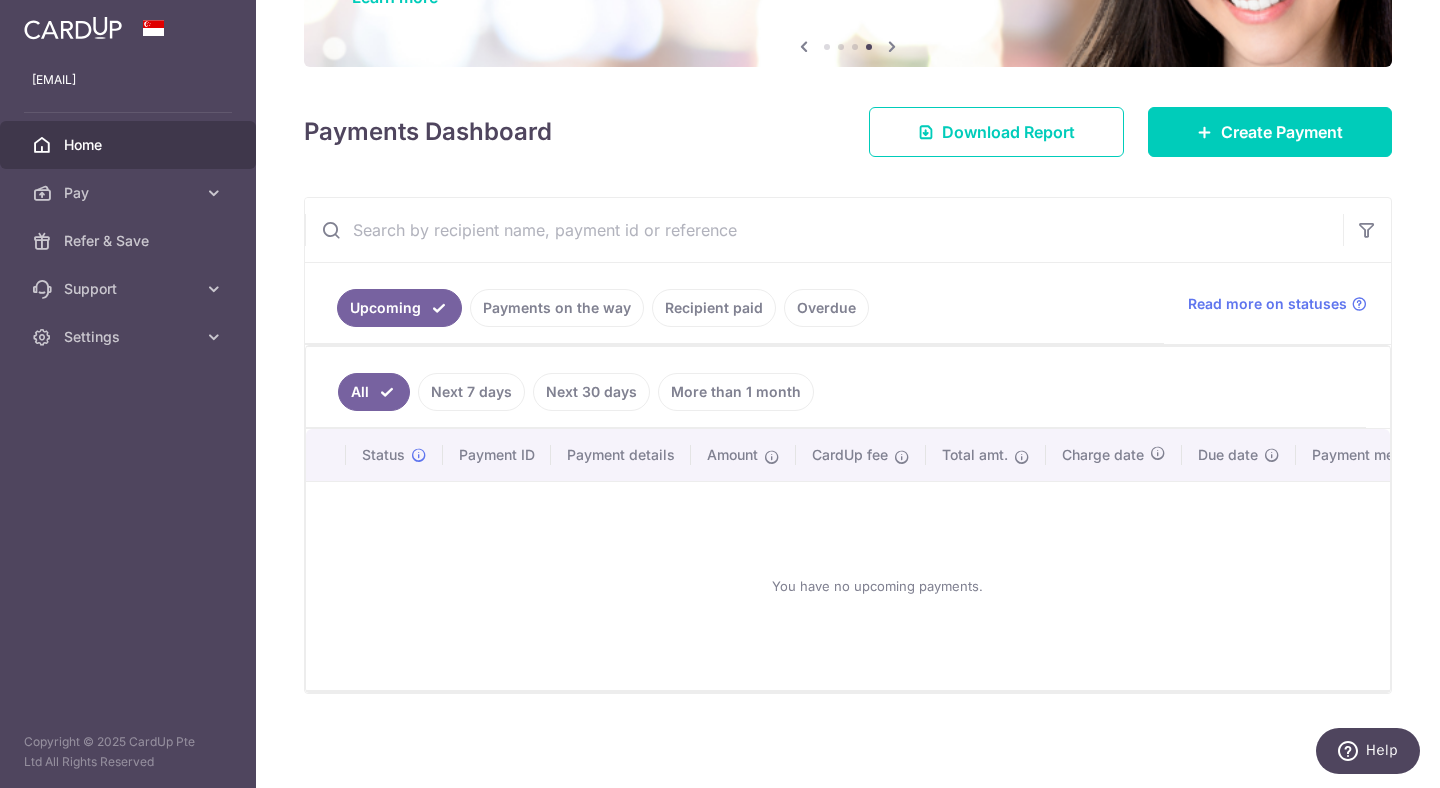scroll, scrollTop: 0, scrollLeft: 0, axis: both 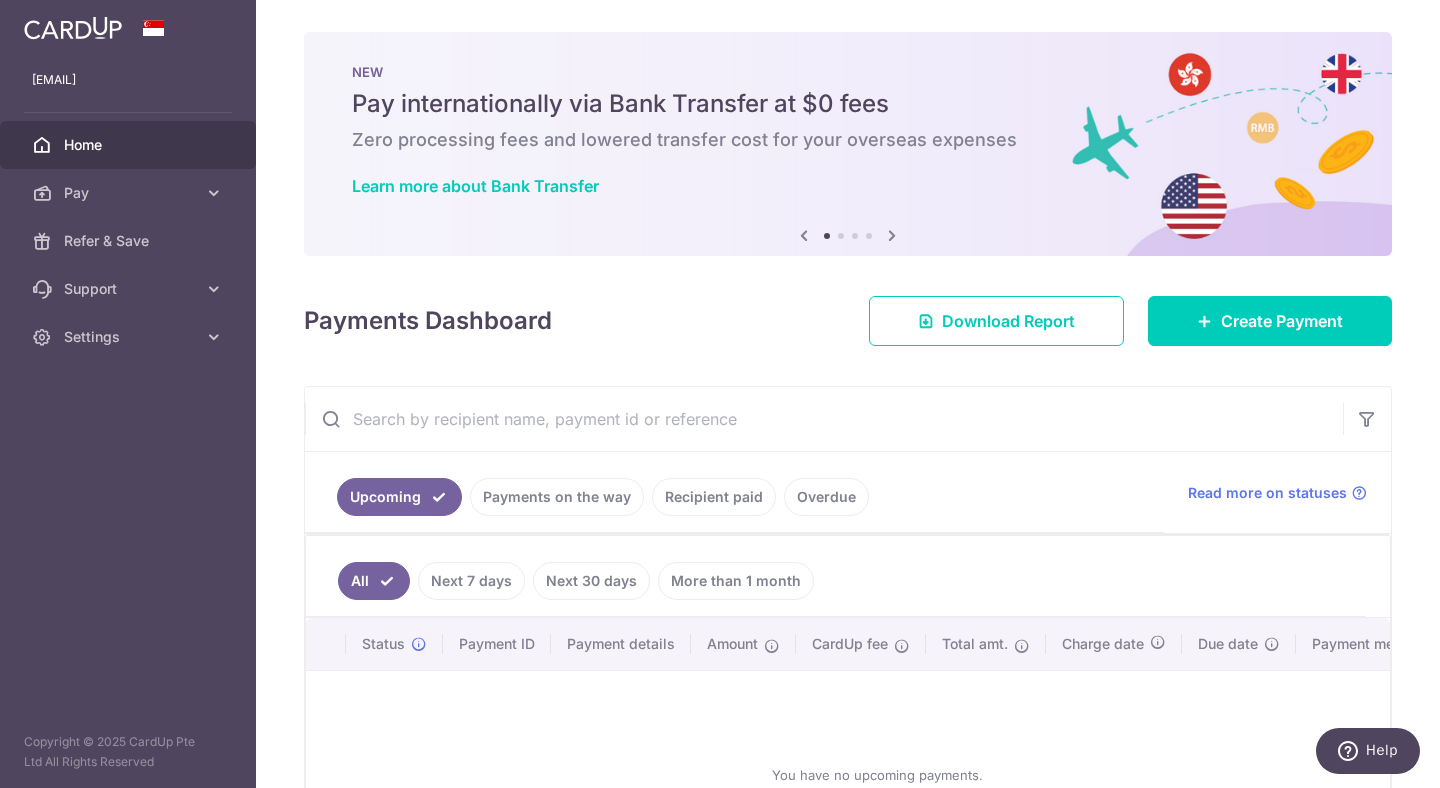 click on "Payments Dashboard" at bounding box center [428, 321] 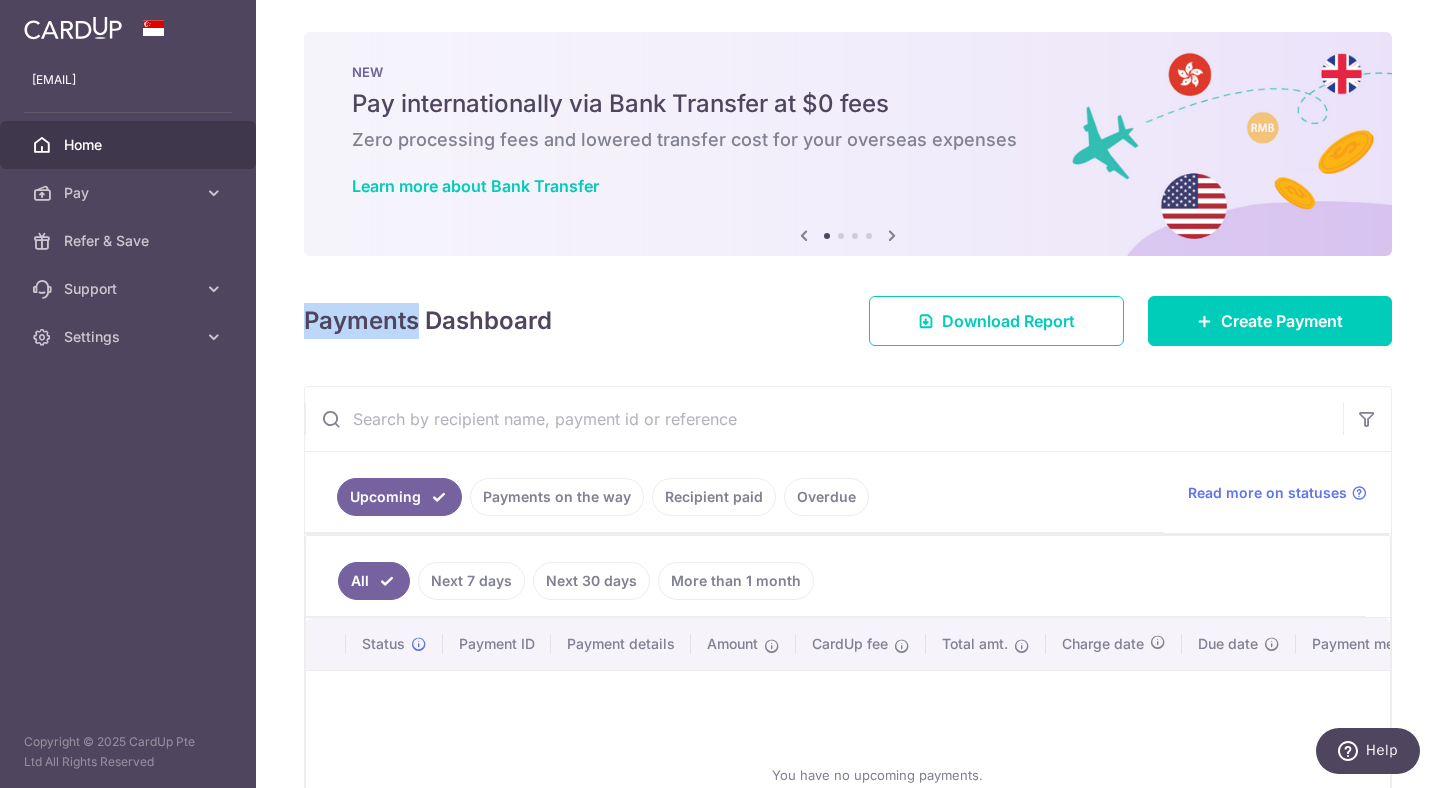 click on "Payments Dashboard" at bounding box center [428, 321] 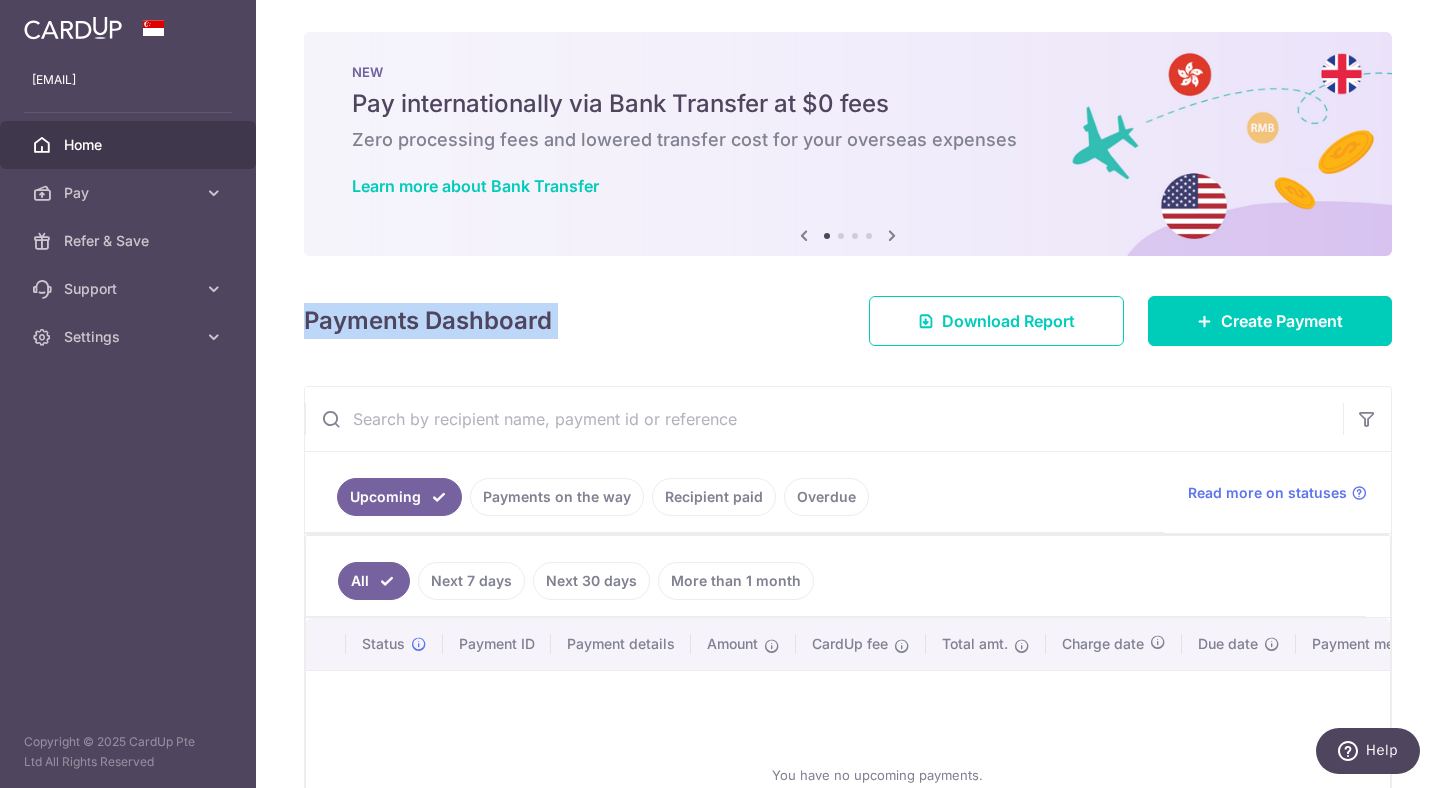 click on "Payments Dashboard" at bounding box center [428, 321] 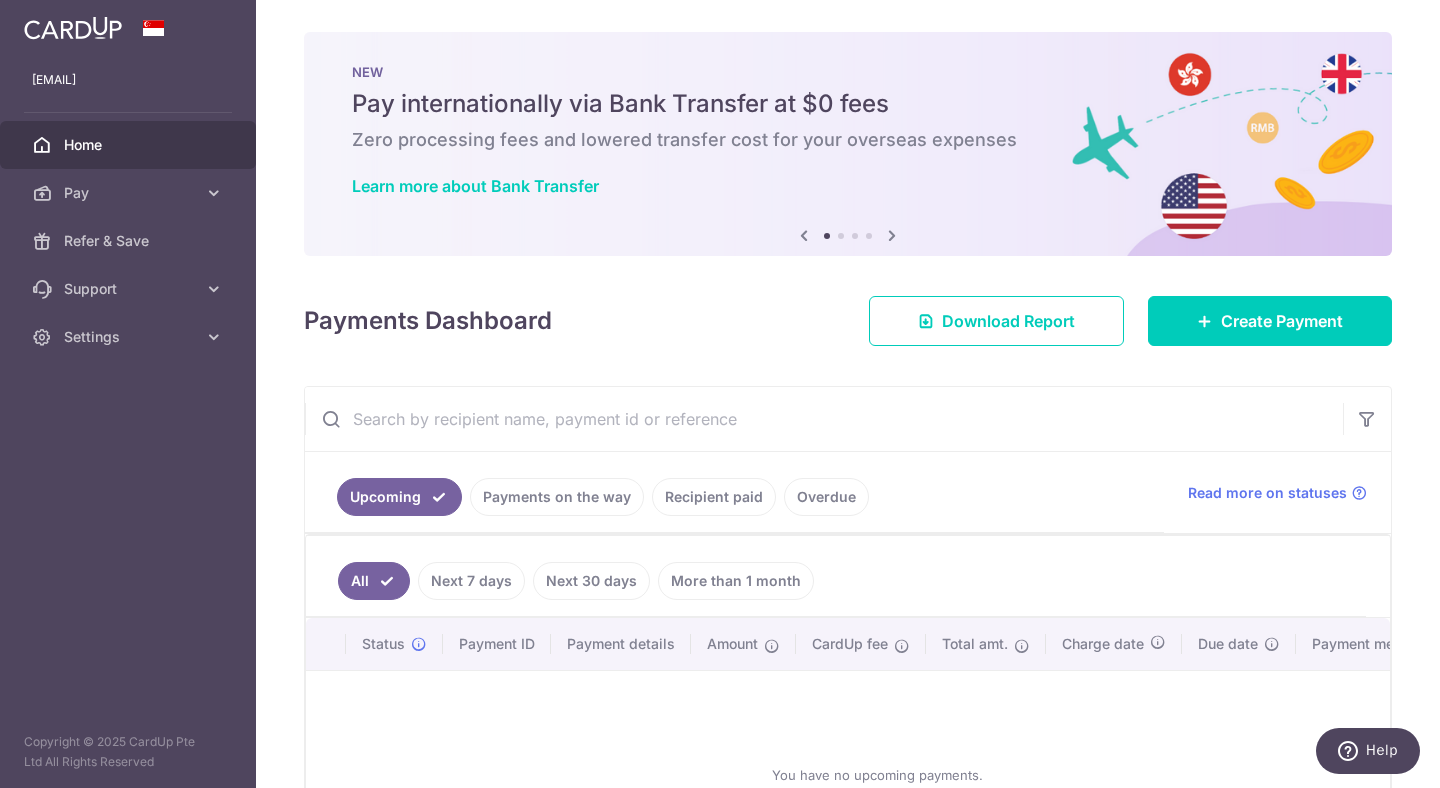 click on "×
Pause Schedule
Pause all future payments in this series
Pause just this one payment
By clicking below, you confirm you are pausing this payment to   on  . Payments can be unpaused at anytime prior to payment taken date.
Confirm
Cancel Schedule
Cancel all future payments in this series
Cancel just this one payment
Confirm
Approve Payment
Recipient Bank Details" at bounding box center [848, 394] 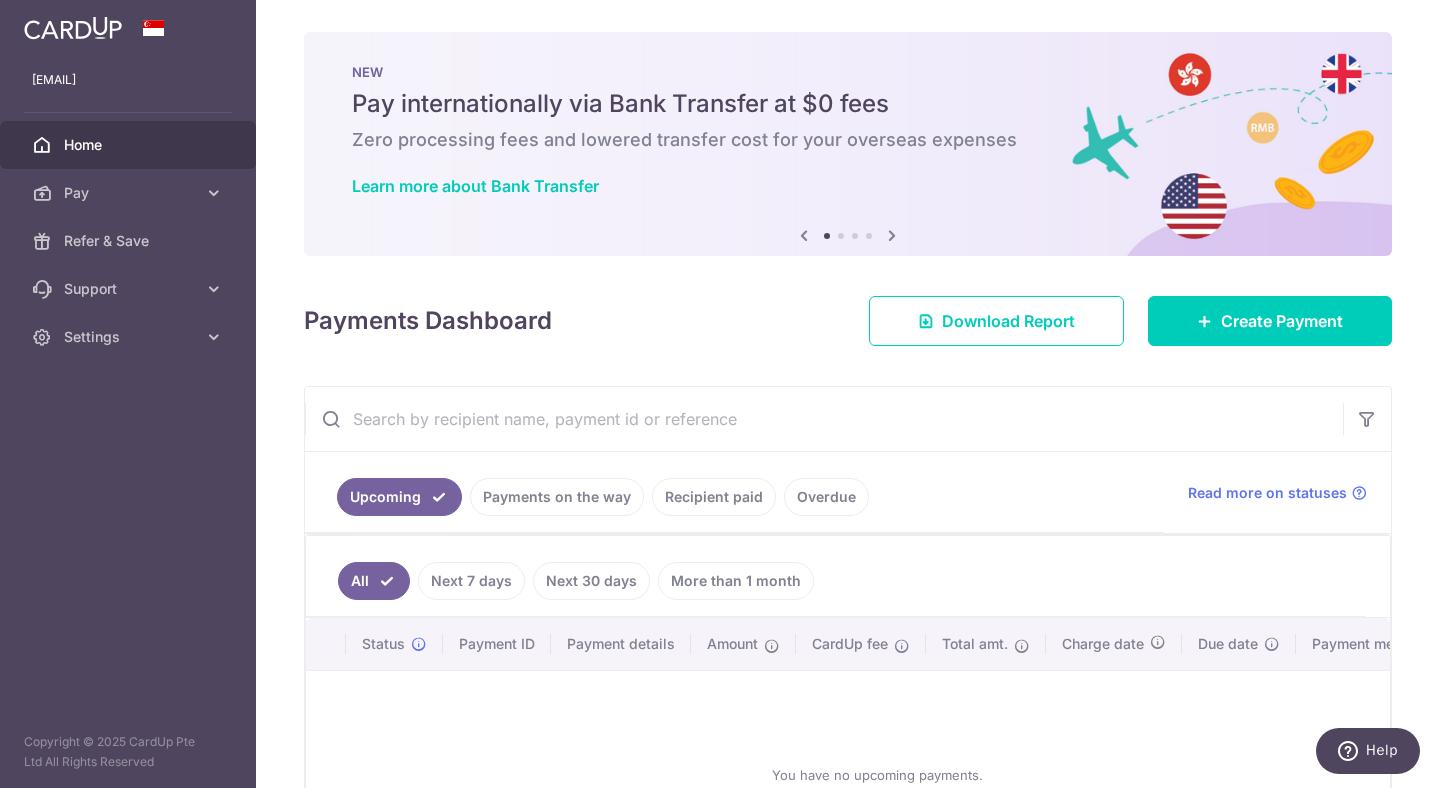 click on "Payments Dashboard" at bounding box center (428, 321) 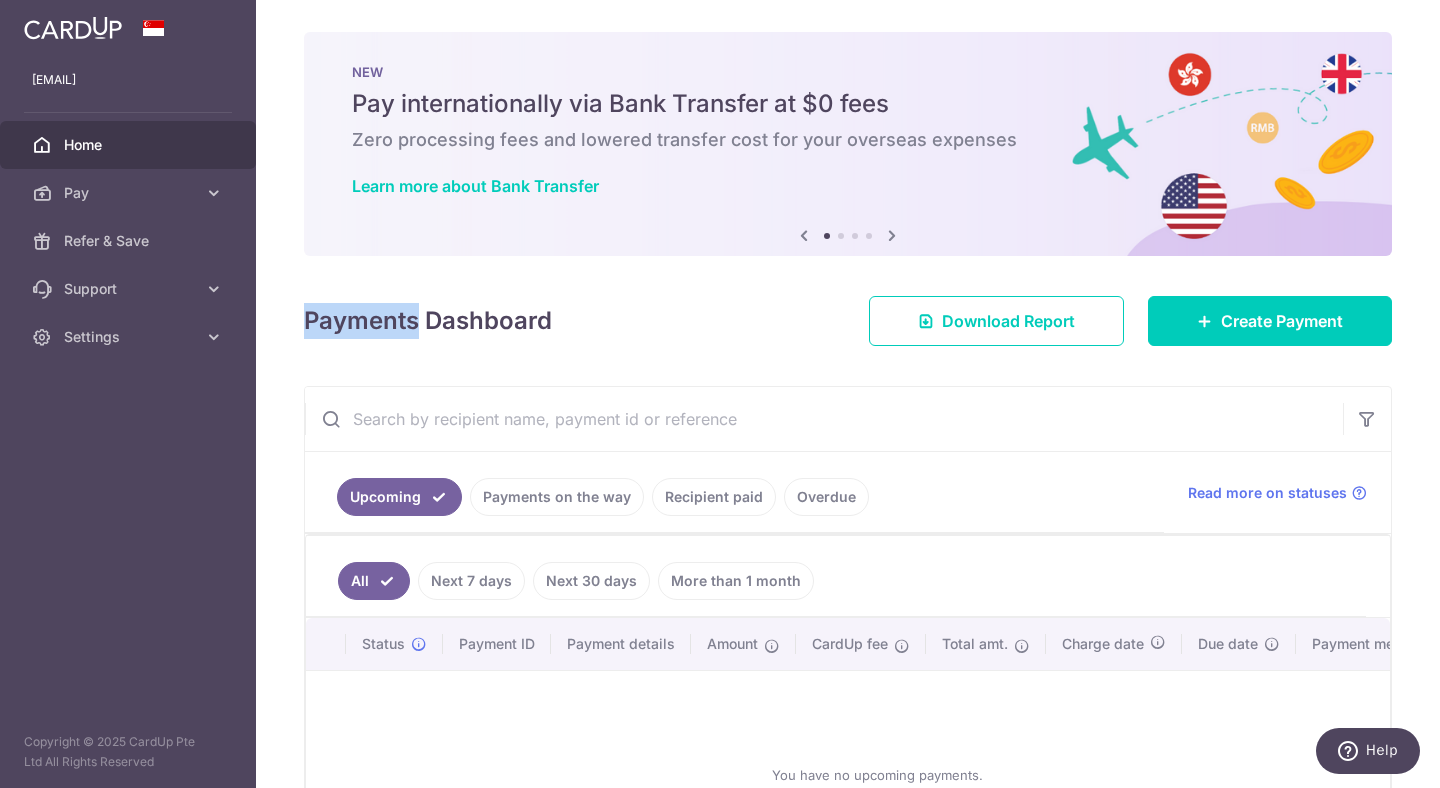 click on "Payments Dashboard" at bounding box center [428, 321] 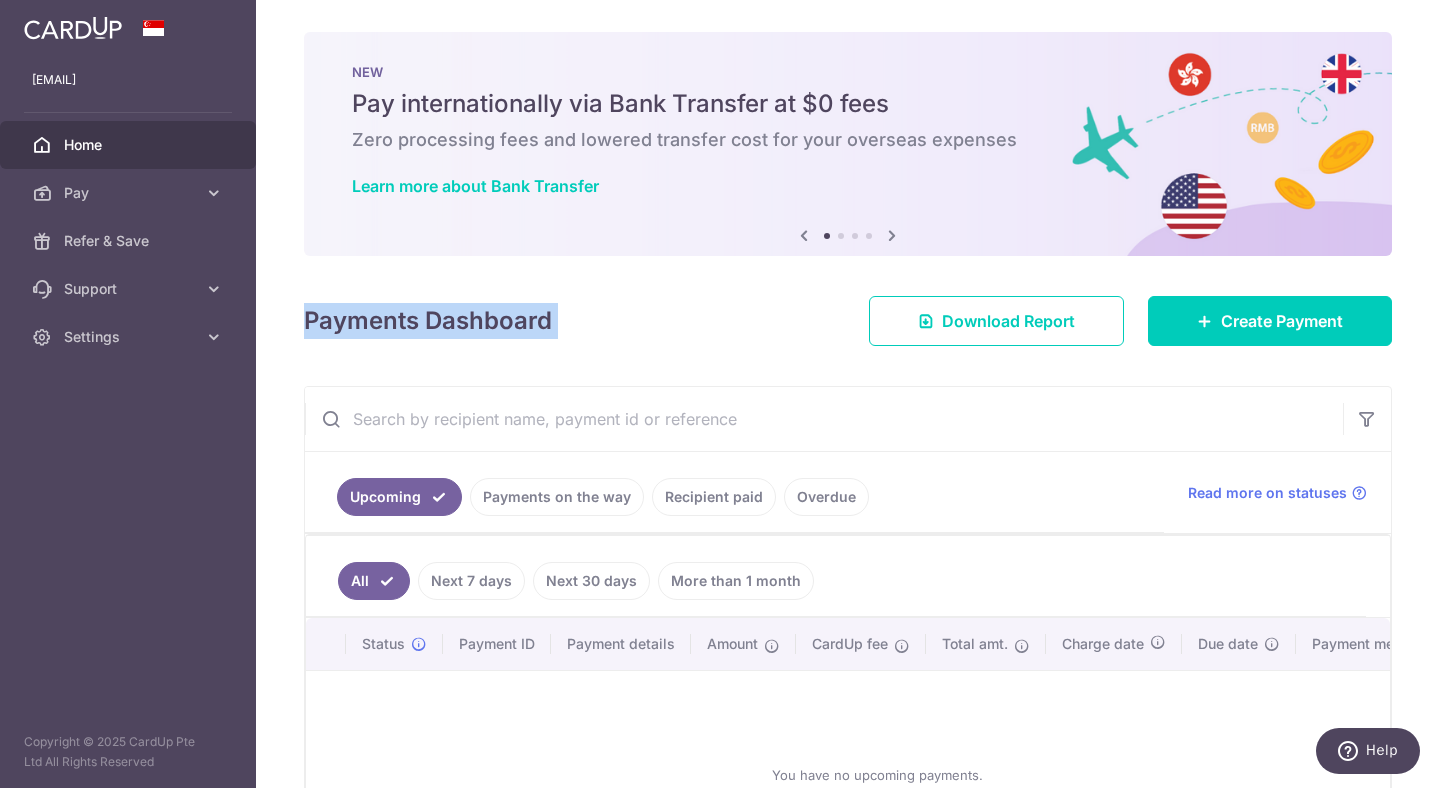 click on "Payments Dashboard" at bounding box center [428, 321] 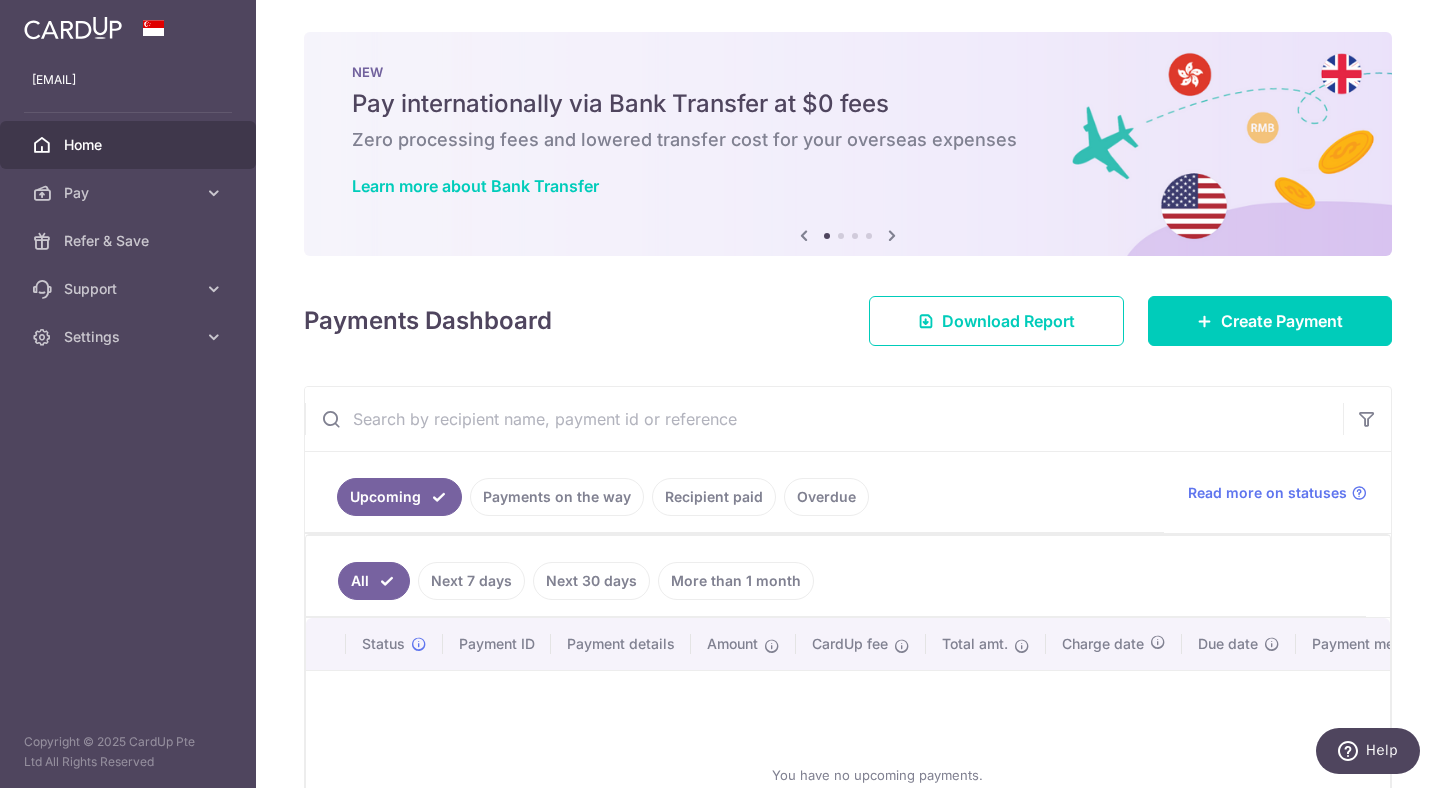 click on "Payments Dashboard" at bounding box center (428, 321) 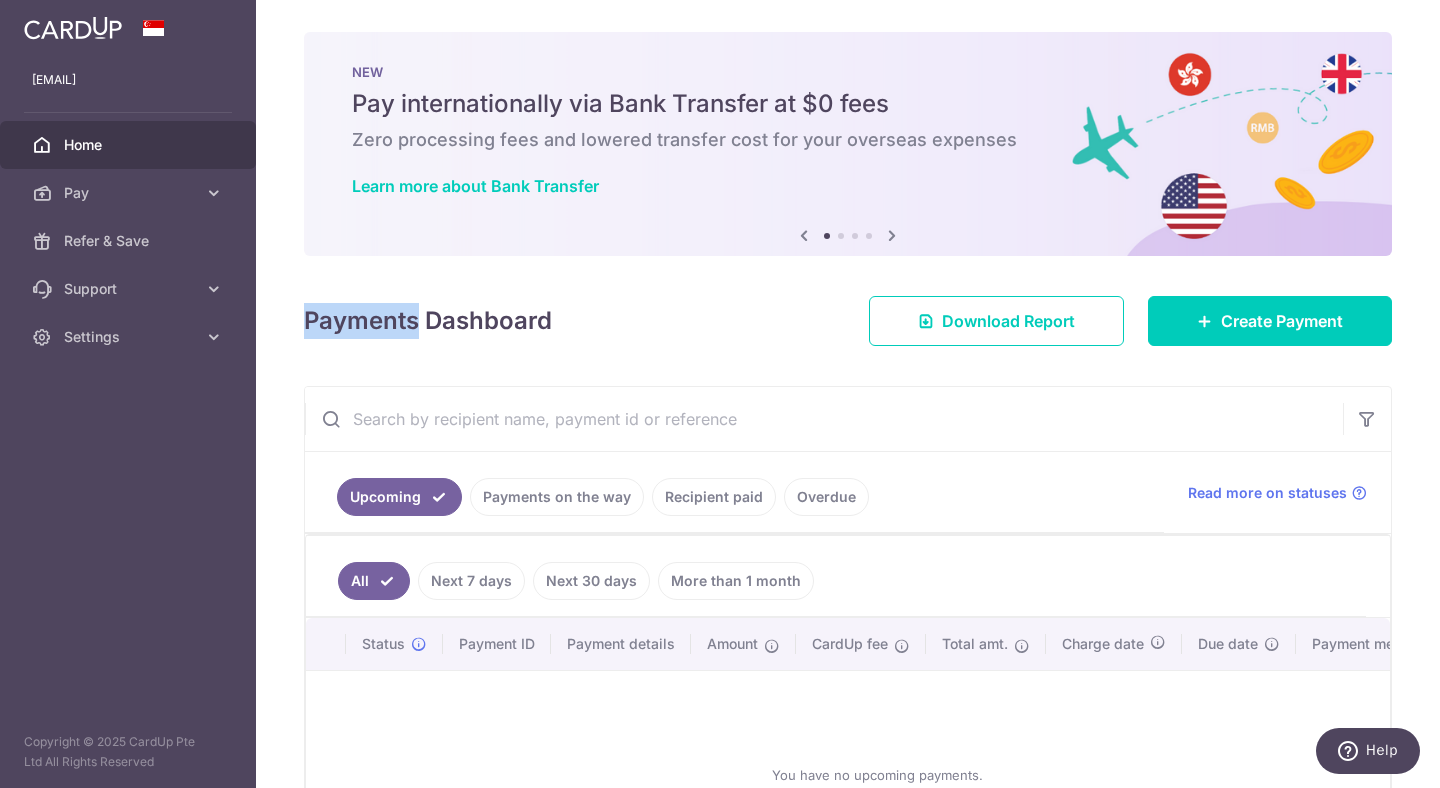 click on "Payments Dashboard" at bounding box center [428, 321] 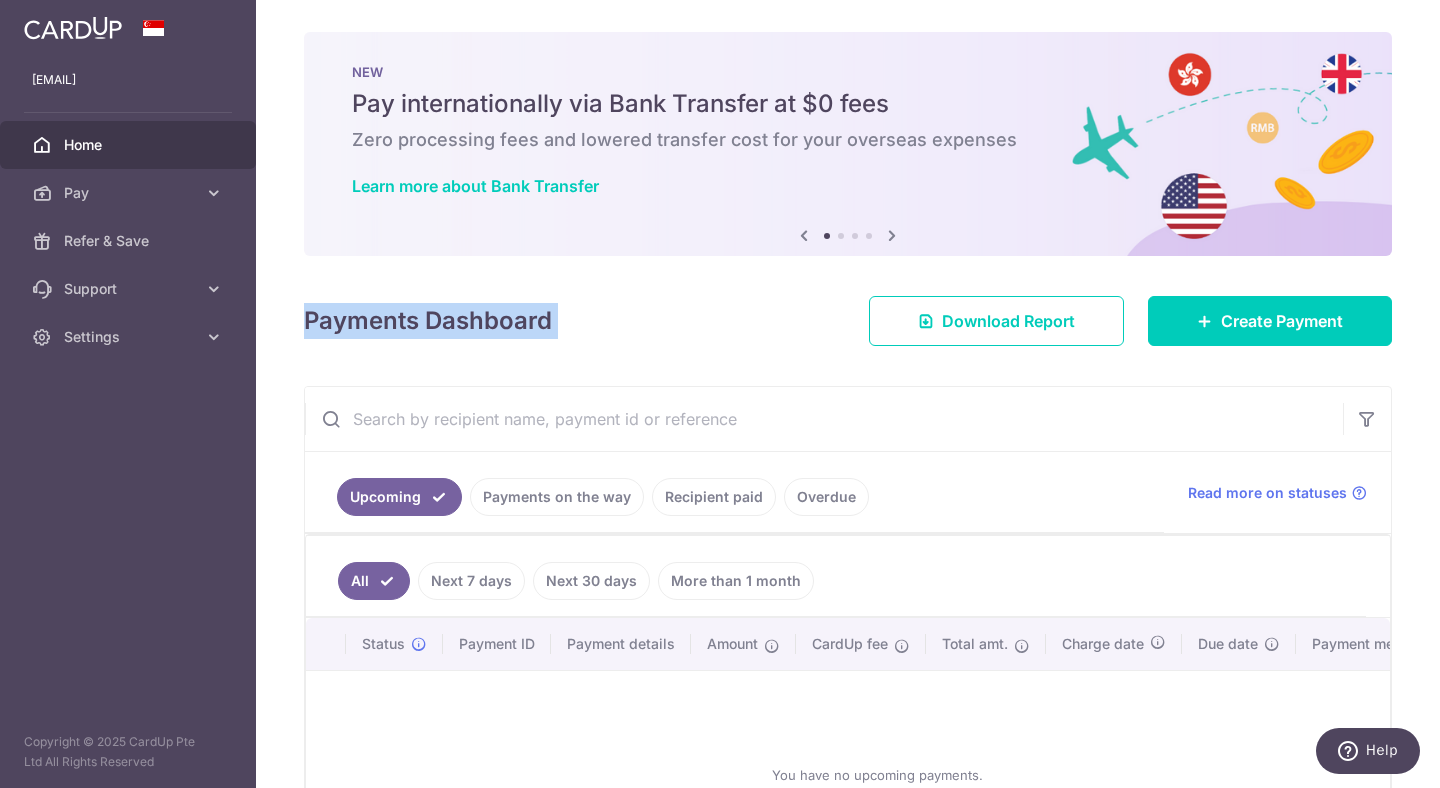 click on "Payments Dashboard" at bounding box center (428, 321) 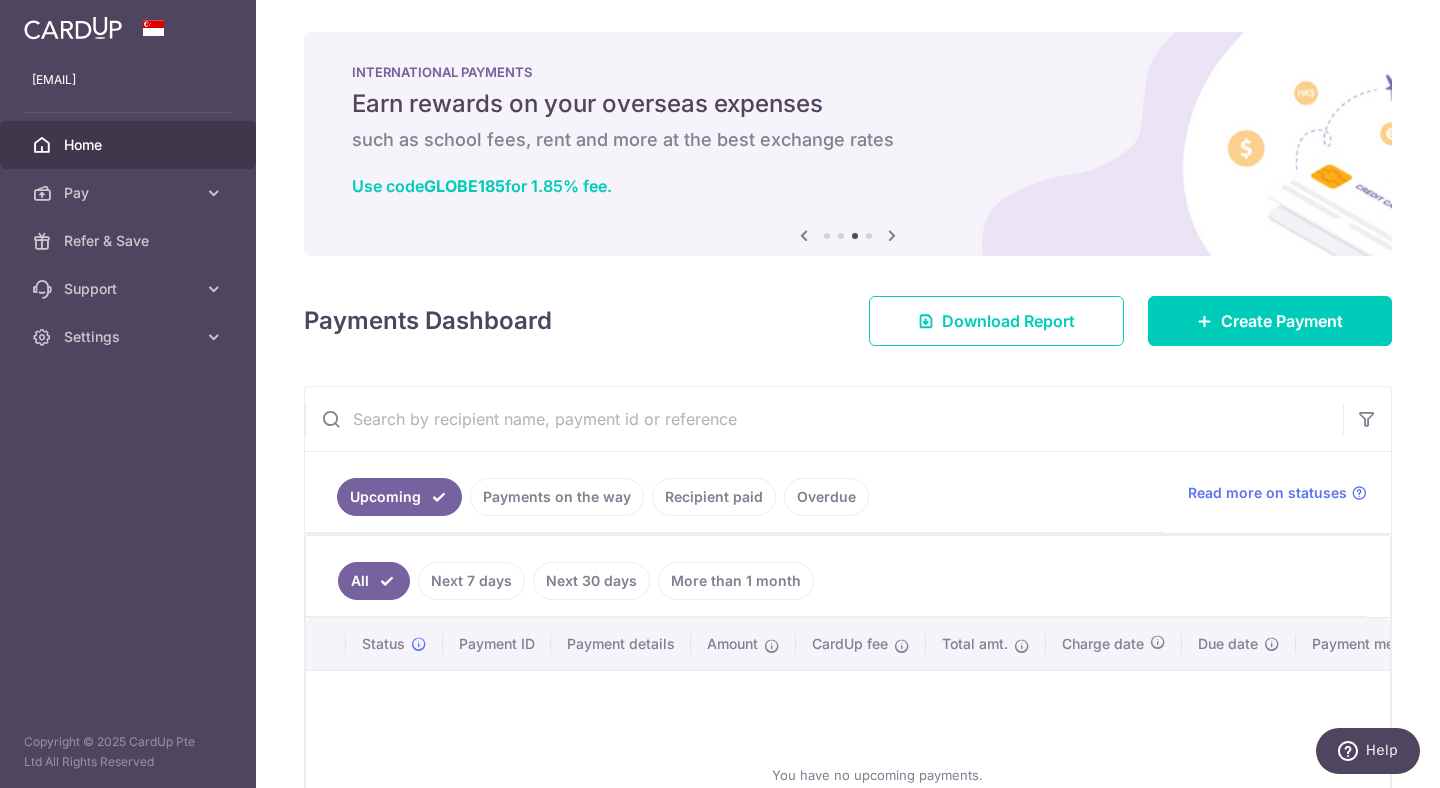 click on "×
Pause Schedule
Pause all future payments in this series
Pause just this one payment
By clicking below, you confirm you are pausing this payment to   on  . Payments can be unpaused at anytime prior to payment taken date.
Confirm
Cancel Schedule
Cancel all future payments in this series
Cancel just this one payment
Confirm
Approve Payment
Recipient Bank Details" at bounding box center [848, 394] 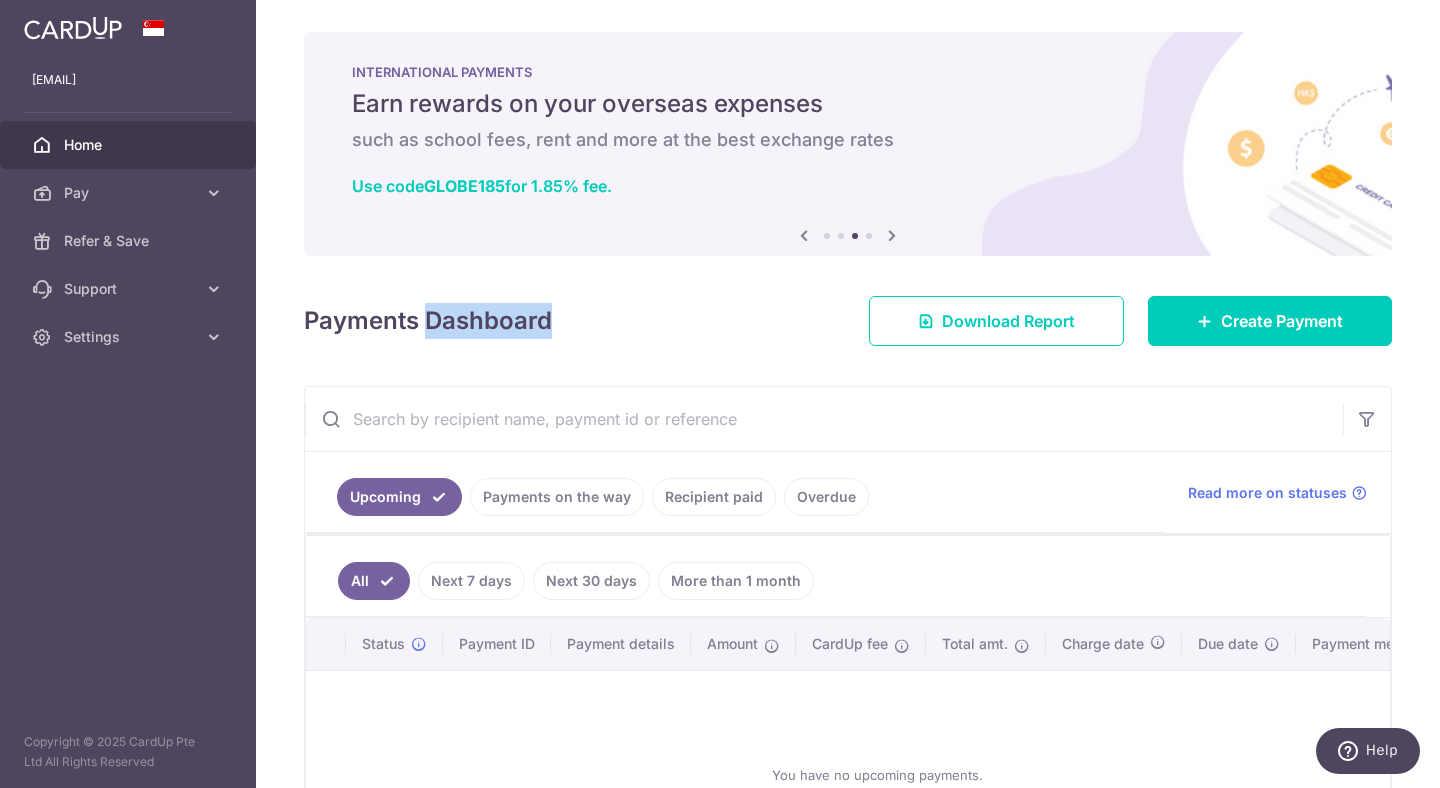 click on "Payments Dashboard" at bounding box center (428, 321) 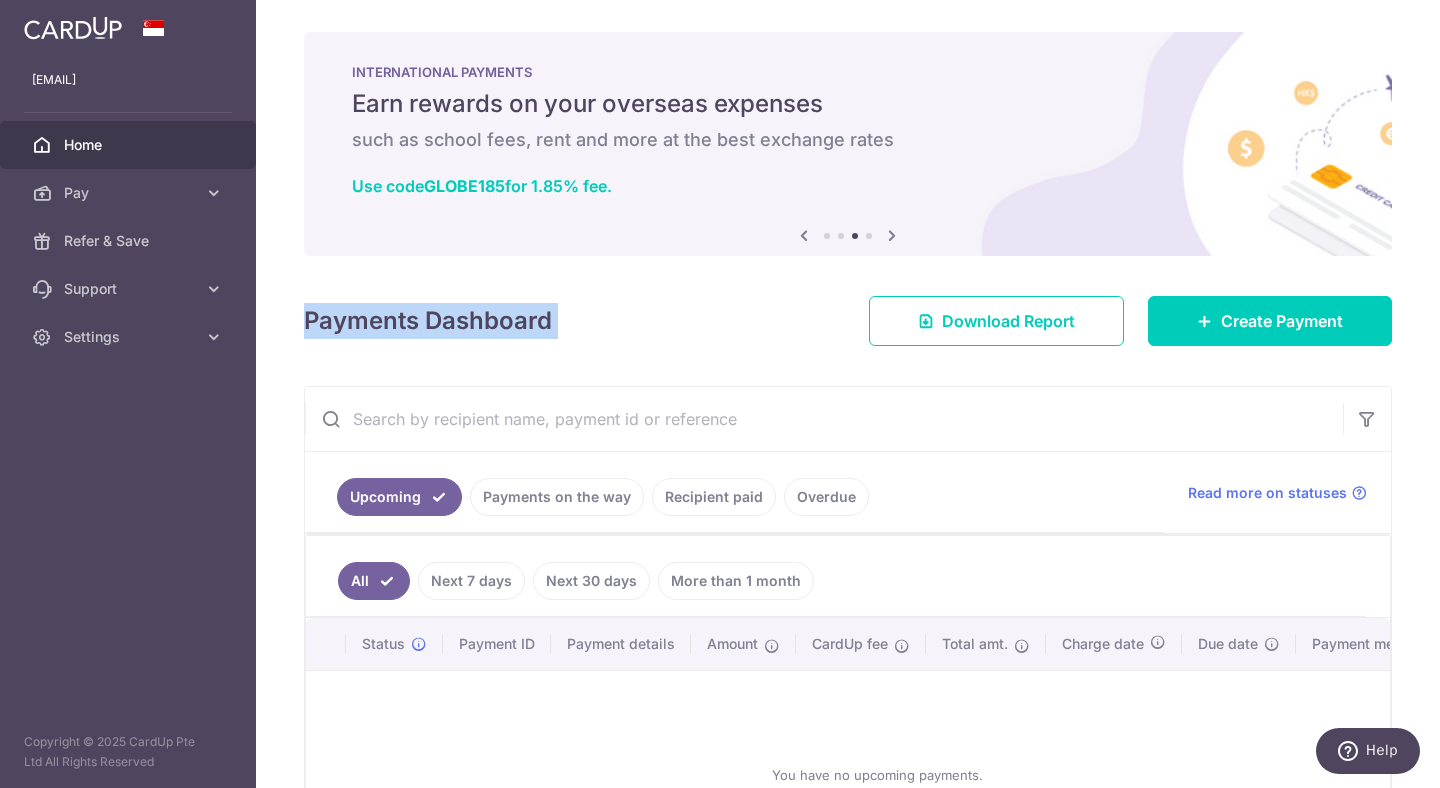 click on "Payments Dashboard" at bounding box center [428, 321] 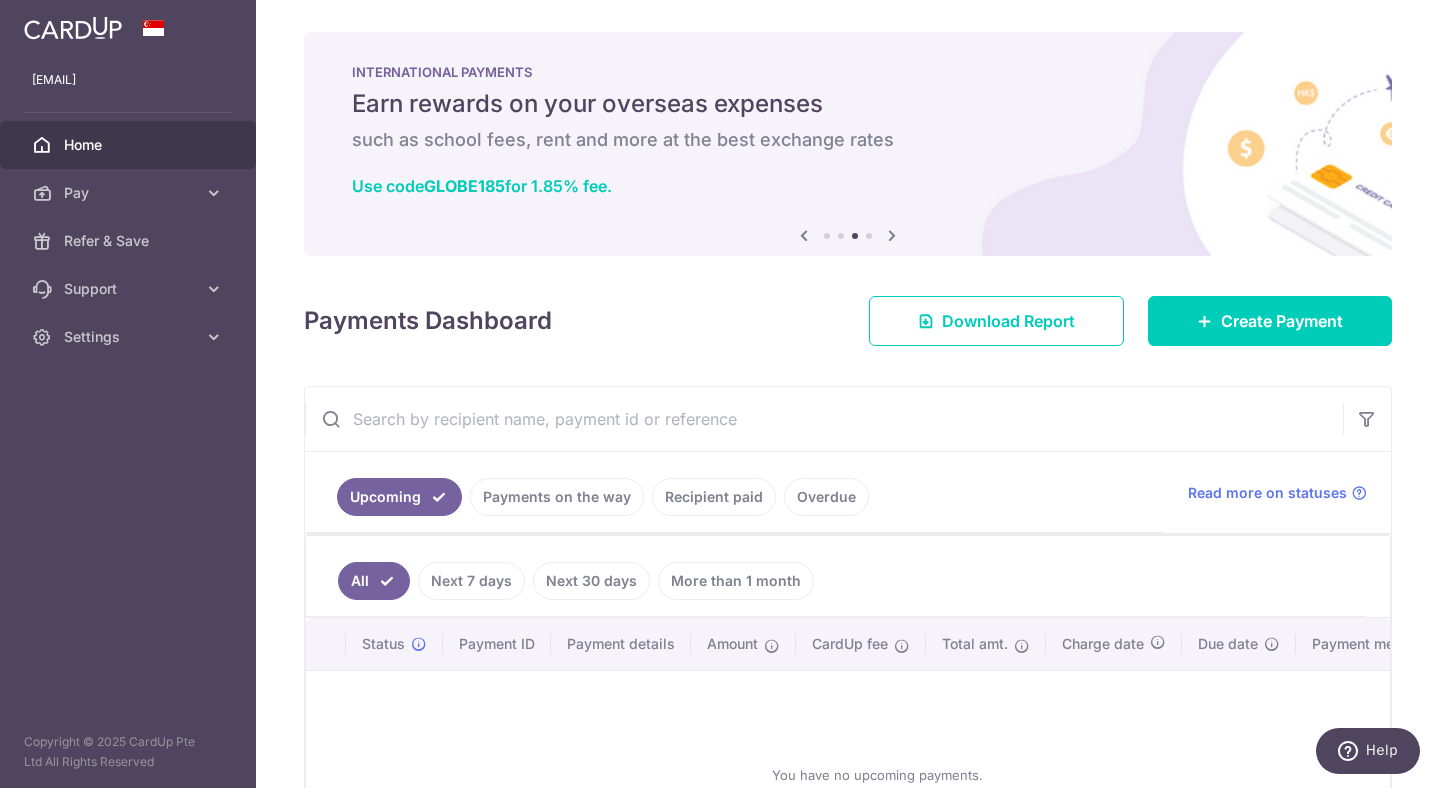 click on "×
Pause Schedule
Pause all future payments in this series
Pause just this one payment
By clicking below, you confirm you are pausing this payment to   on  . Payments can be unpaused at anytime prior to payment taken date.
Confirm
Cancel Schedule
Cancel all future payments in this series
Cancel just this one payment
Confirm
Approve Payment
Recipient Bank Details" at bounding box center [848, 394] 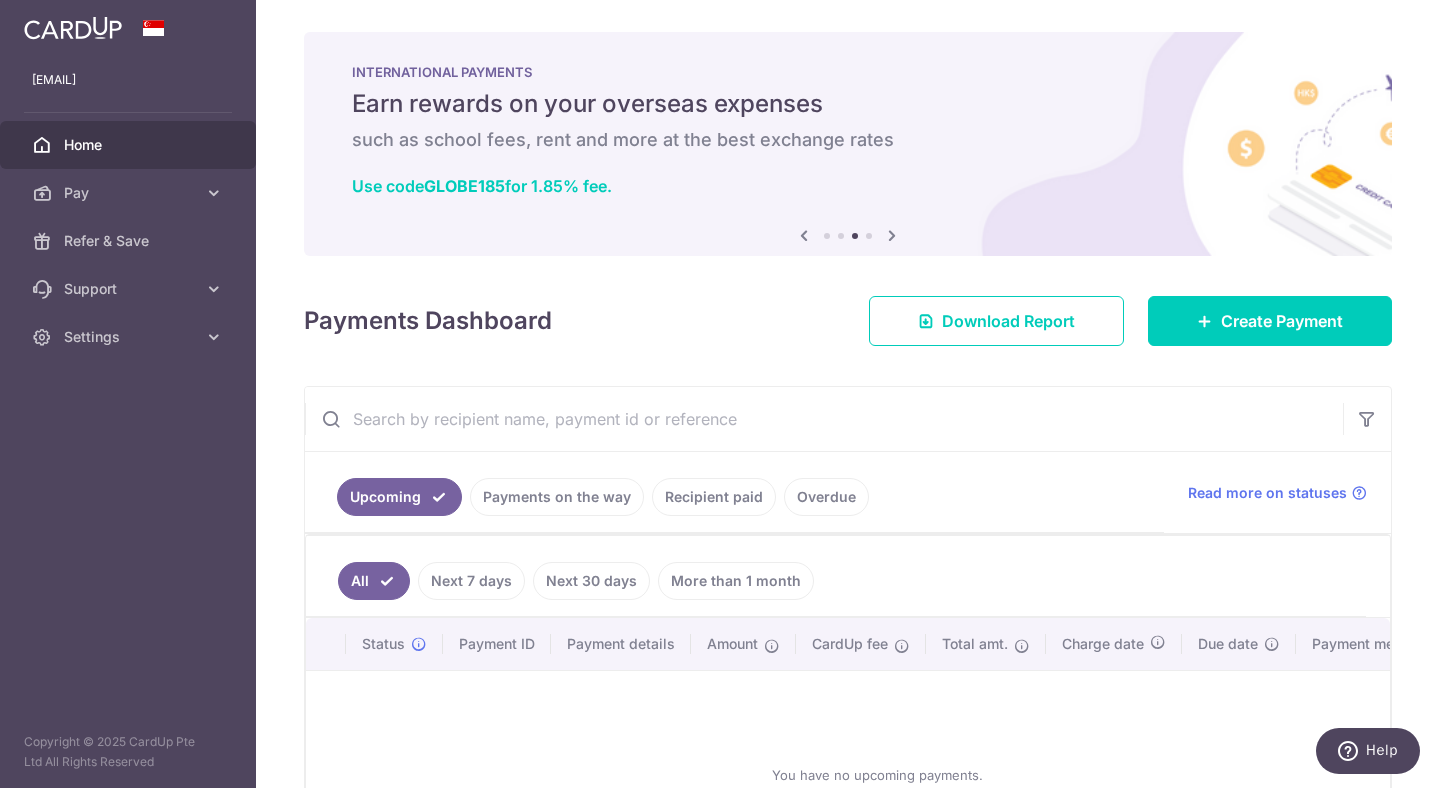 click at bounding box center (892, 235) 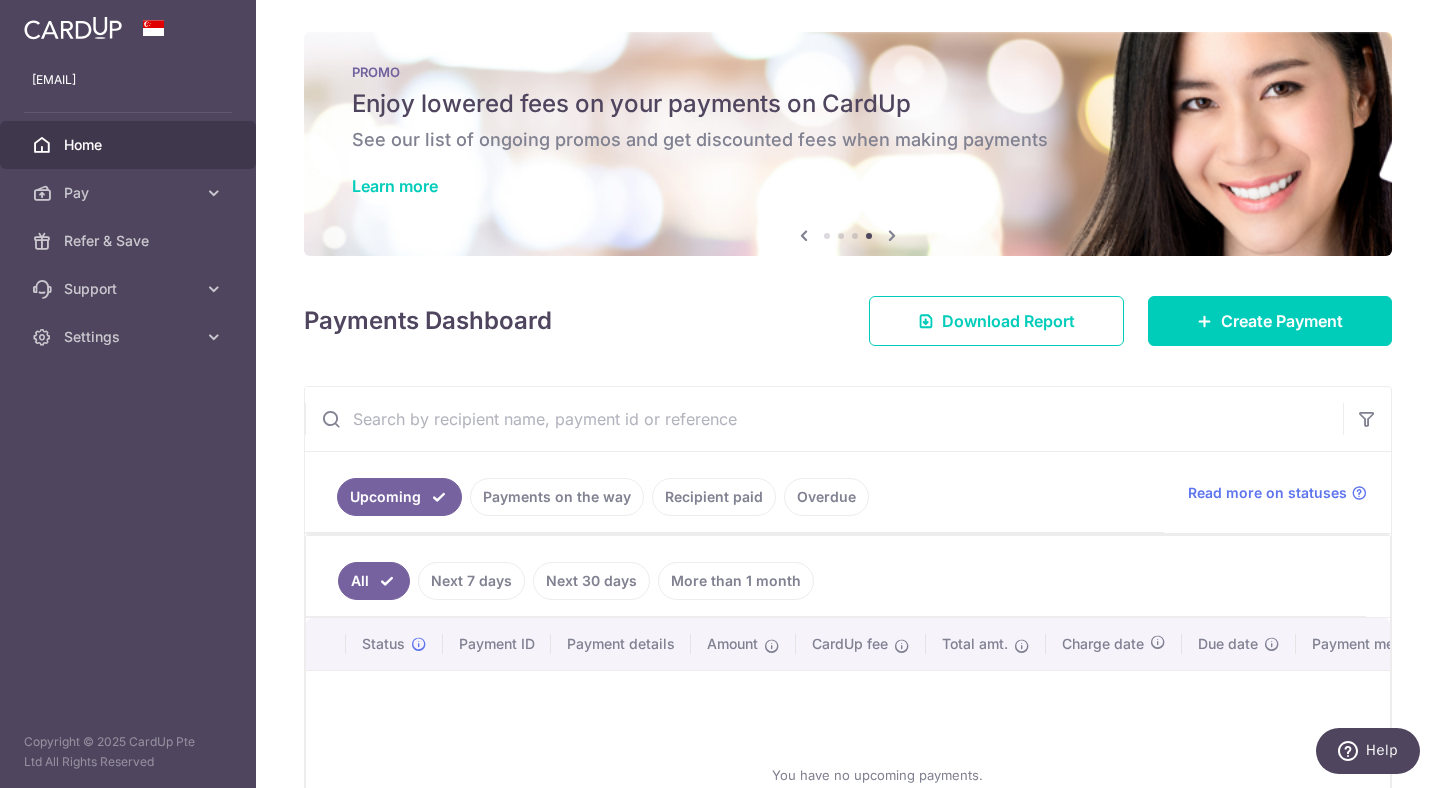 click at bounding box center [804, 235] 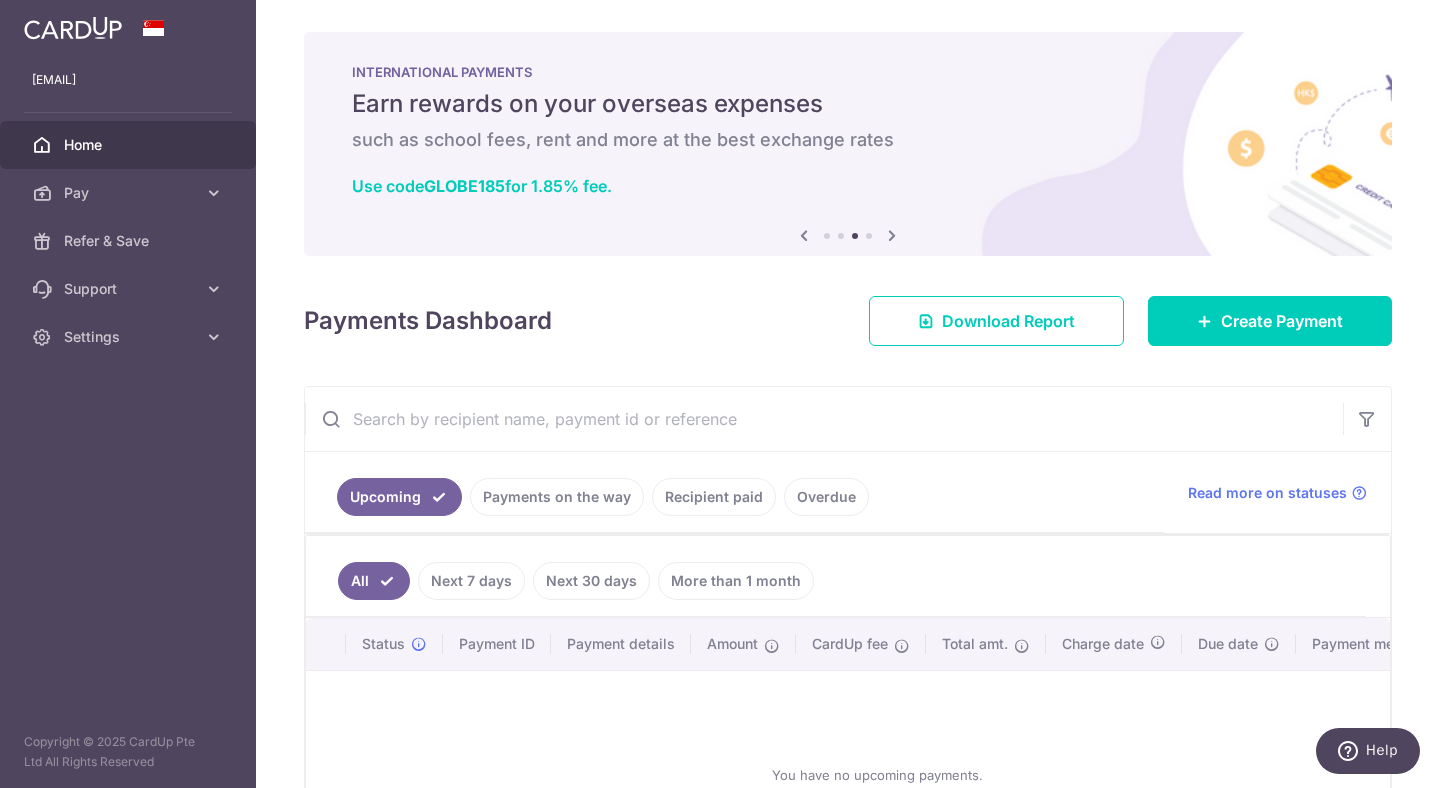 click on "Payments Dashboard" at bounding box center [428, 321] 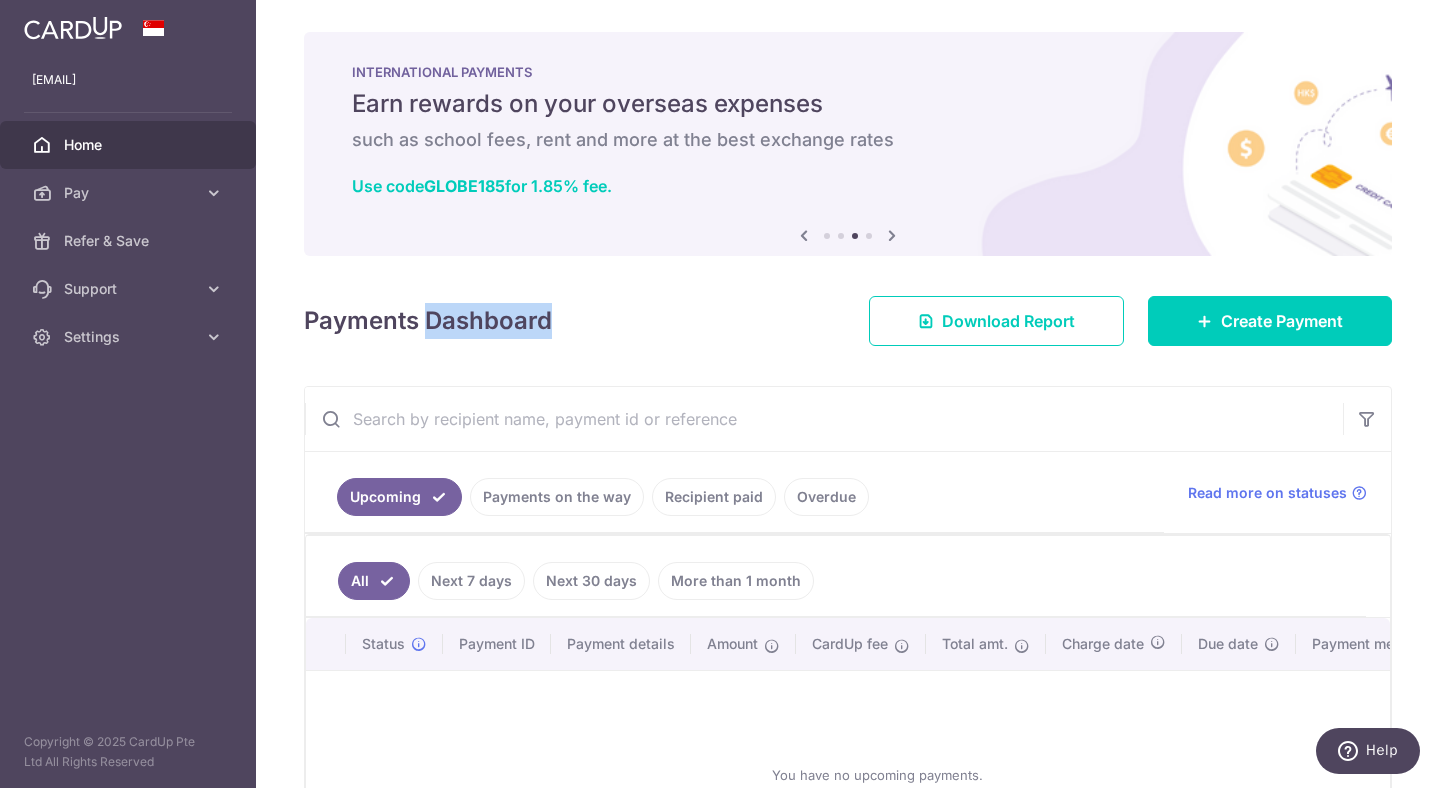 click on "Payments Dashboard" at bounding box center [428, 321] 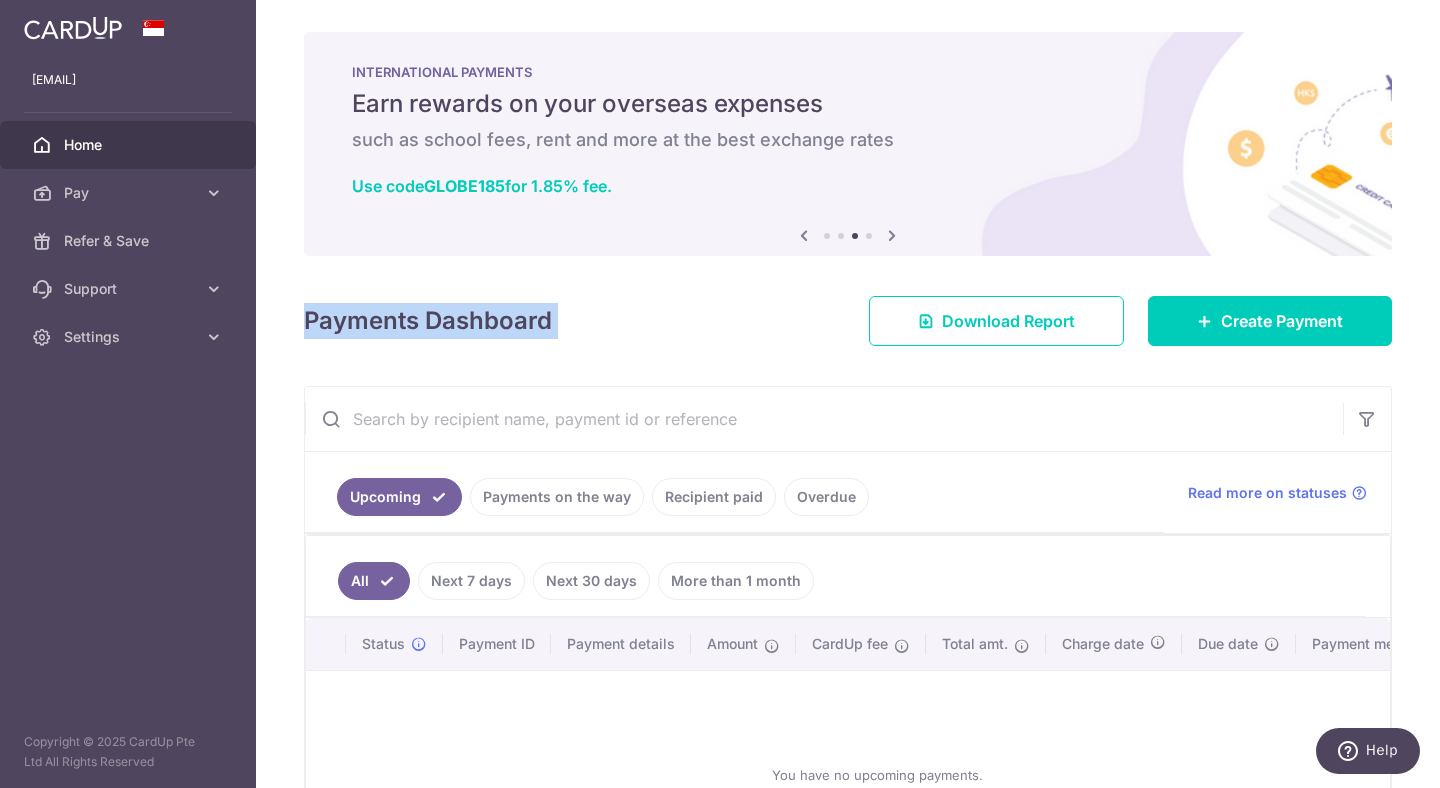 click on "Payments Dashboard" at bounding box center (428, 321) 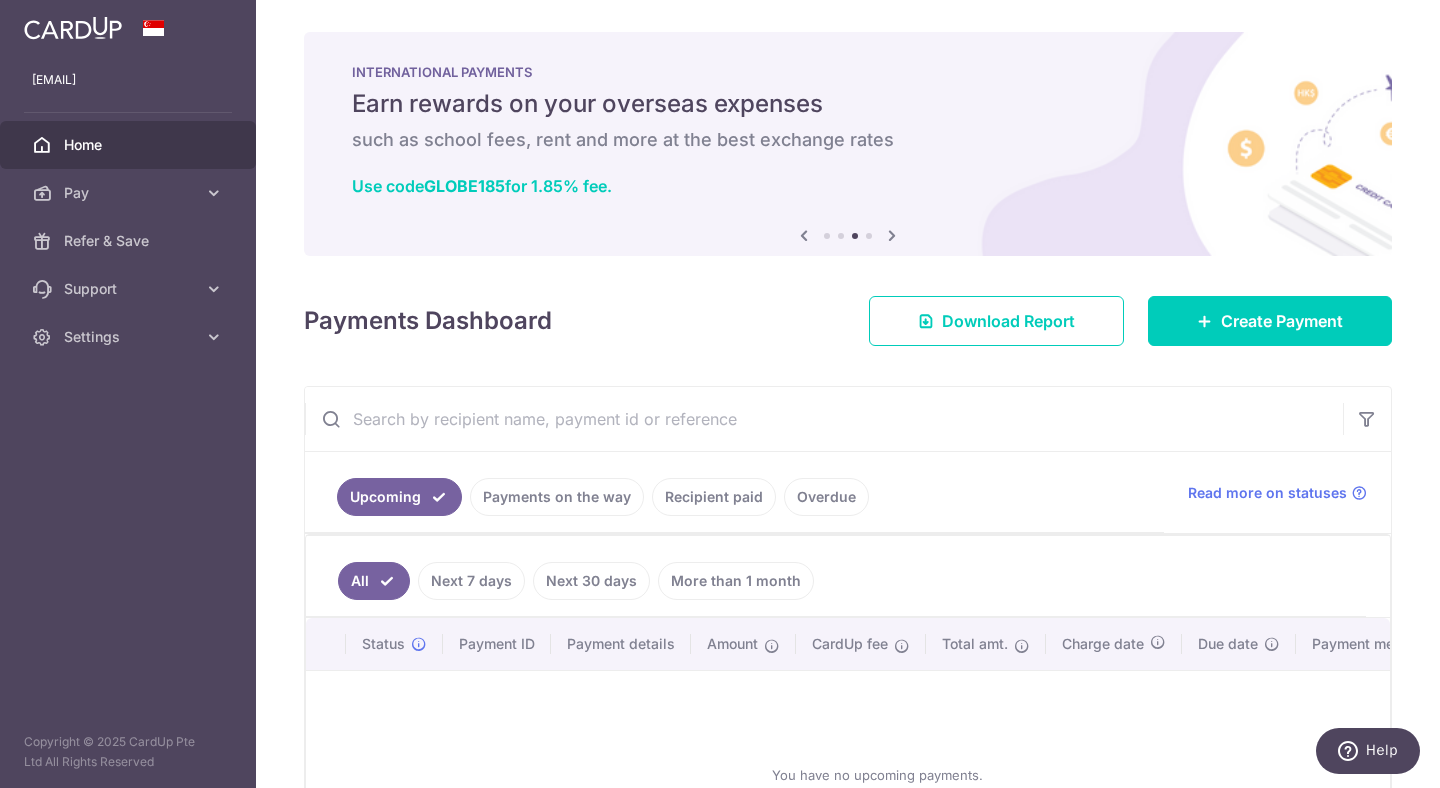 click on "×
Pause Schedule
Pause all future payments in this series
Pause just this one payment
By clicking below, you confirm you are pausing this payment to   on  . Payments can be unpaused at anytime prior to payment taken date.
Confirm
Cancel Schedule
Cancel all future payments in this series
Cancel just this one payment
Confirm
Approve Payment
Recipient Bank Details" at bounding box center (848, 394) 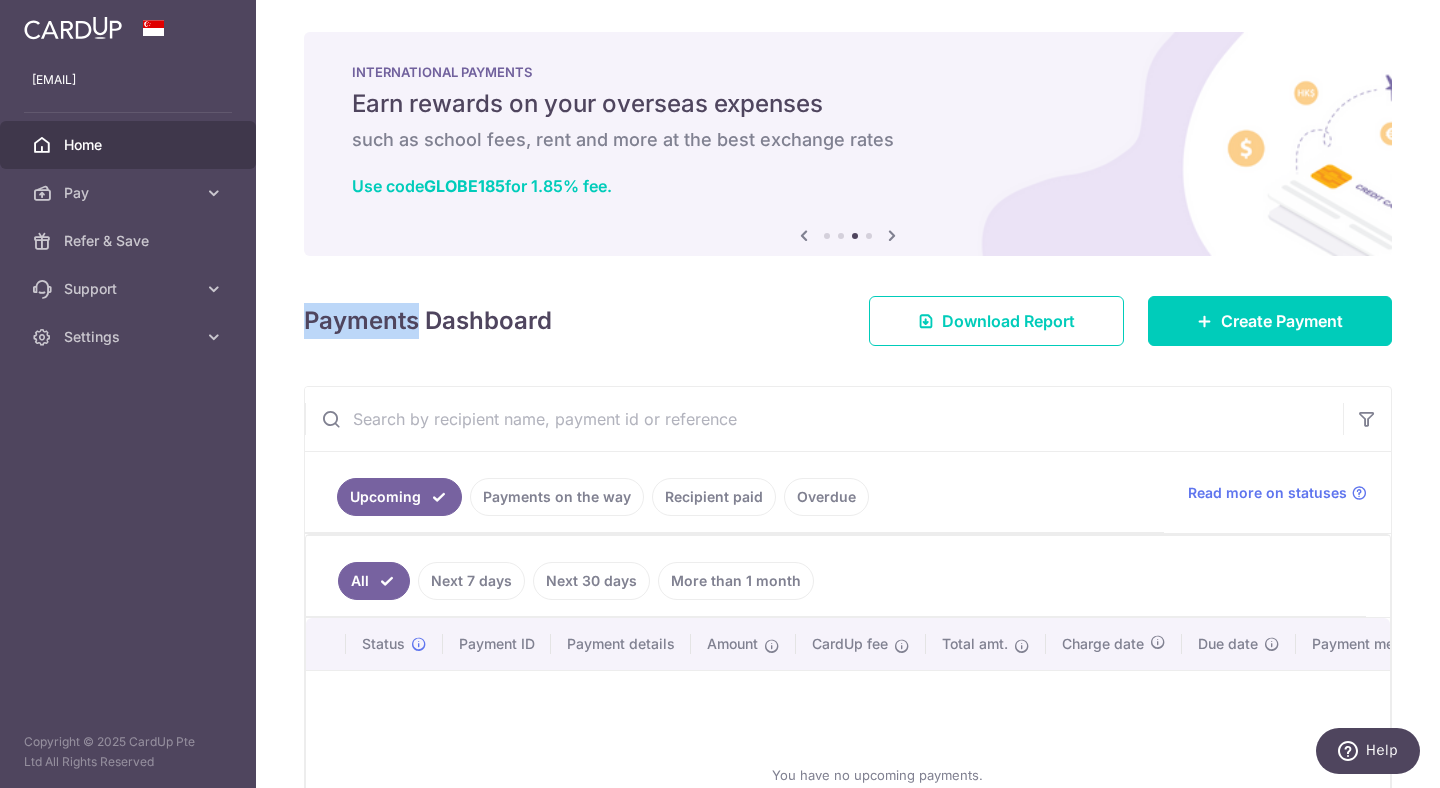 click on "Payments Dashboard" at bounding box center [428, 321] 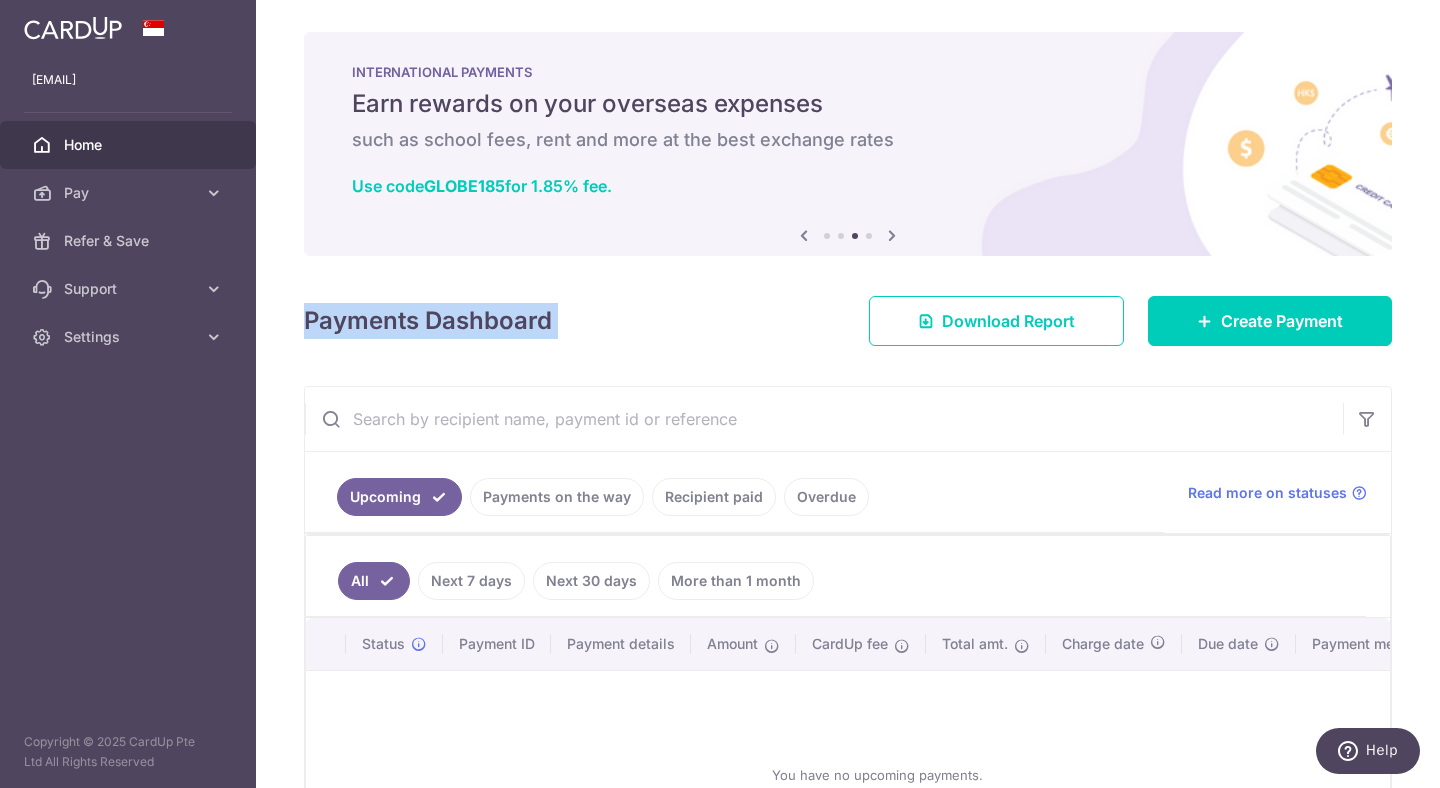 click on "Payments Dashboard" at bounding box center [428, 321] 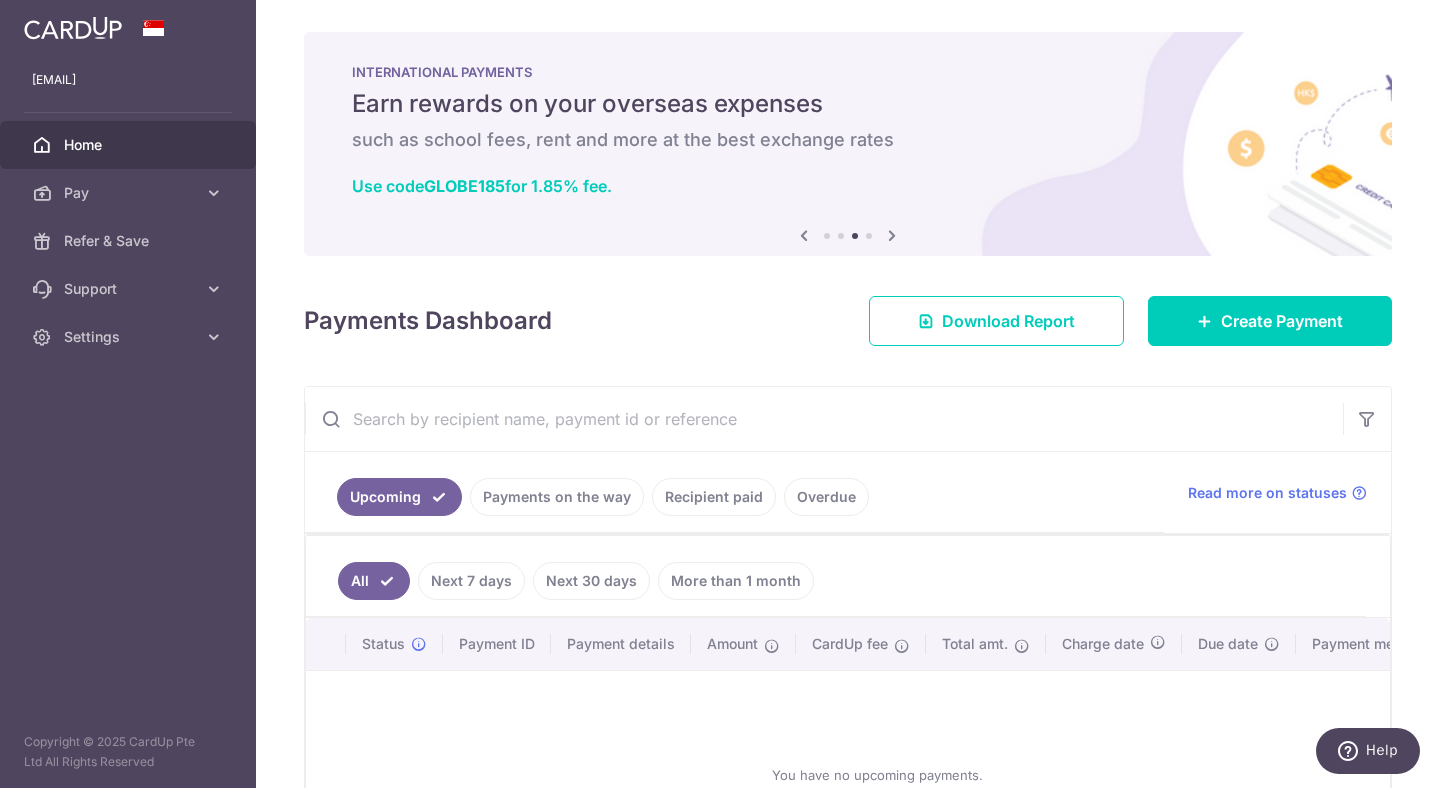 click on "×
Pause Schedule
Pause all future payments in this series
Pause just this one payment
By clicking below, you confirm you are pausing this payment to   on  . Payments can be unpaused at anytime prior to payment taken date.
Confirm
Cancel Schedule
Cancel all future payments in this series
Cancel just this one payment
Confirm
Approve Payment
Recipient Bank Details" at bounding box center [848, 394] 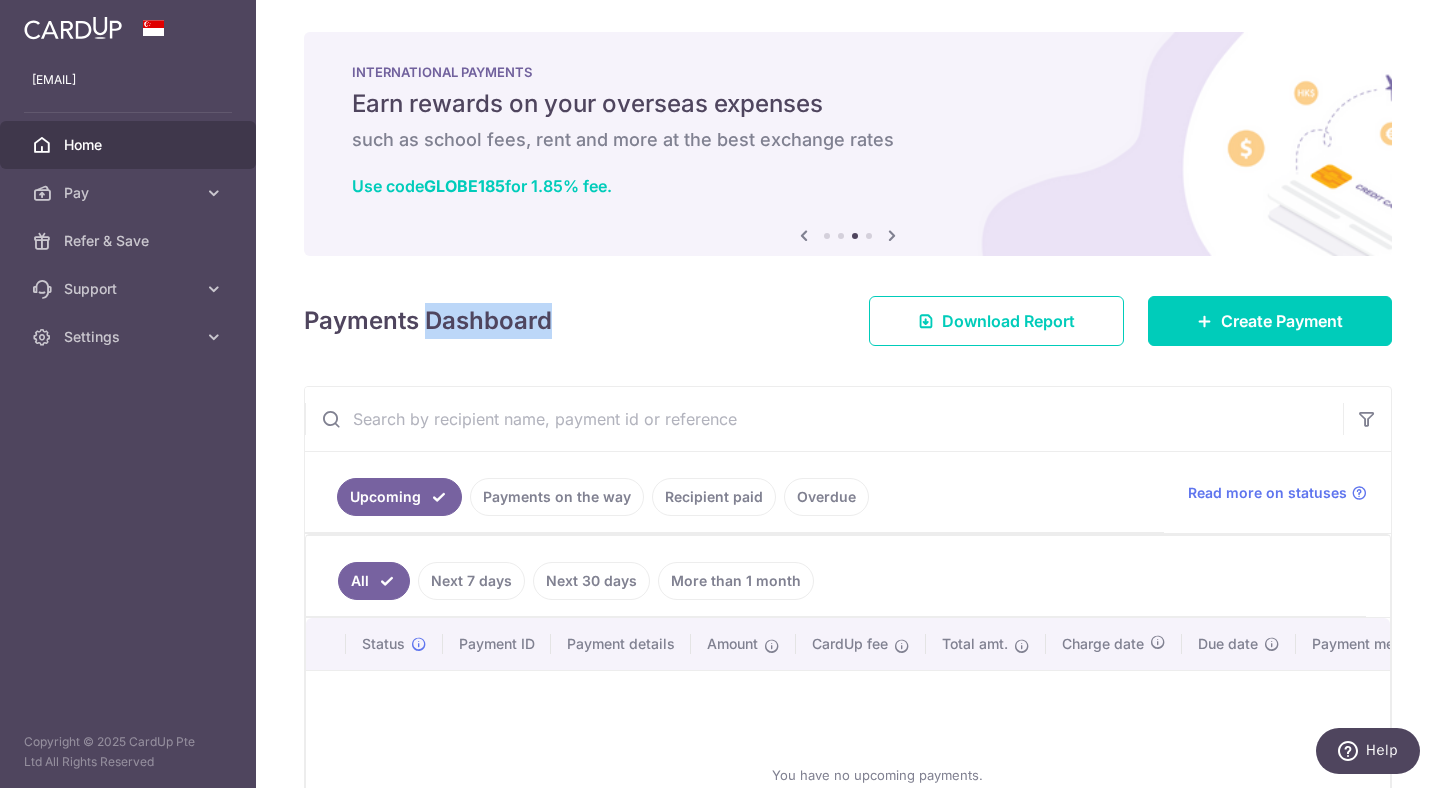 click on "Payments Dashboard" at bounding box center (428, 321) 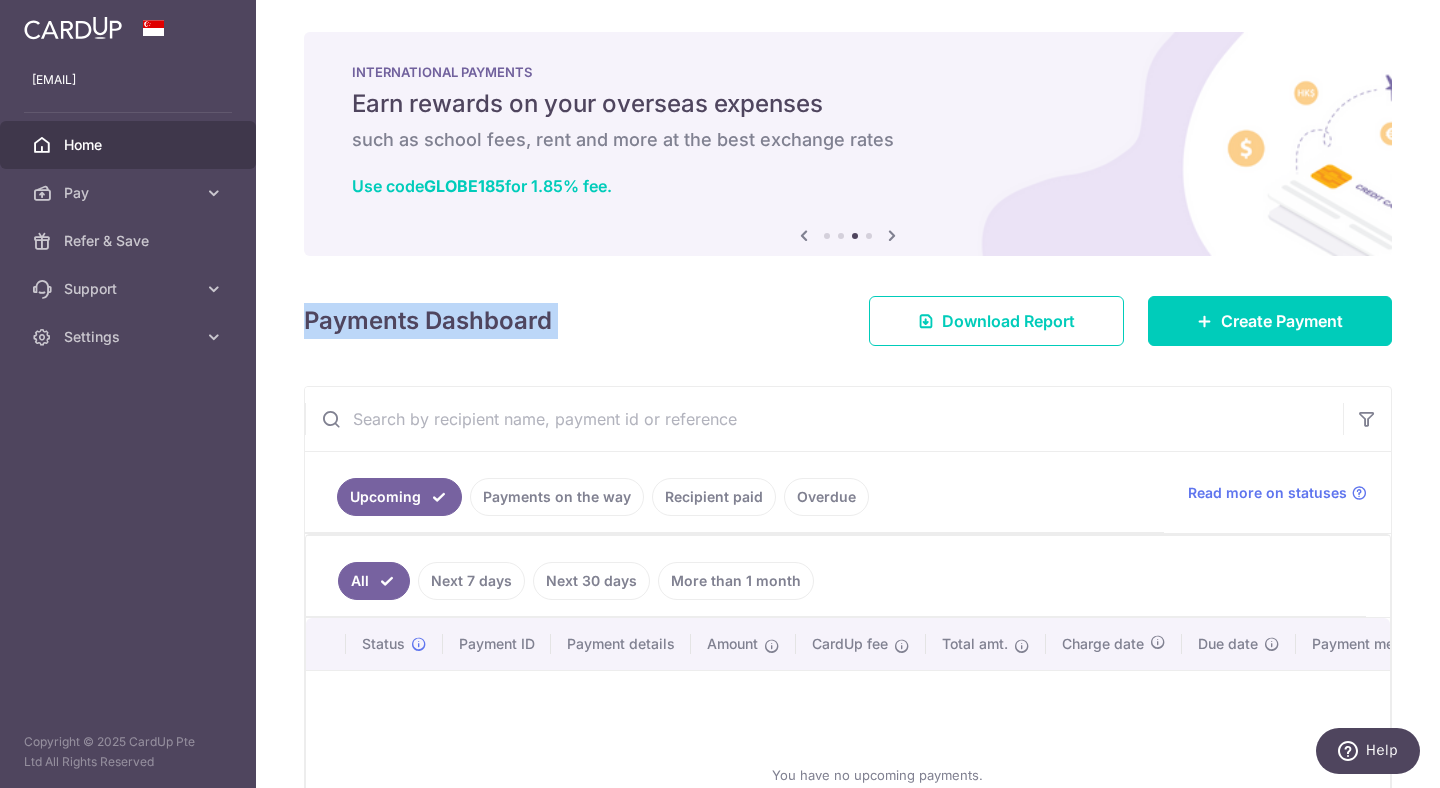 click on "Payments Dashboard" at bounding box center [428, 321] 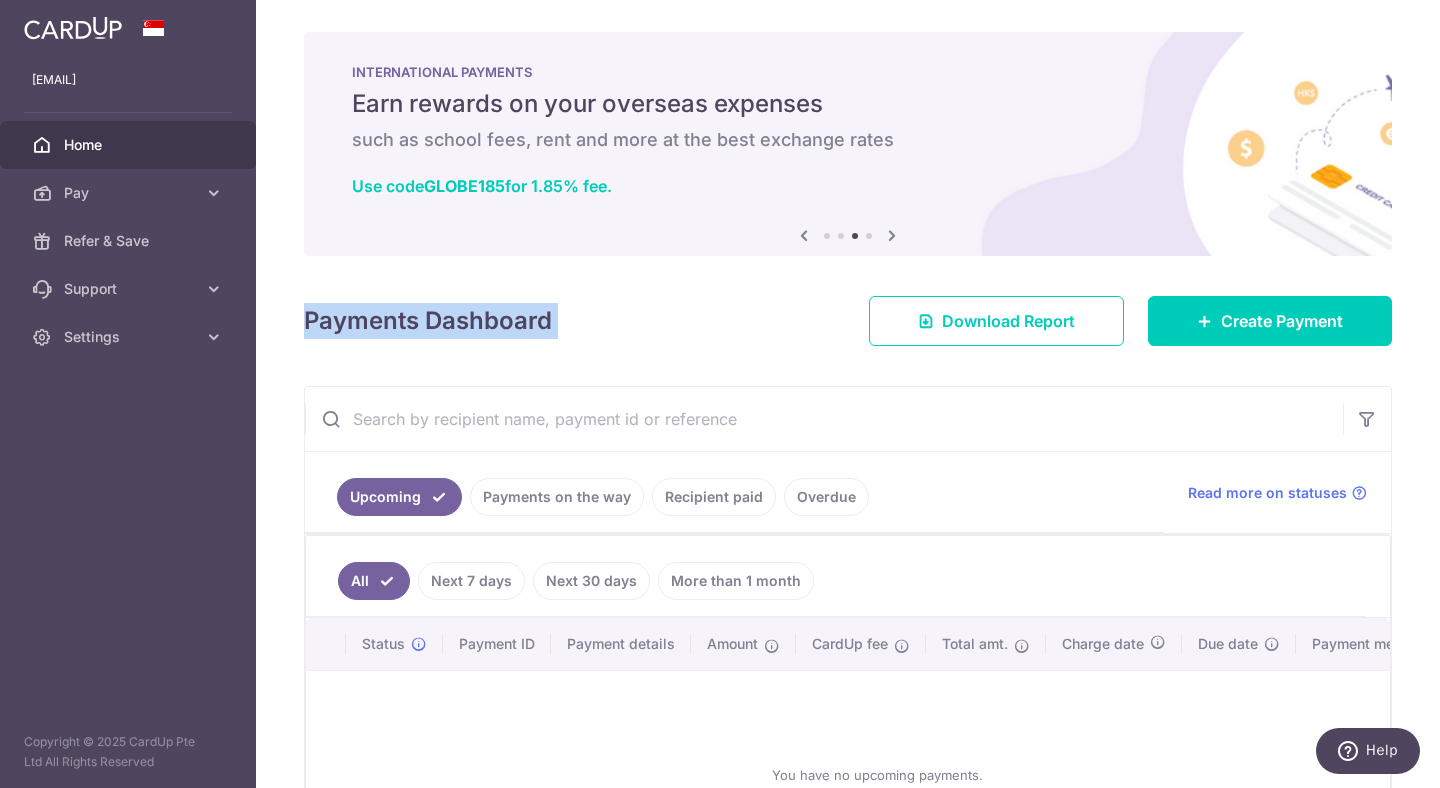 click on "Payments Dashboard
Download Report
Create Payment" at bounding box center (848, 317) 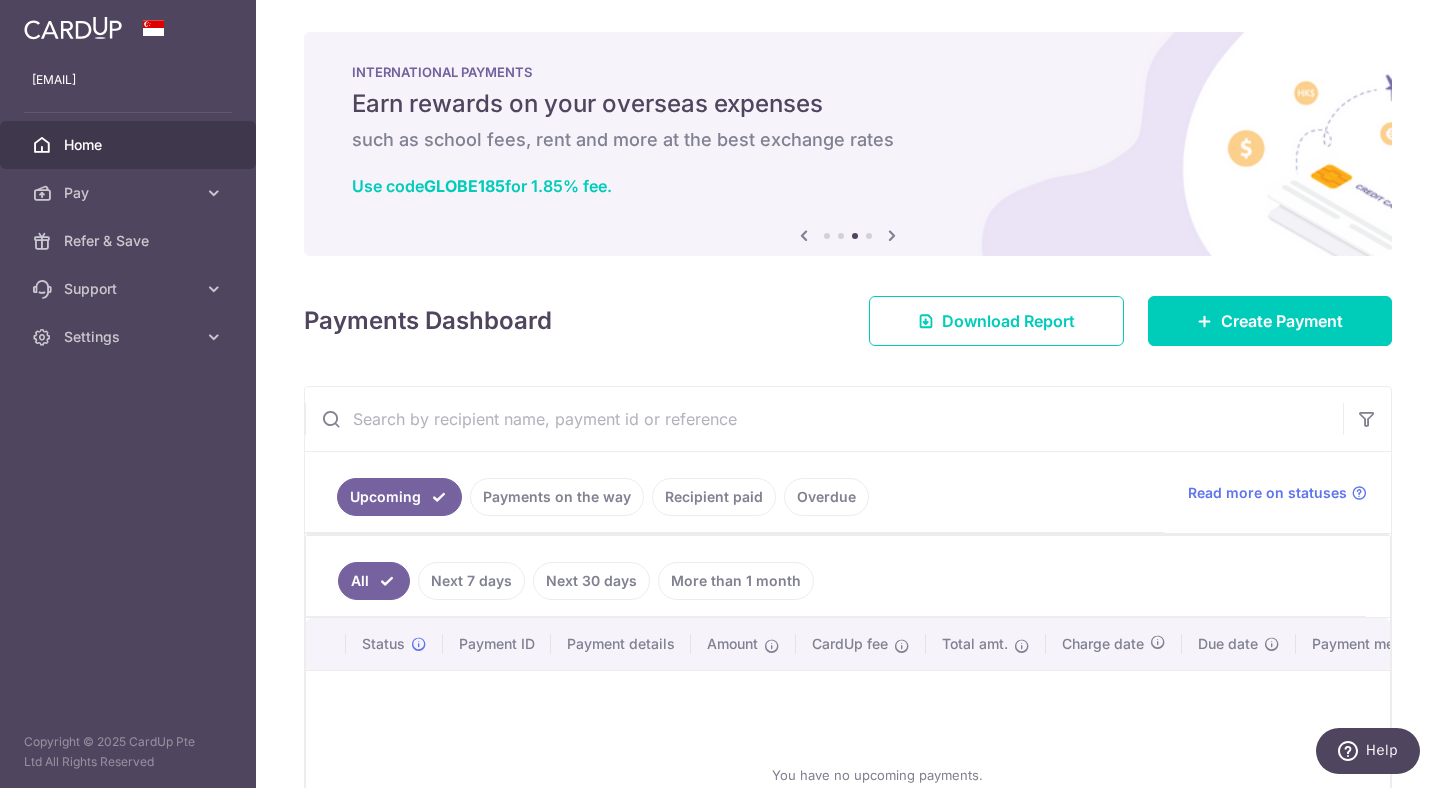 click at bounding box center (892, 235) 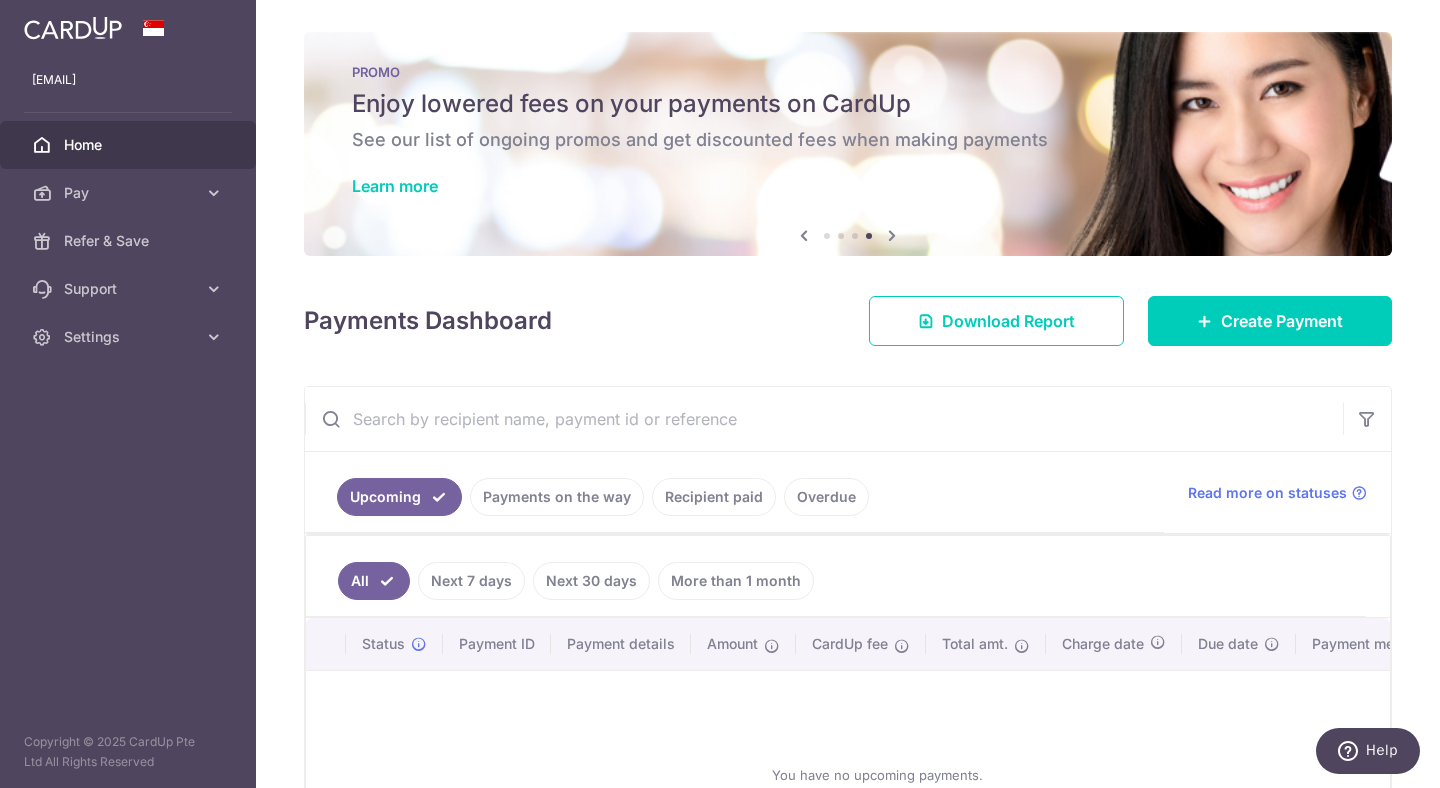 click on "Payments Dashboard" at bounding box center [428, 321] 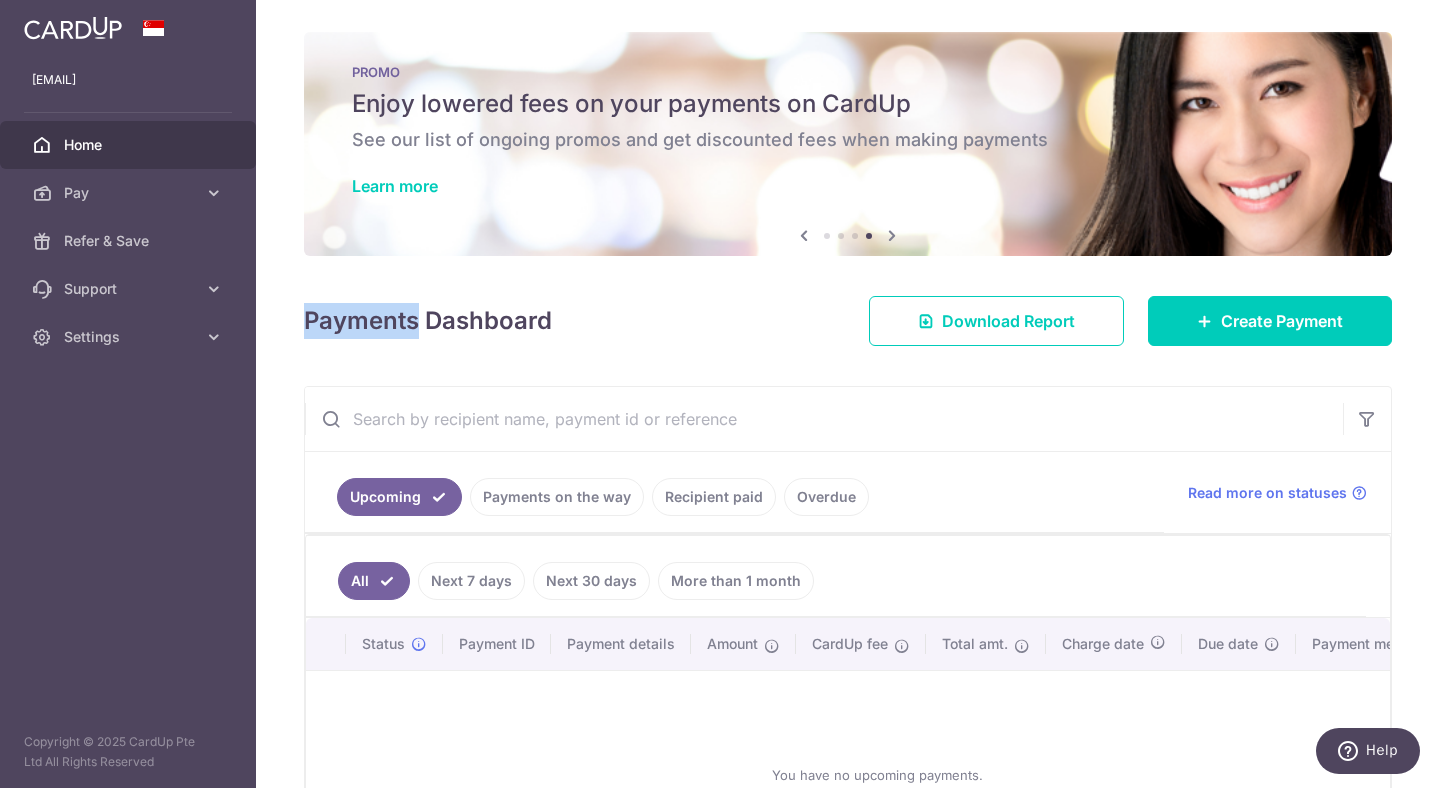 click on "Payments Dashboard" at bounding box center (428, 321) 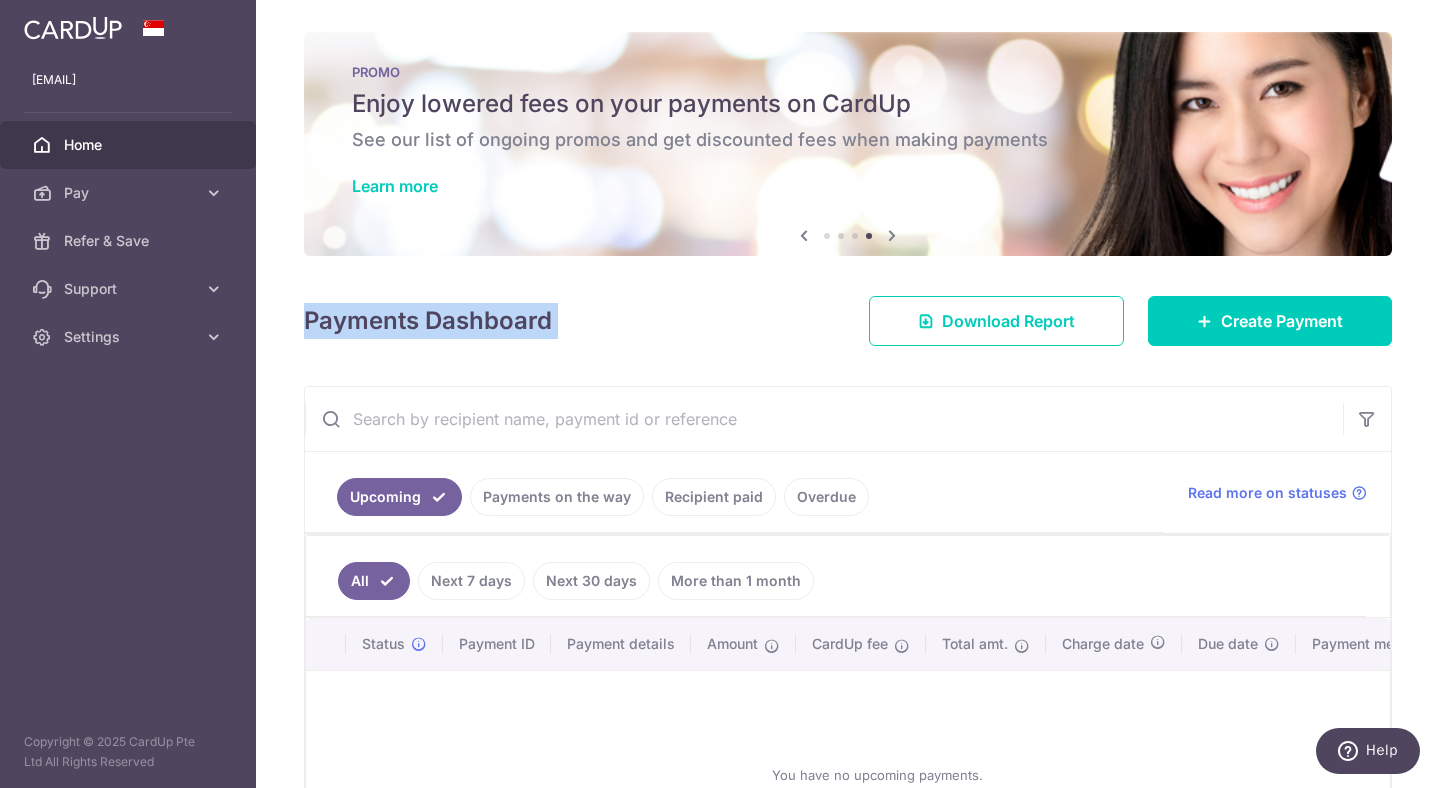 click on "Payments Dashboard" at bounding box center [428, 321] 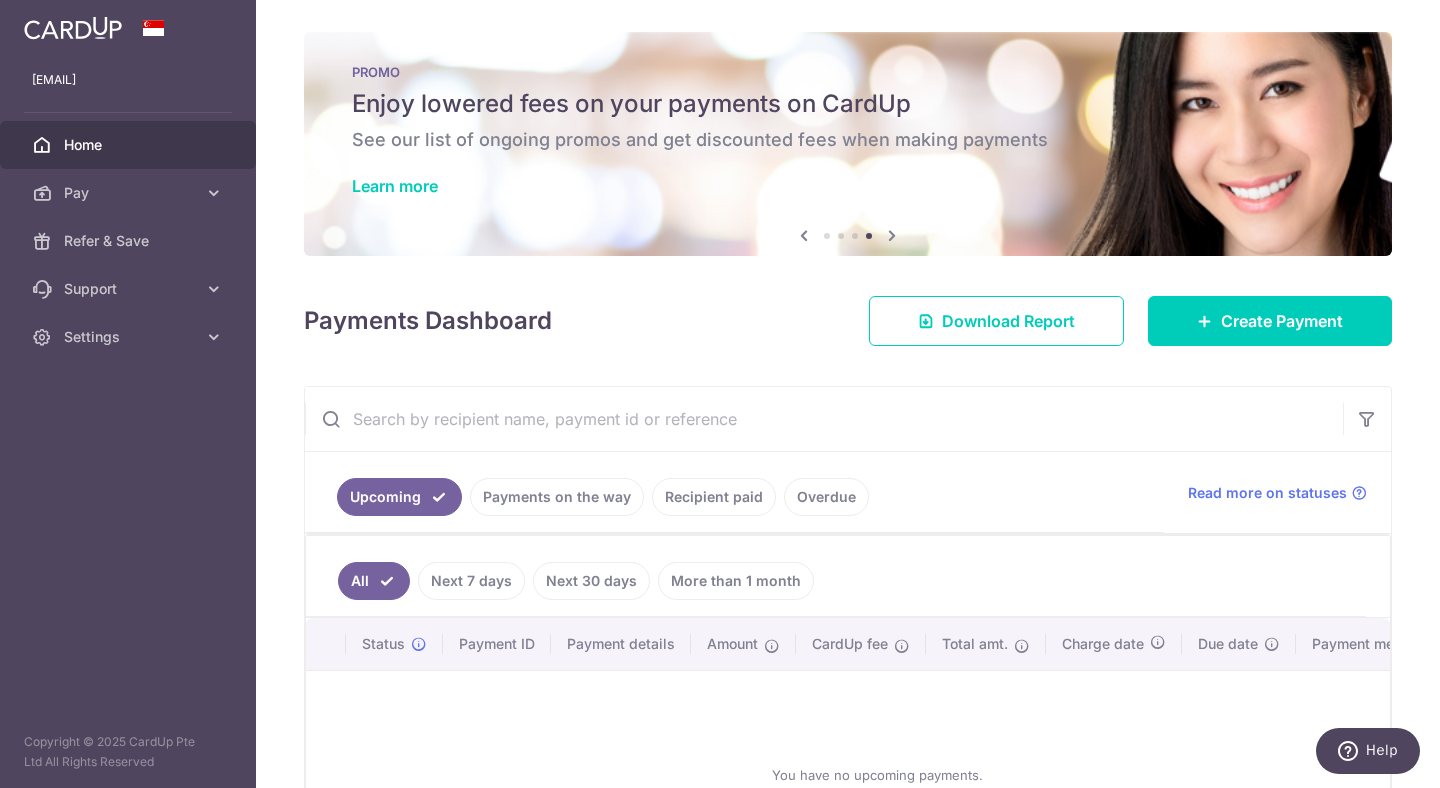 click at bounding box center (824, 419) 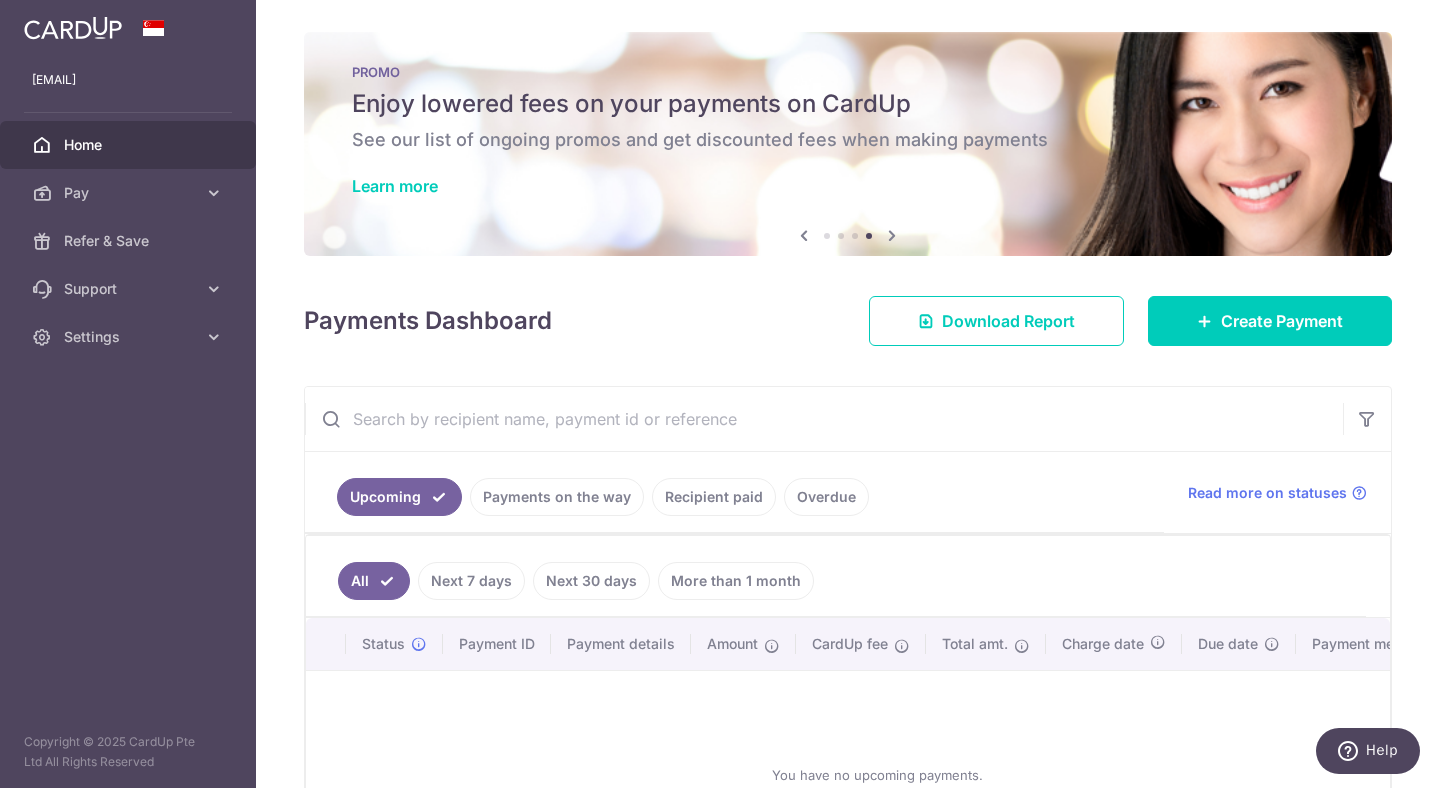 click on "Payments Dashboard" at bounding box center [428, 321] 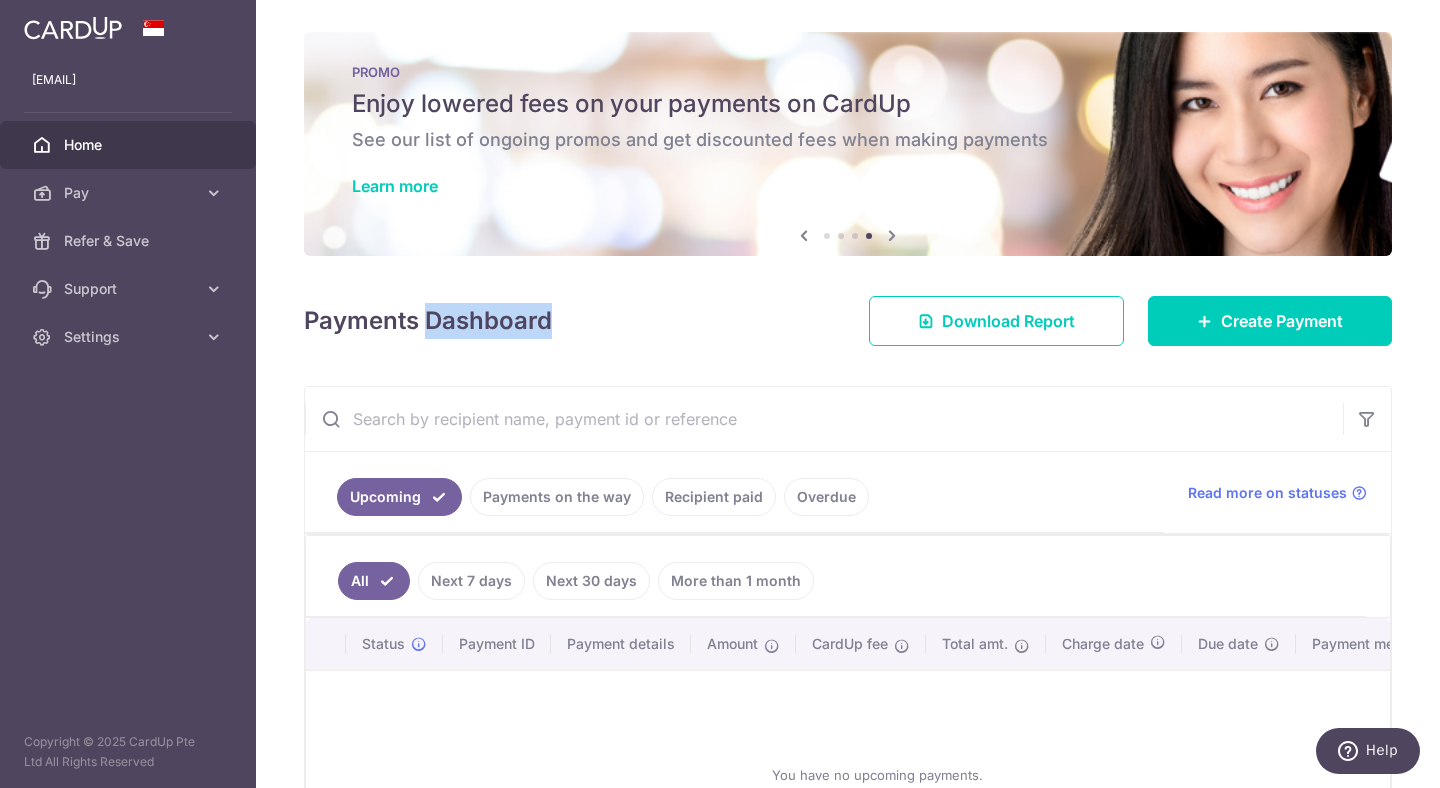 click on "Payments Dashboard" at bounding box center [428, 321] 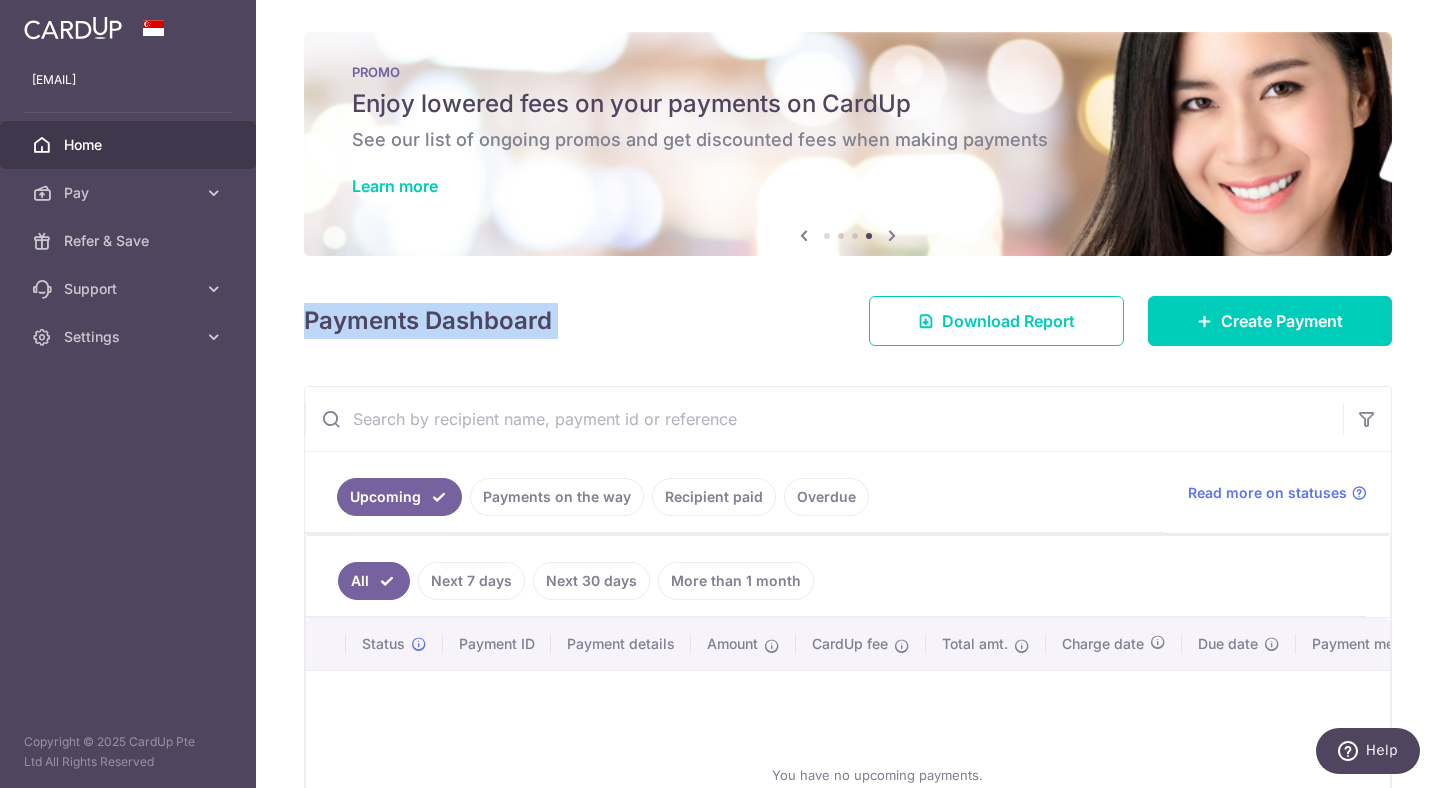 click on "Payments Dashboard" at bounding box center [428, 321] 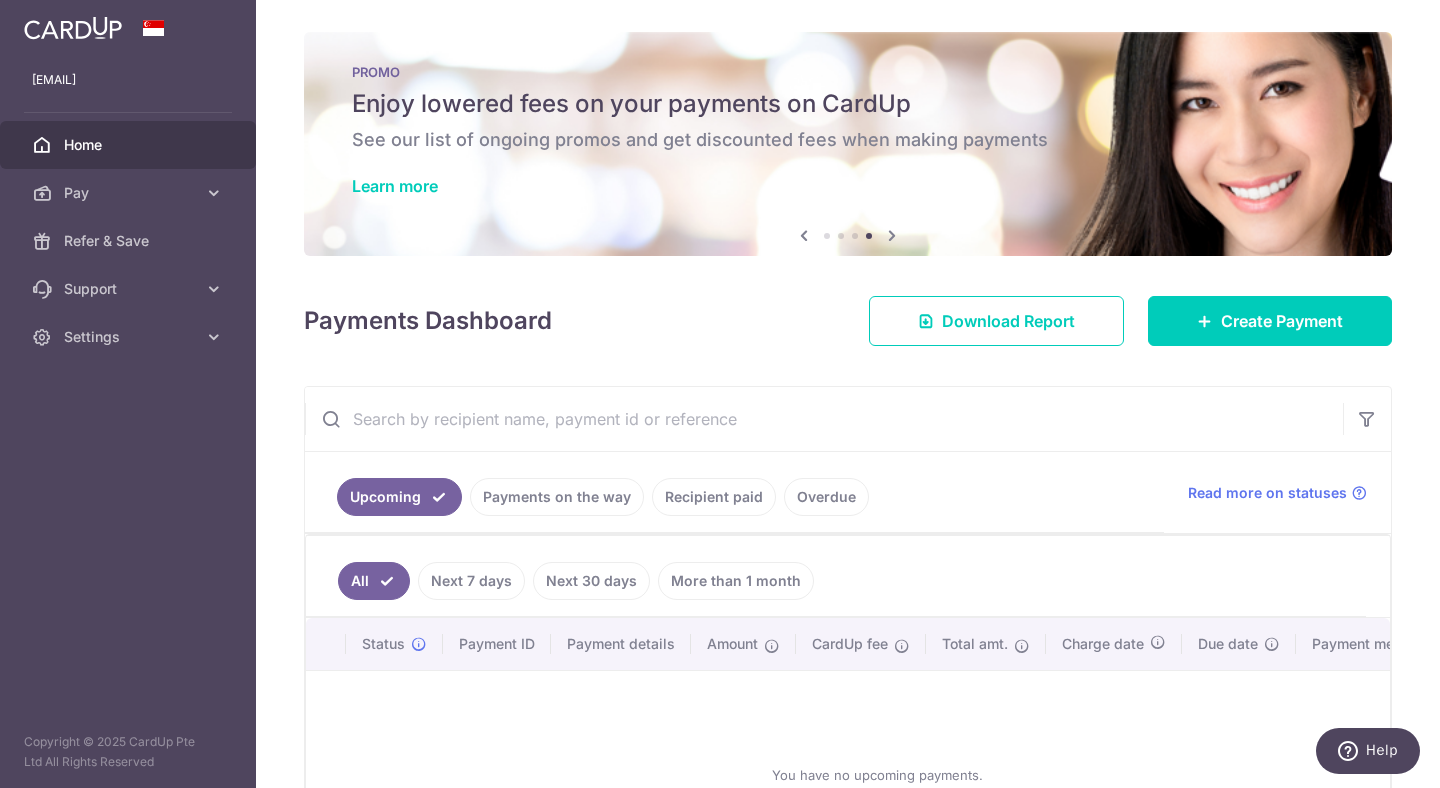 click on "×
Pause Schedule
Pause all future payments in this series
Pause just this one payment
By clicking below, you confirm you are pausing this payment to   on  . Payments can be unpaused at anytime prior to payment taken date.
Confirm
Cancel Schedule
Cancel all future payments in this series
Cancel just this one payment
Confirm
Approve Payment
Recipient Bank Details" at bounding box center (848, 394) 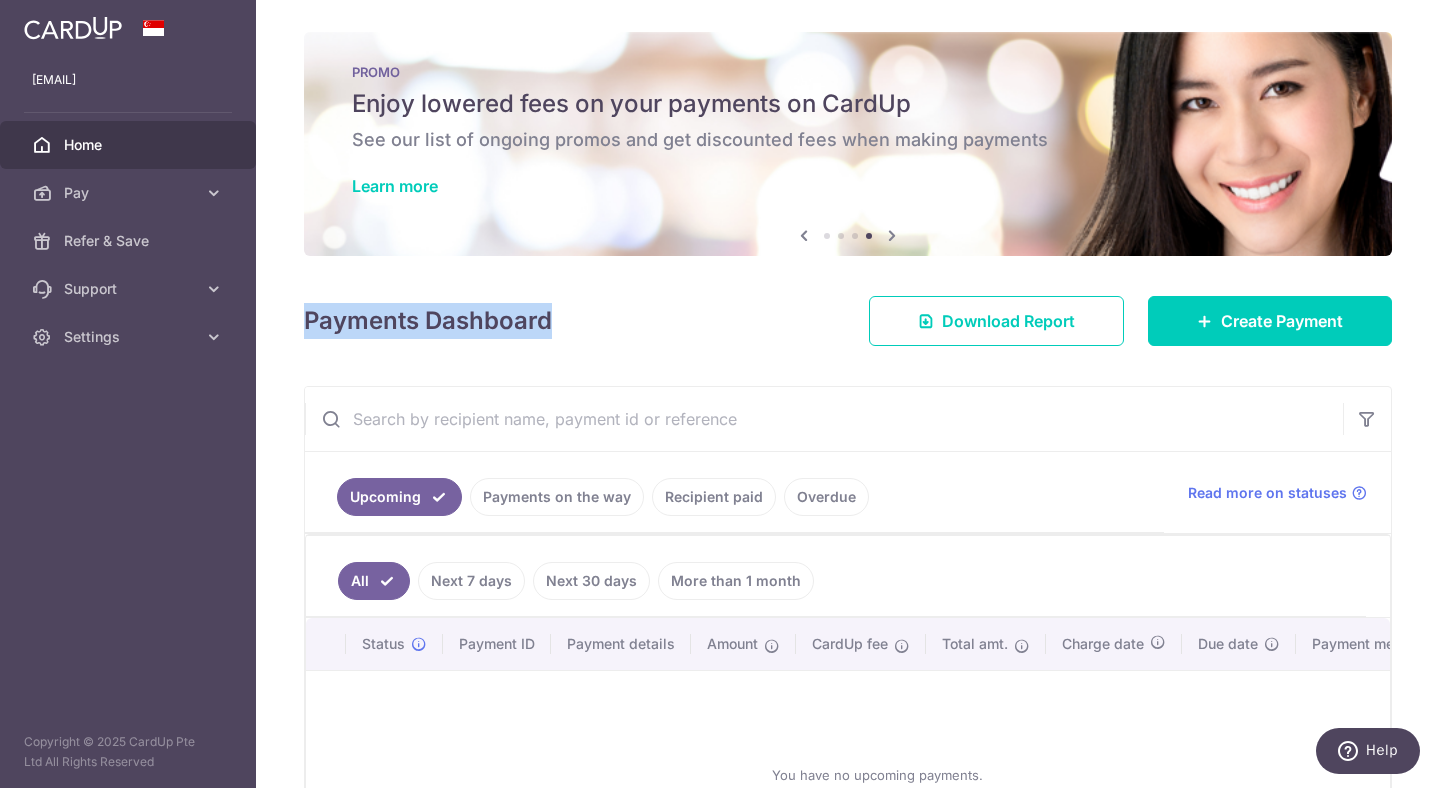 drag, startPoint x: 547, startPoint y: 316, endPoint x: 276, endPoint y: 307, distance: 271.1494 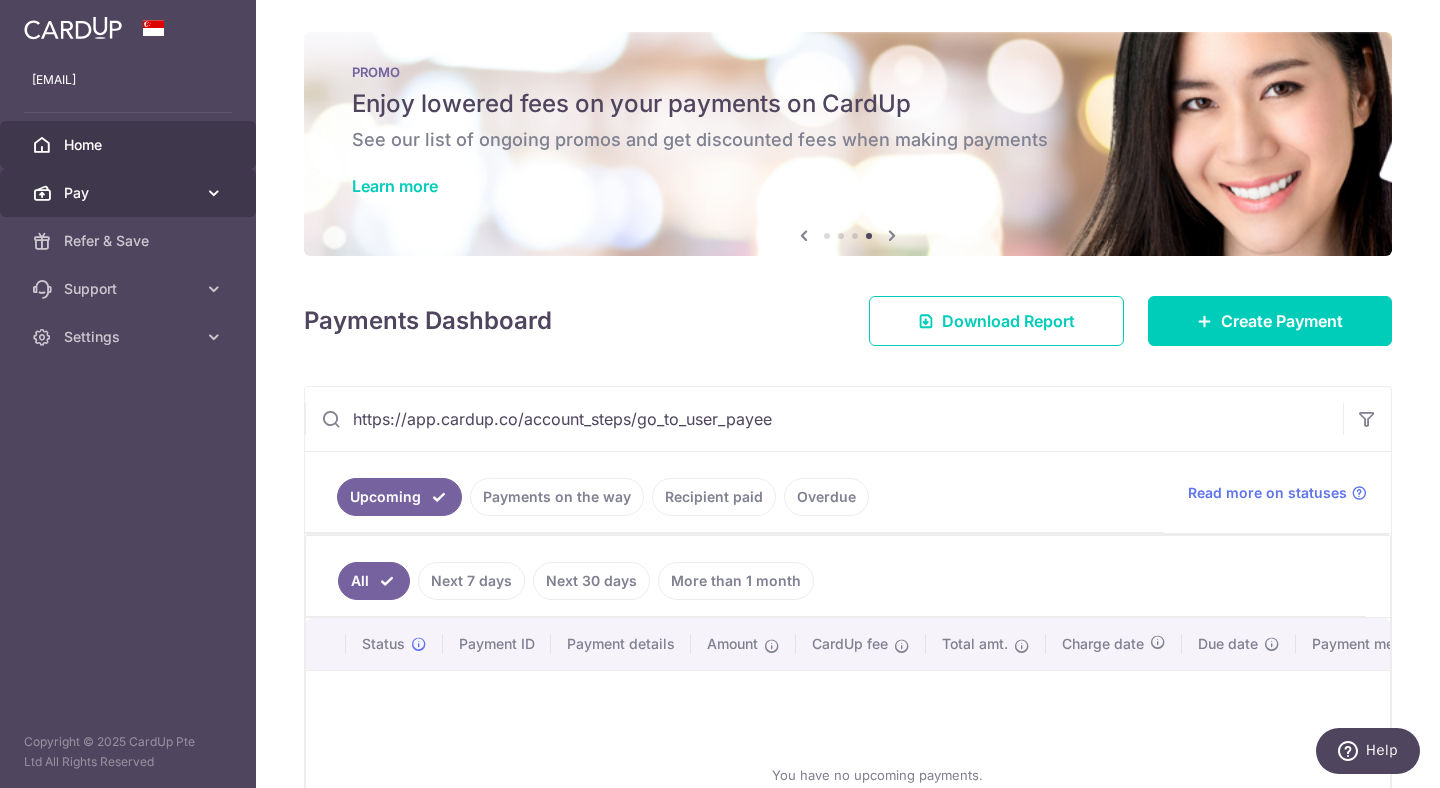 type on "https://app.cardup.co/account_steps/go_to_user_payee" 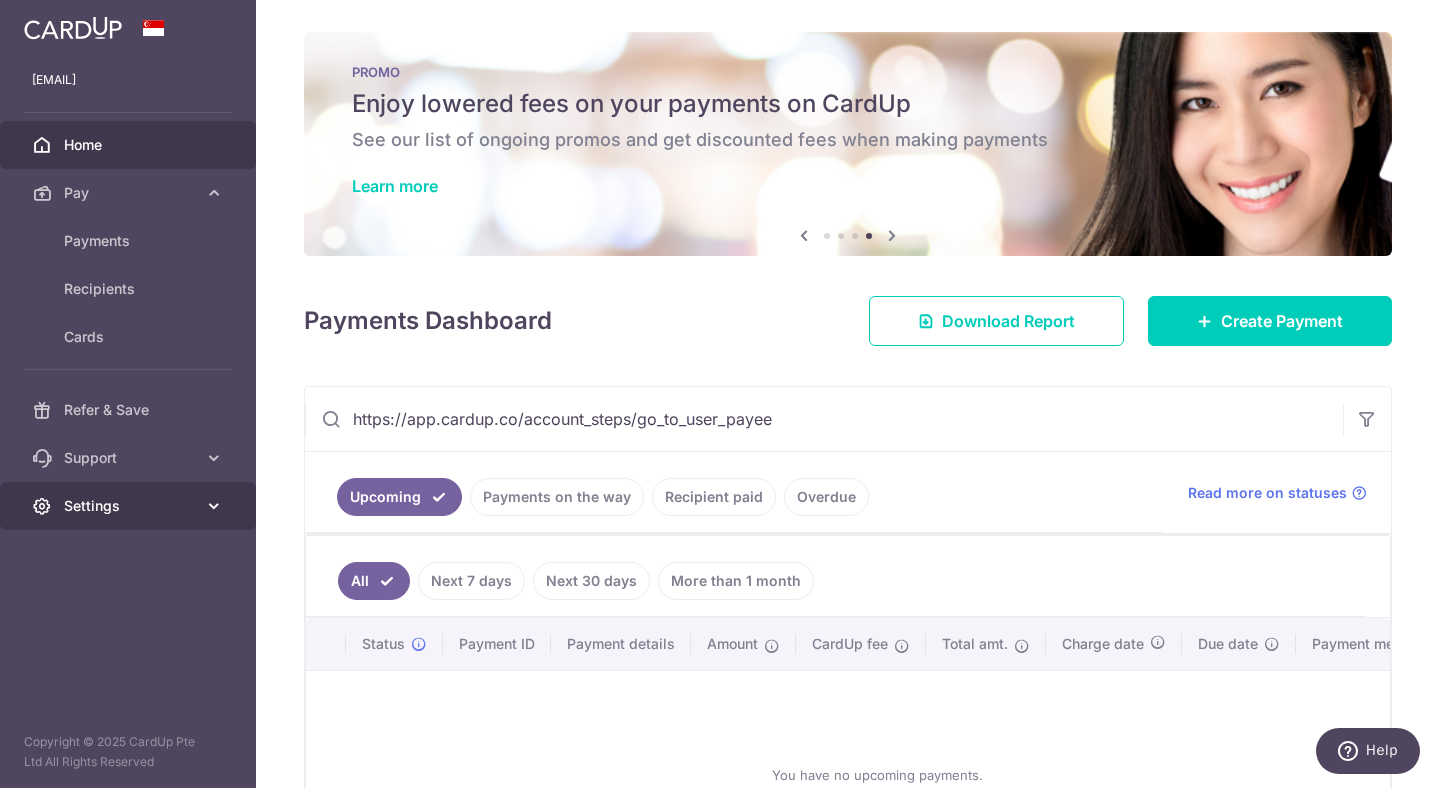 click on "Settings" at bounding box center (130, 506) 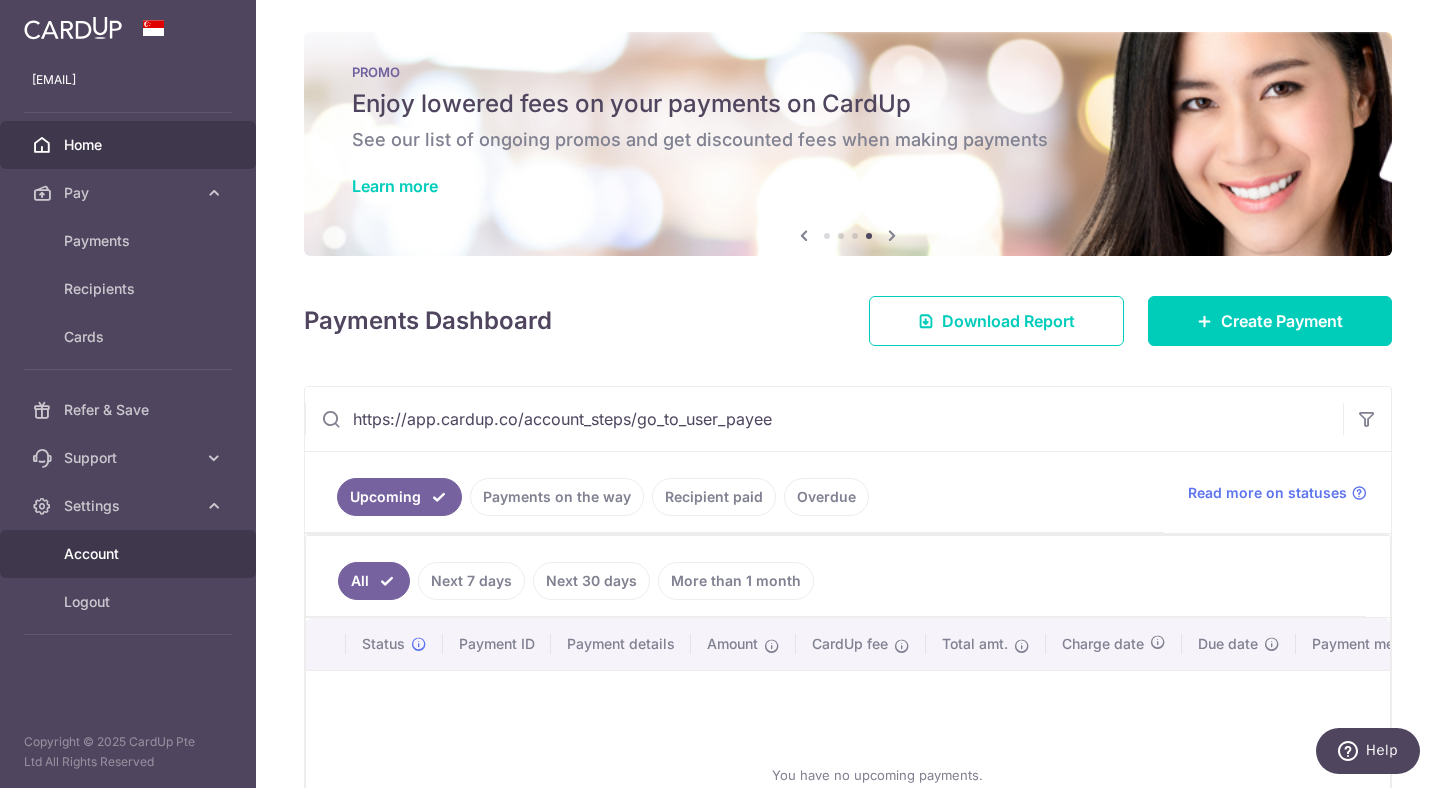 click on "Account" at bounding box center (128, 554) 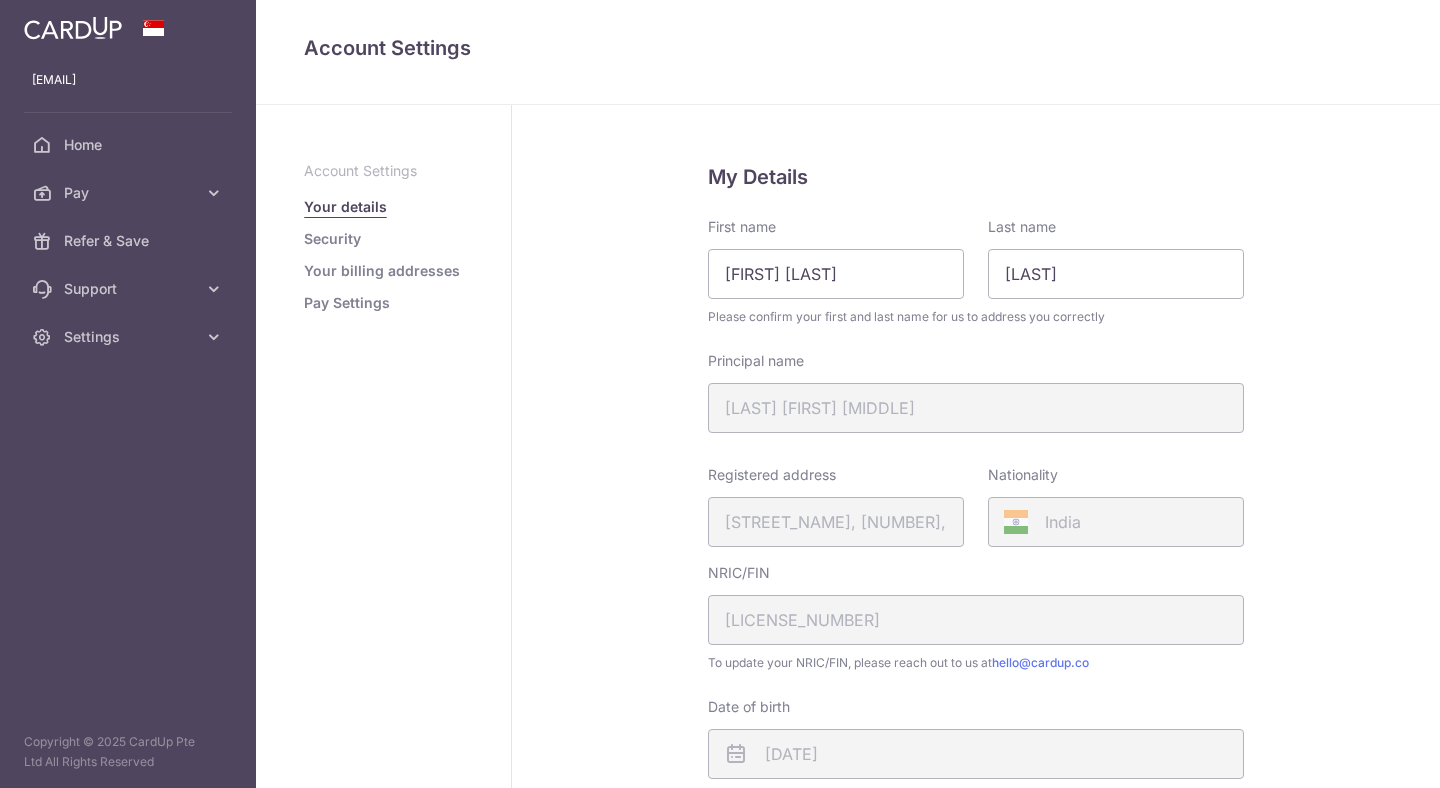 scroll, scrollTop: 0, scrollLeft: 0, axis: both 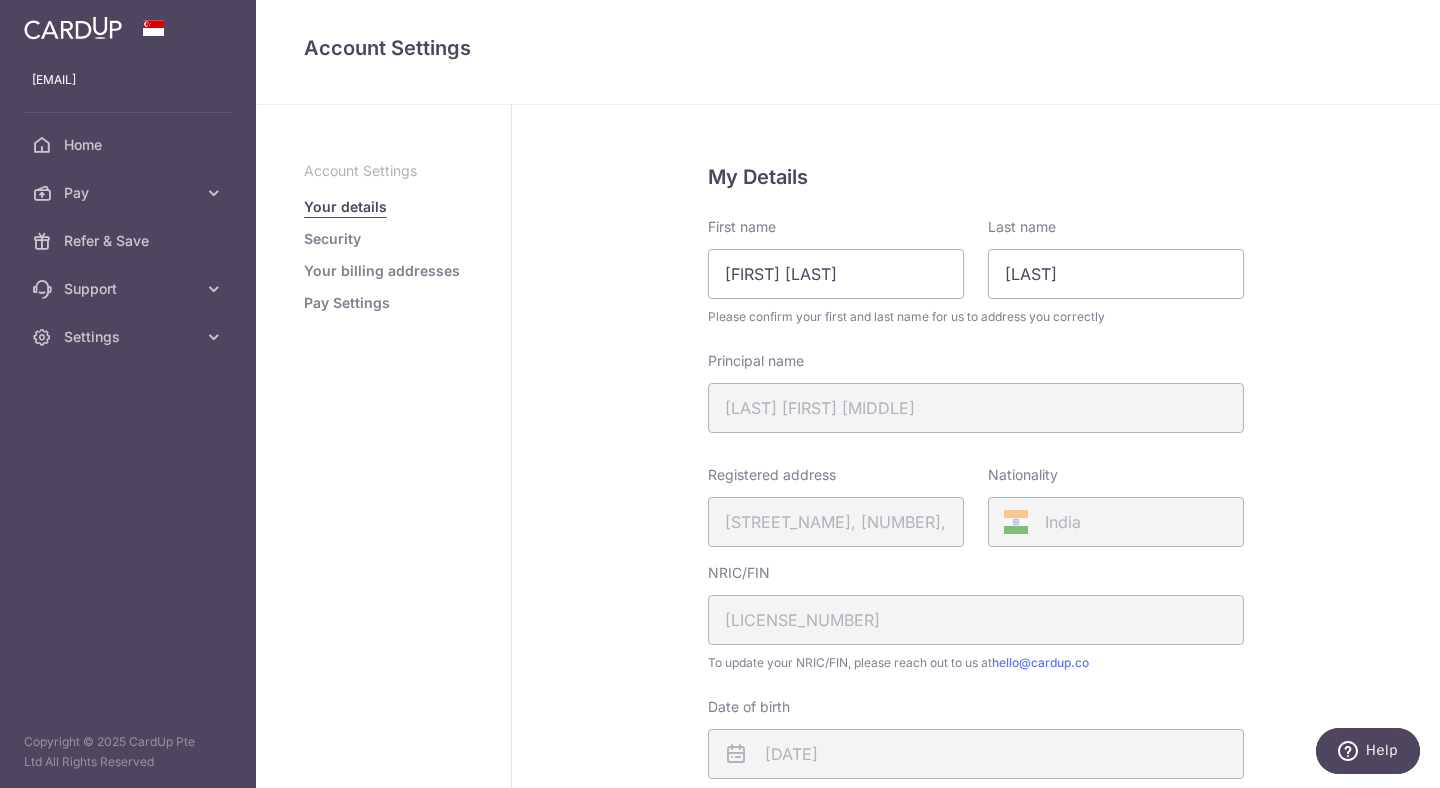 click on "Account Settings Your details Security Your billing addresses Pay Settings" at bounding box center [384, 446] 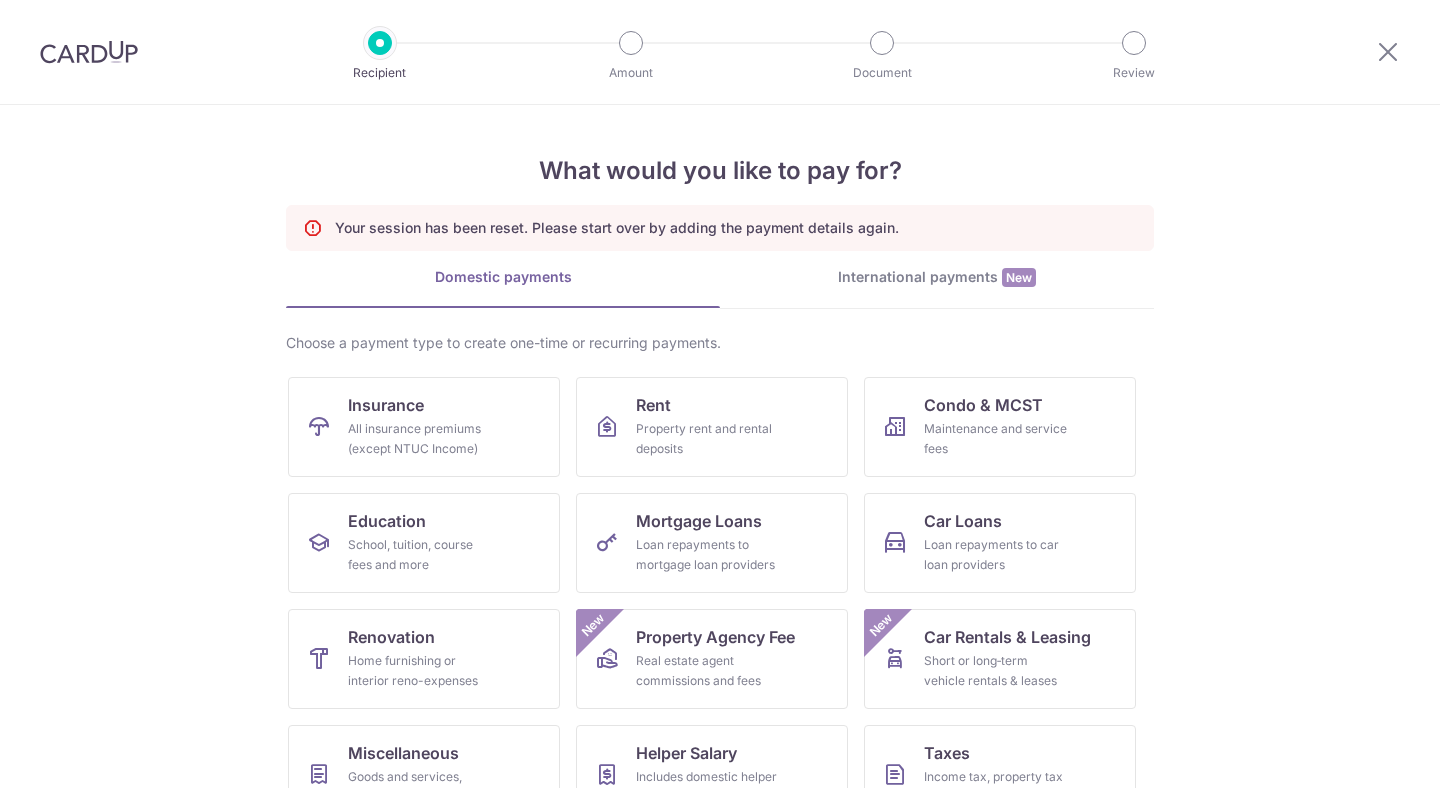 scroll, scrollTop: 0, scrollLeft: 0, axis: both 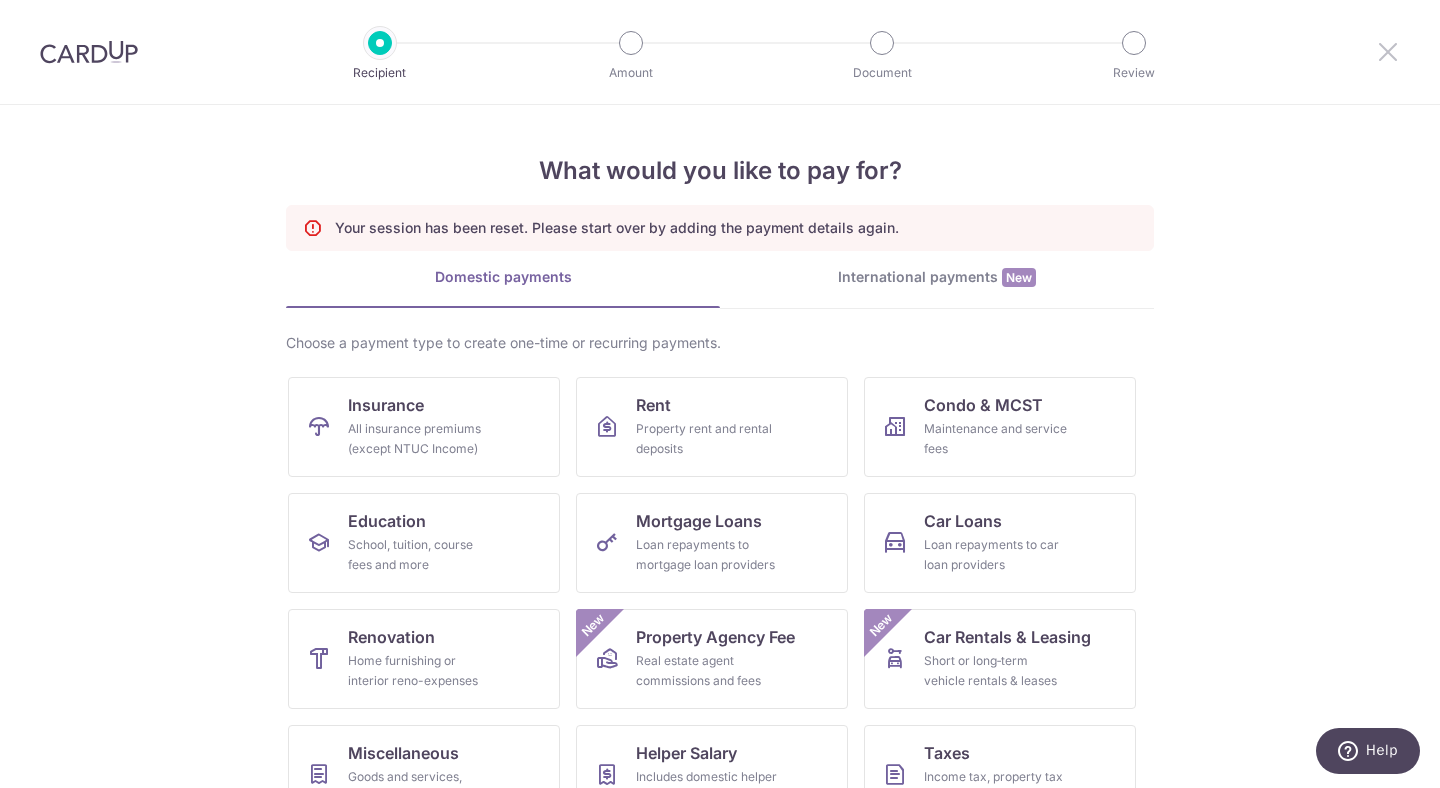 click at bounding box center (1388, 51) 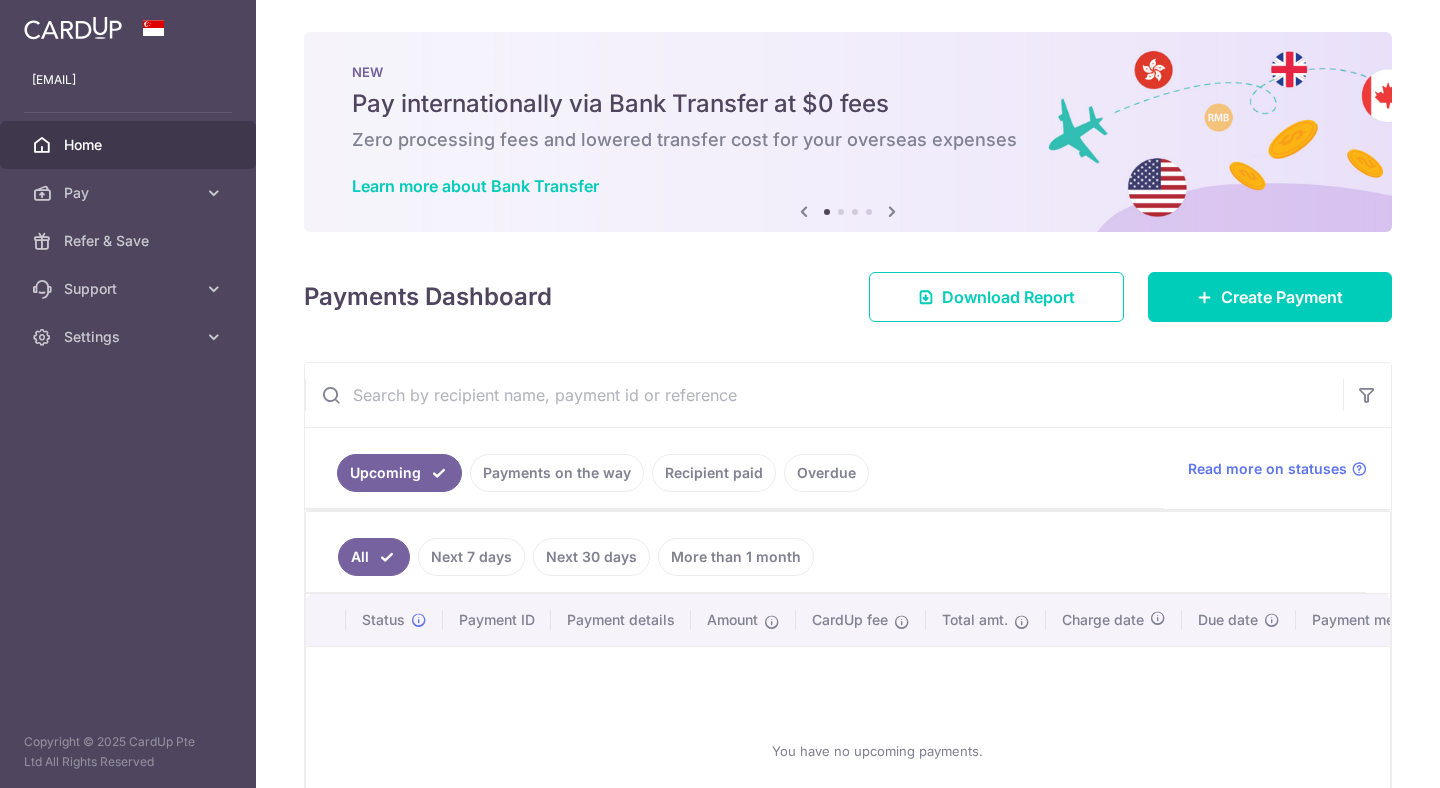 scroll, scrollTop: 0, scrollLeft: 0, axis: both 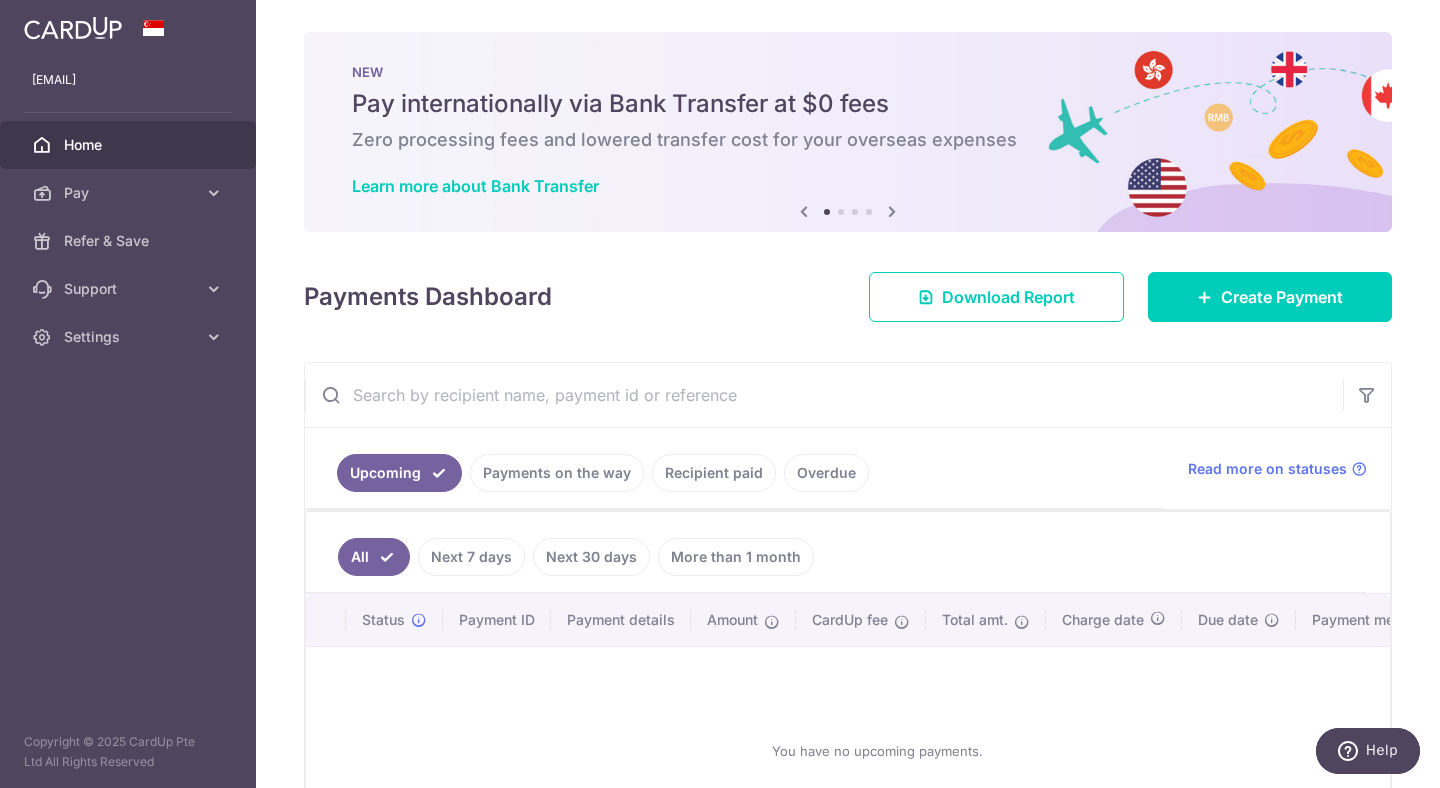 click on "Home" at bounding box center (128, 145) 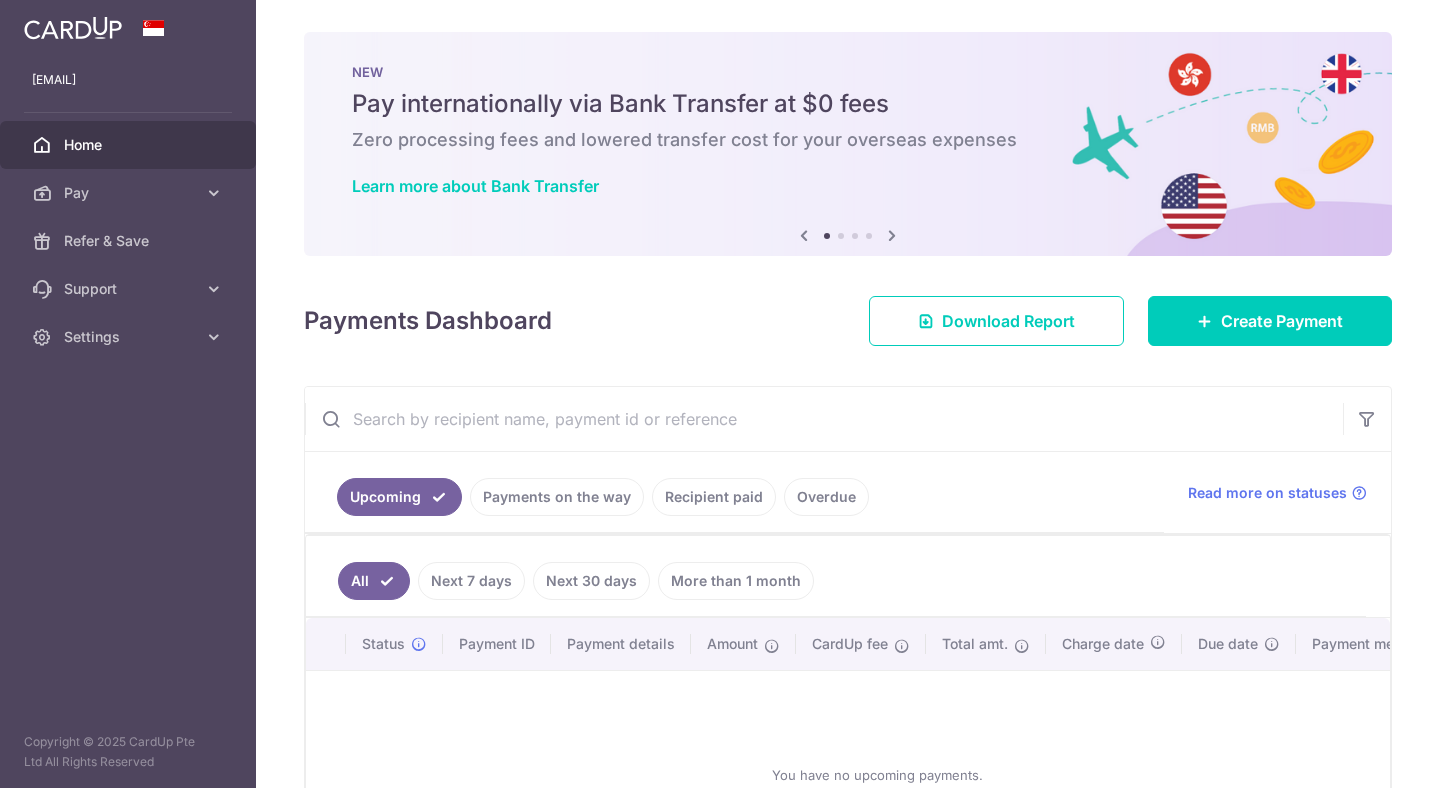 scroll, scrollTop: 0, scrollLeft: 0, axis: both 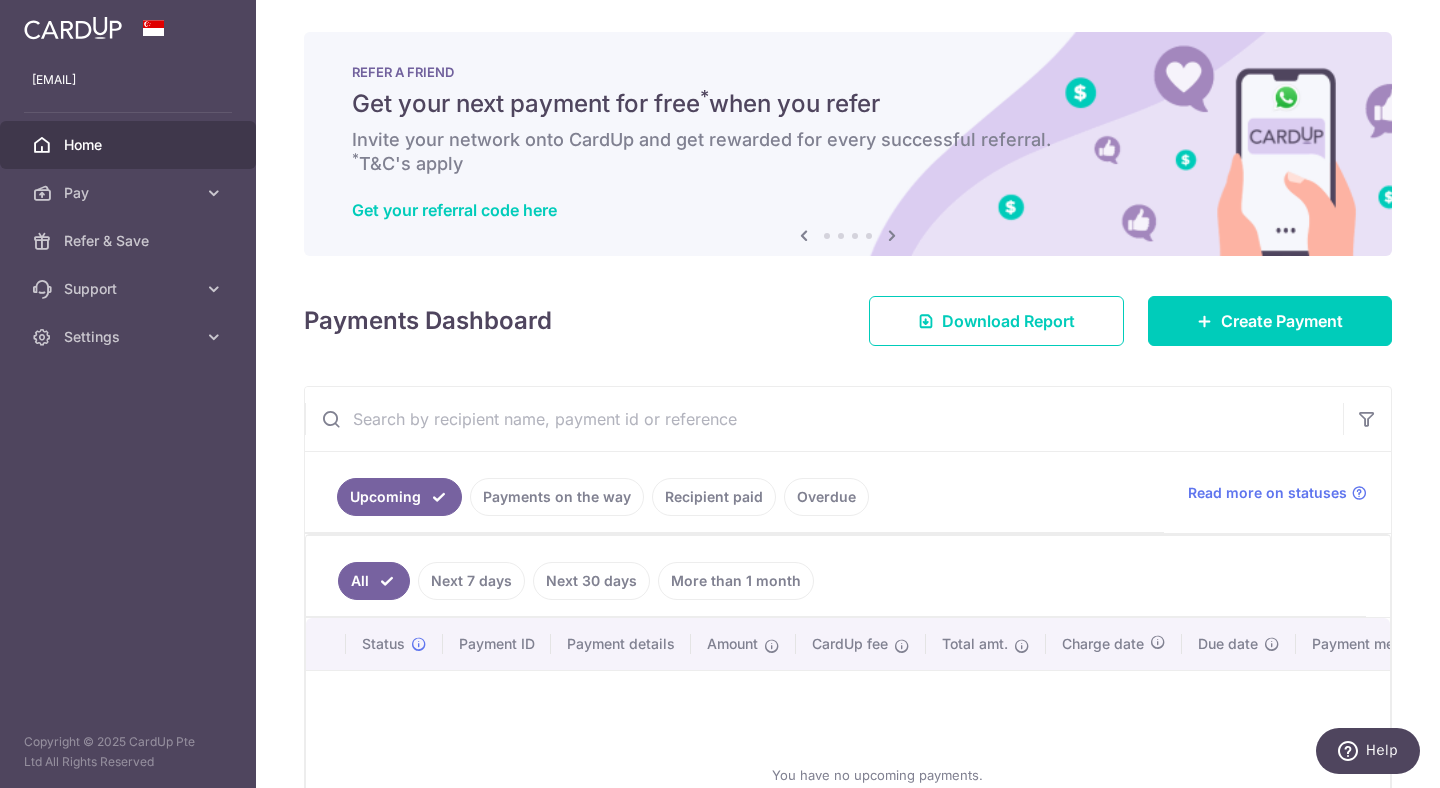 click on "Payments Dashboard" at bounding box center (428, 321) 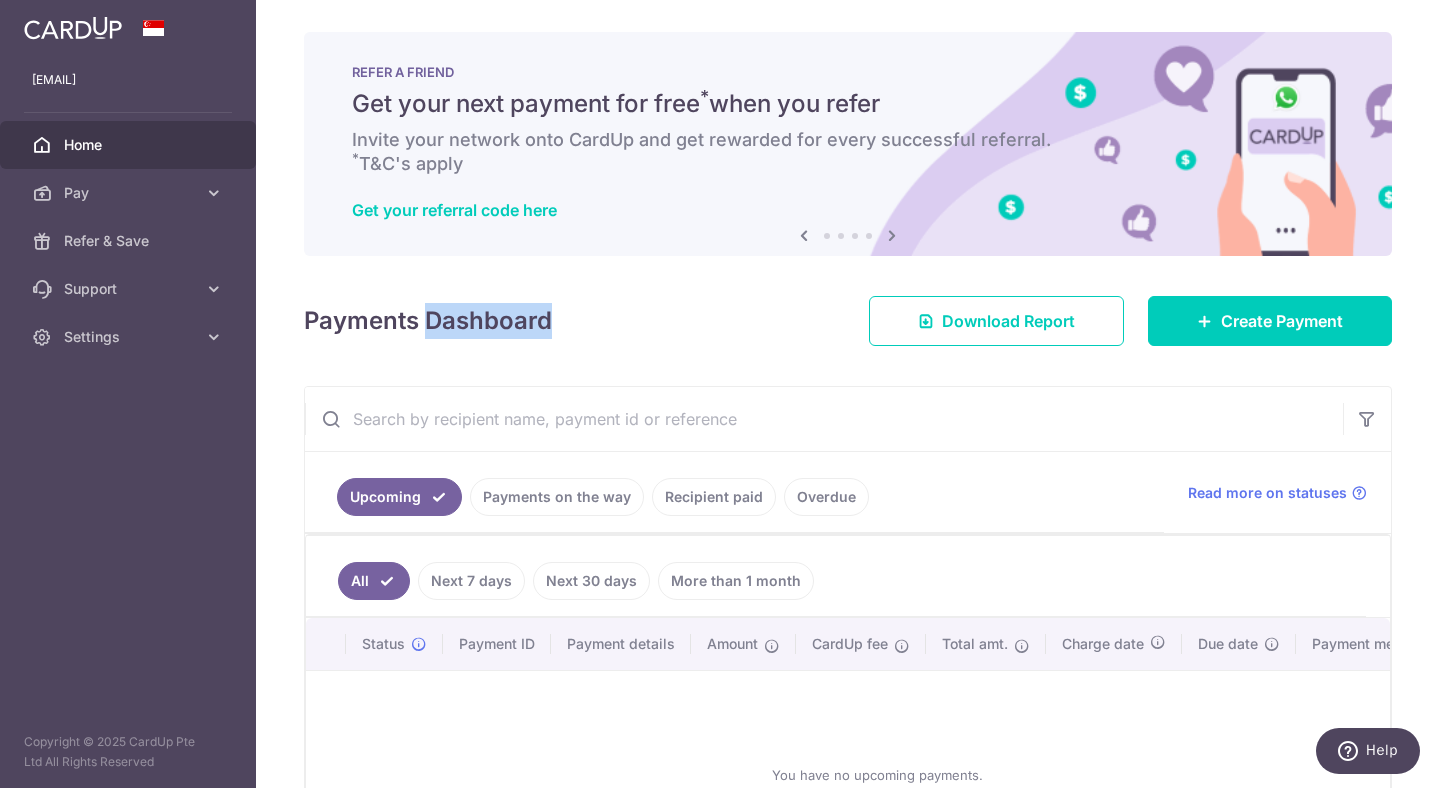 click on "Payments Dashboard" at bounding box center (428, 321) 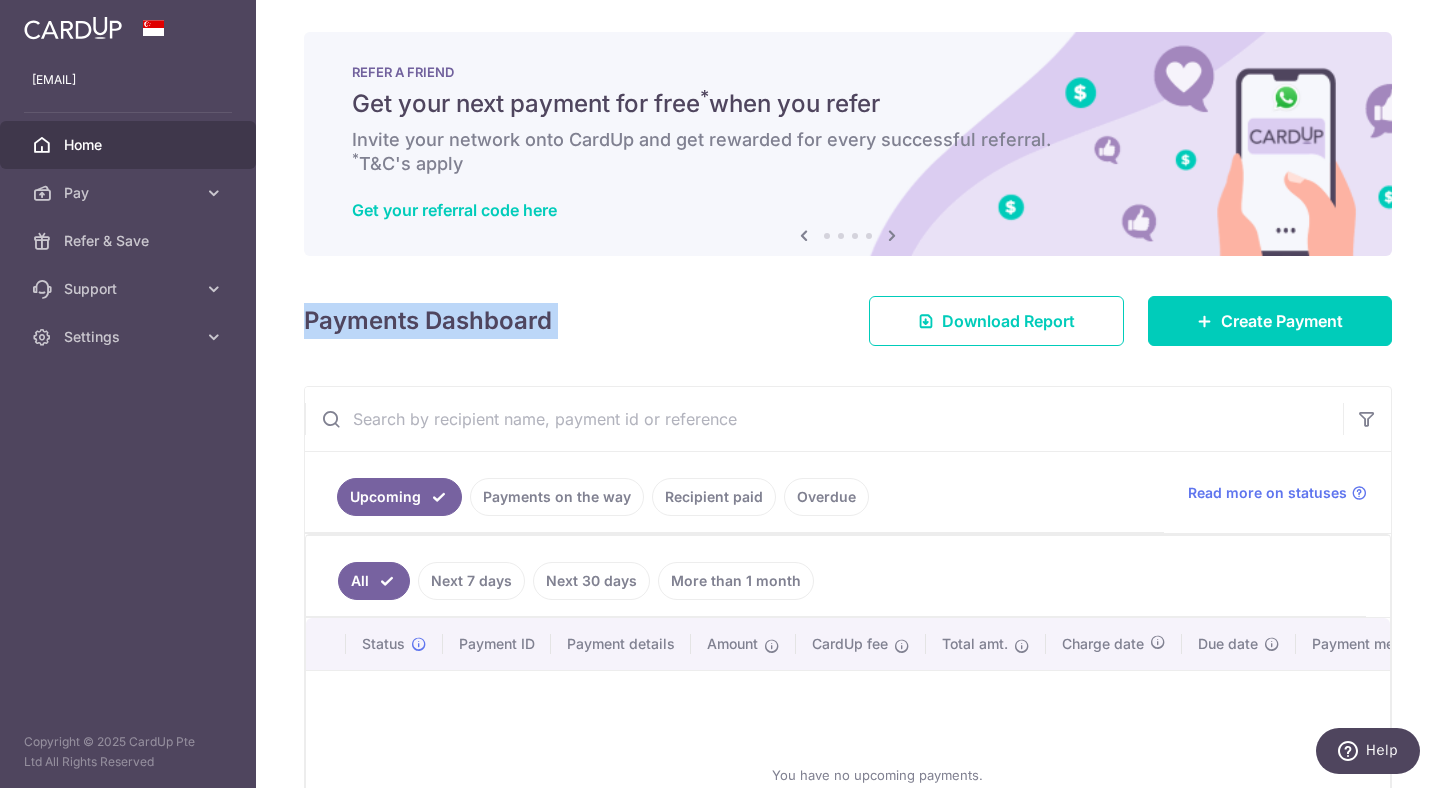 click on "Payments Dashboard" at bounding box center (428, 321) 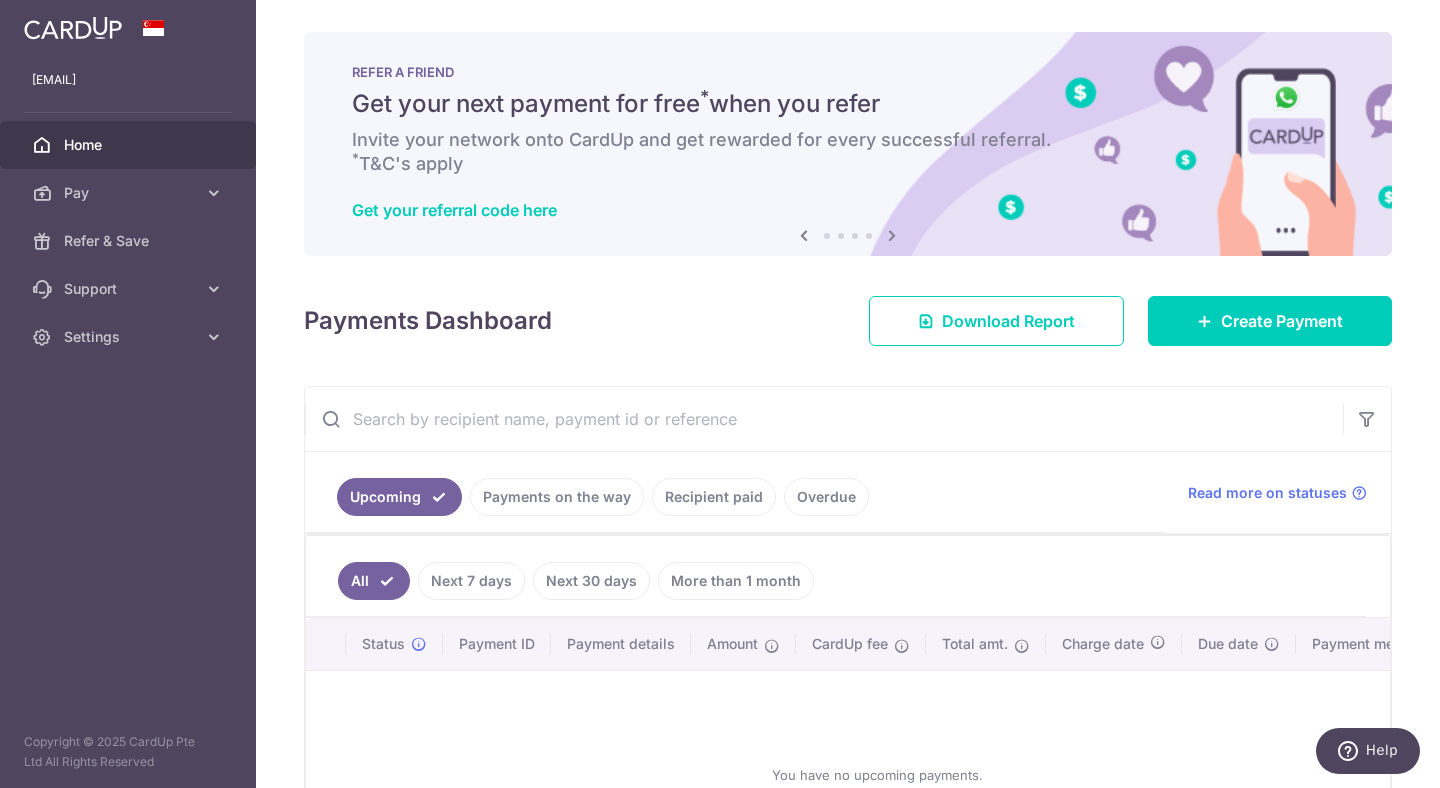 click at bounding box center [892, 235] 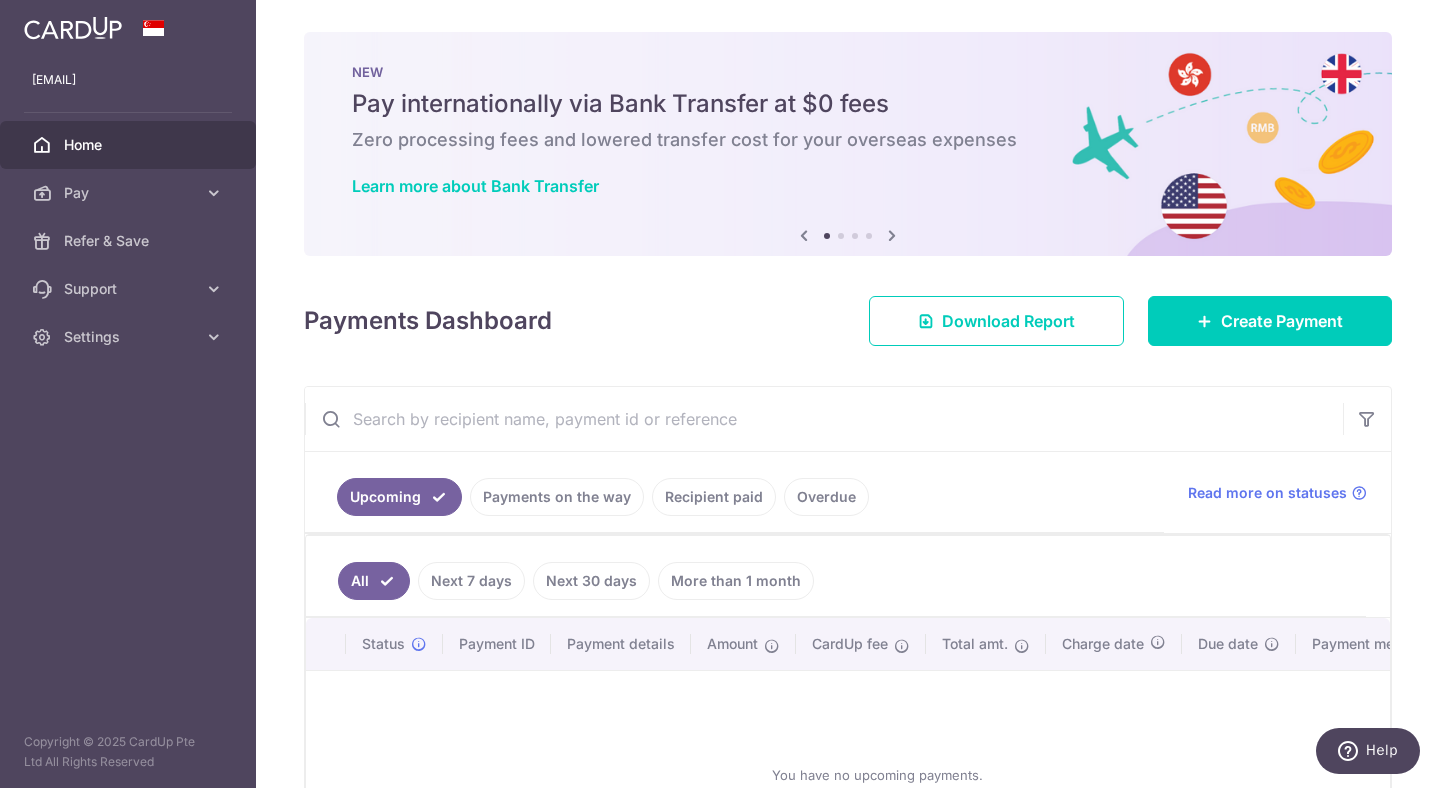 click at bounding box center [804, 235] 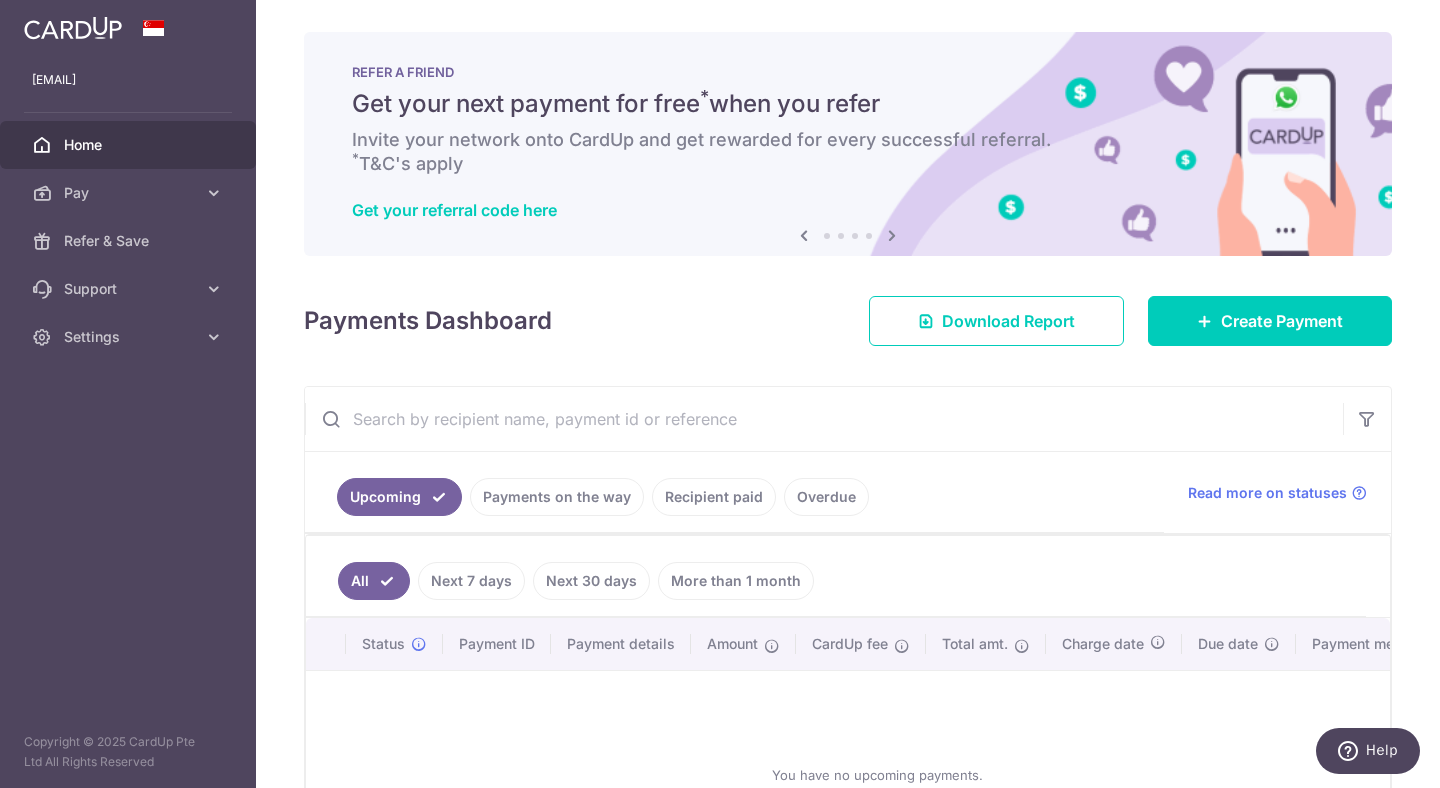 click at bounding box center (892, 235) 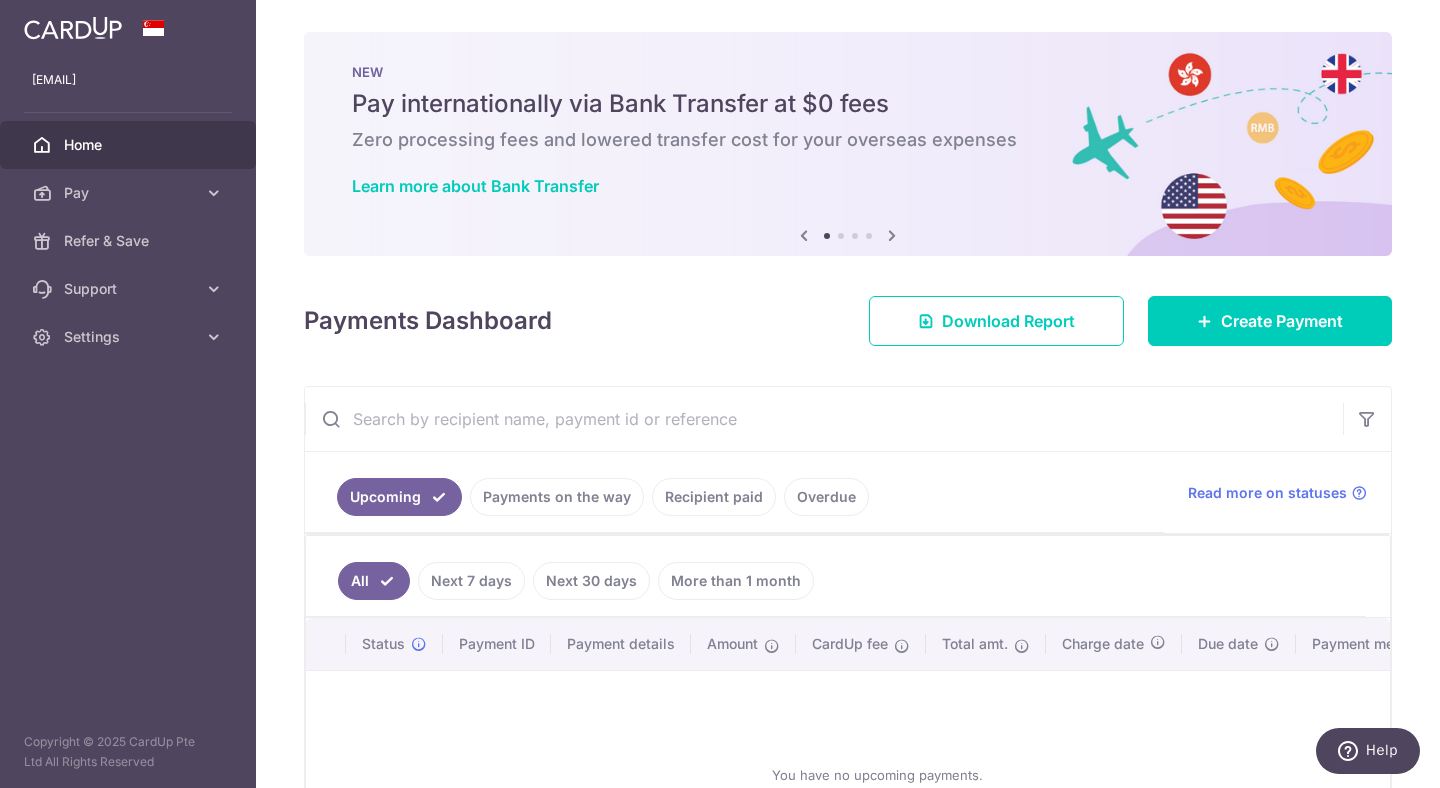 click at bounding box center [804, 235] 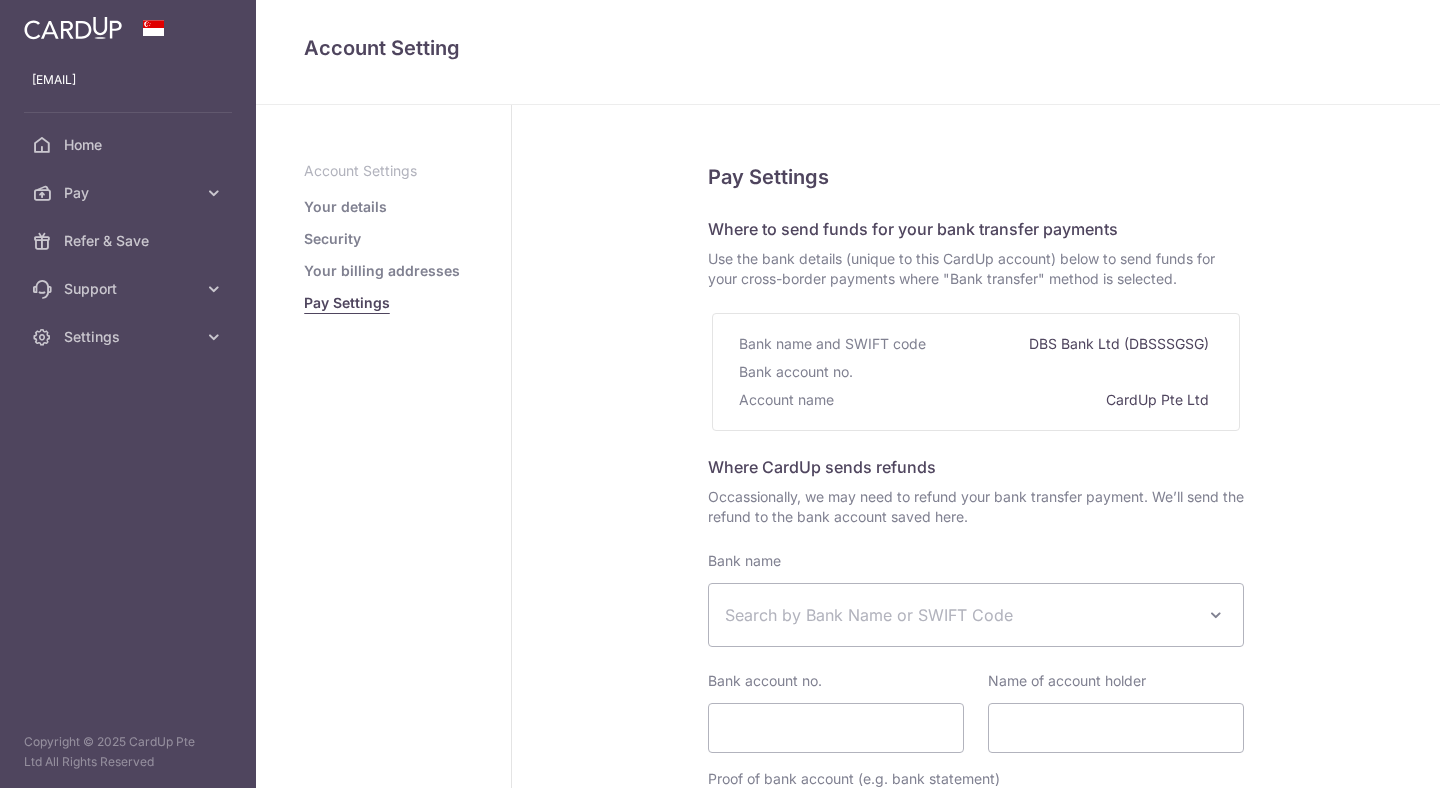 select 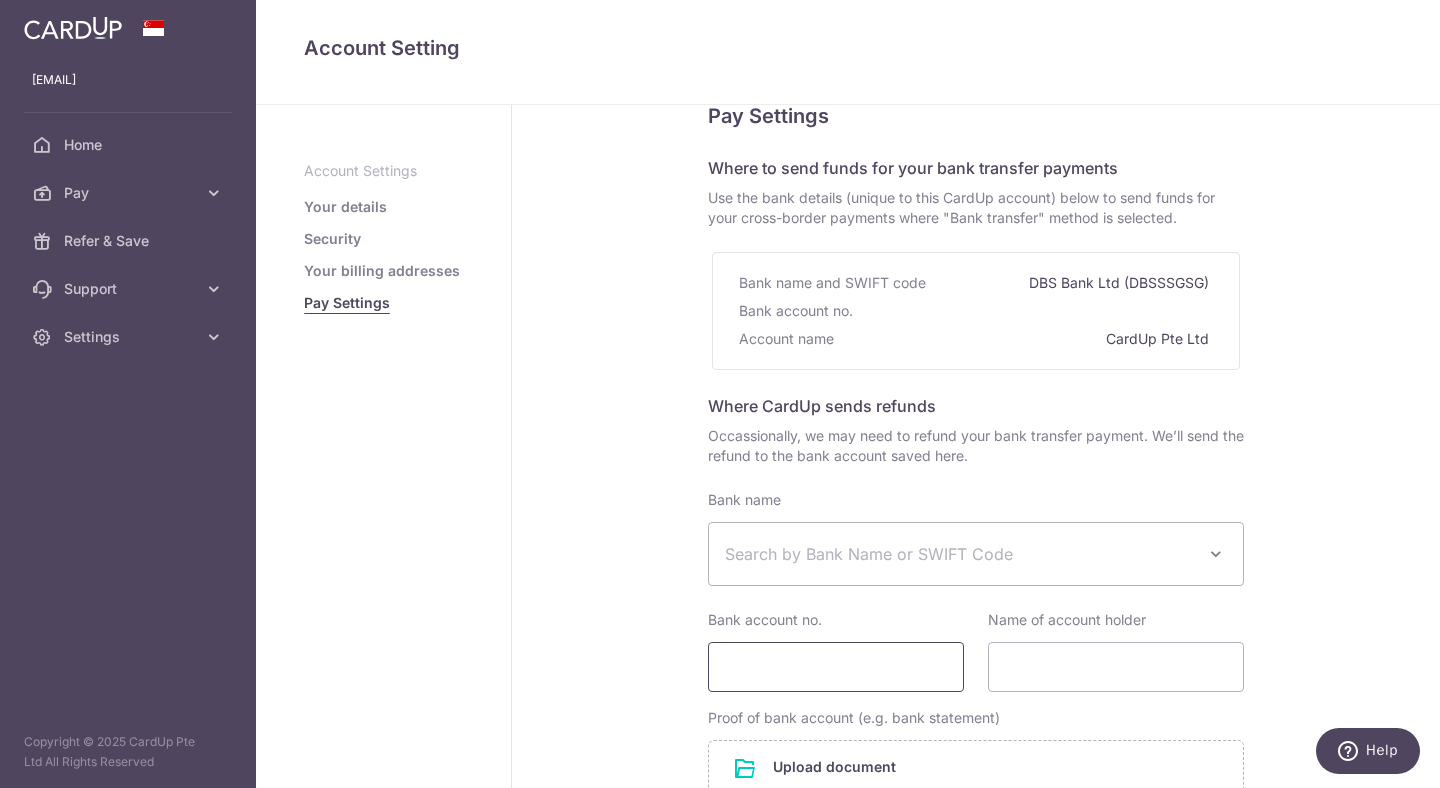 scroll, scrollTop: 0, scrollLeft: 0, axis: both 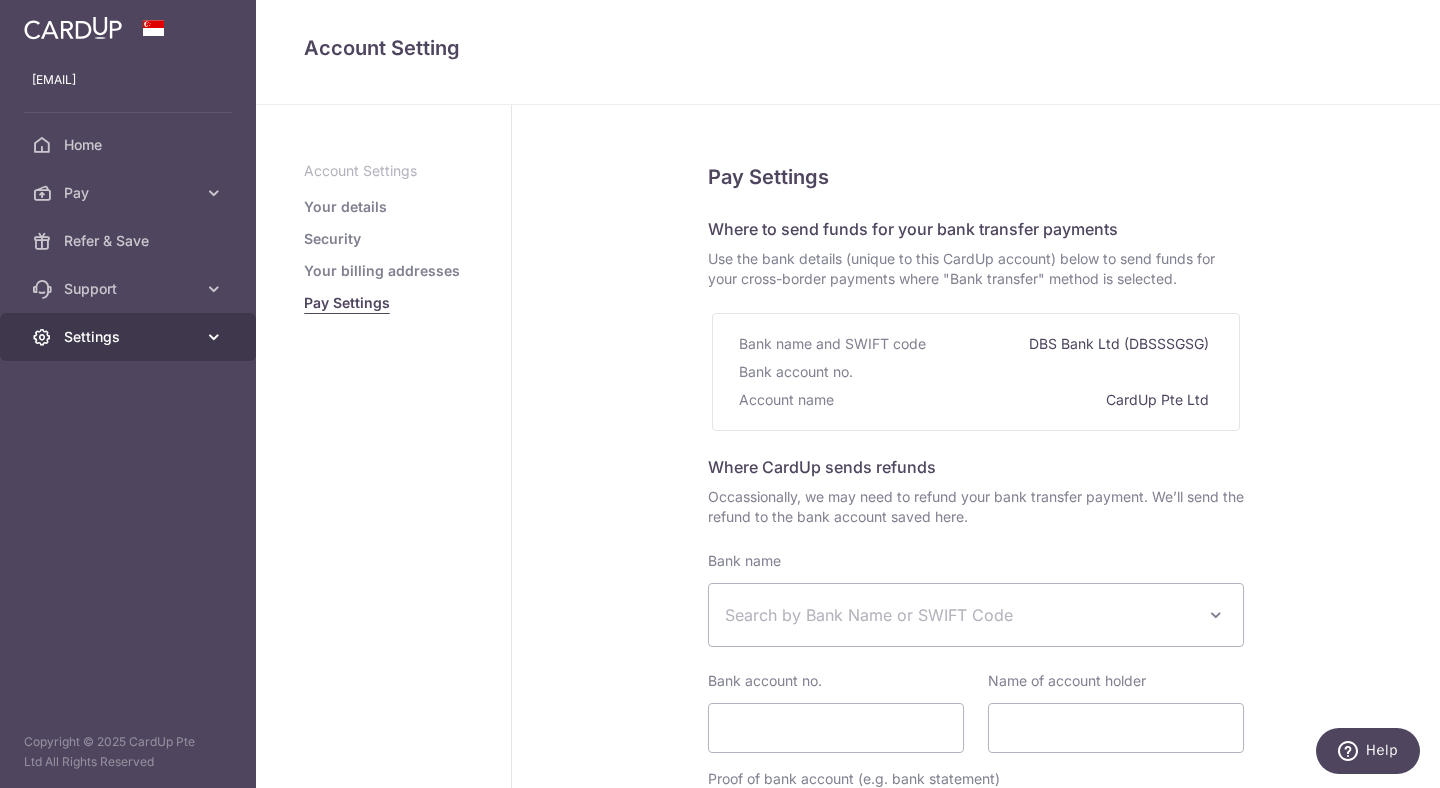 click on "Settings" at bounding box center [128, 337] 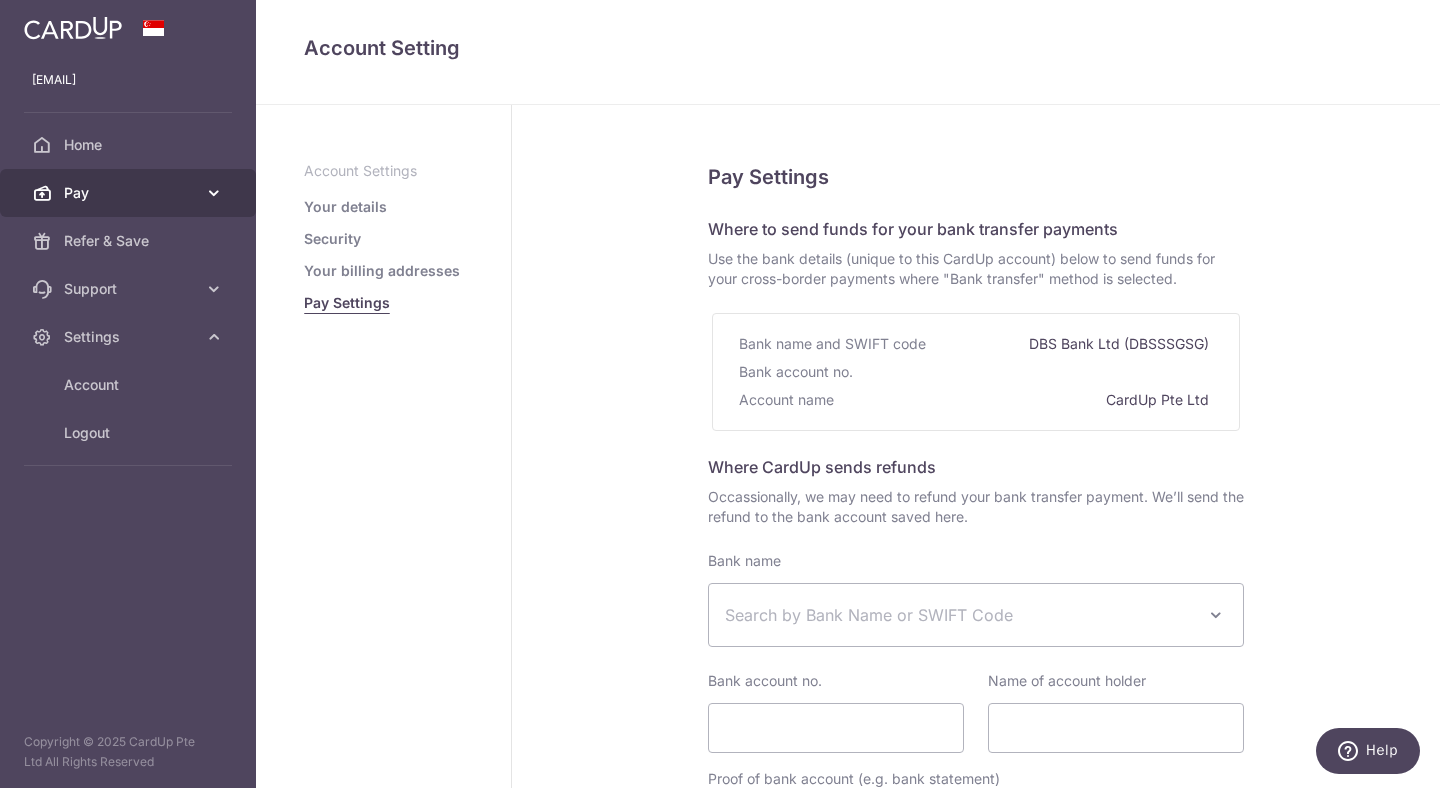 click on "Pay" at bounding box center [128, 193] 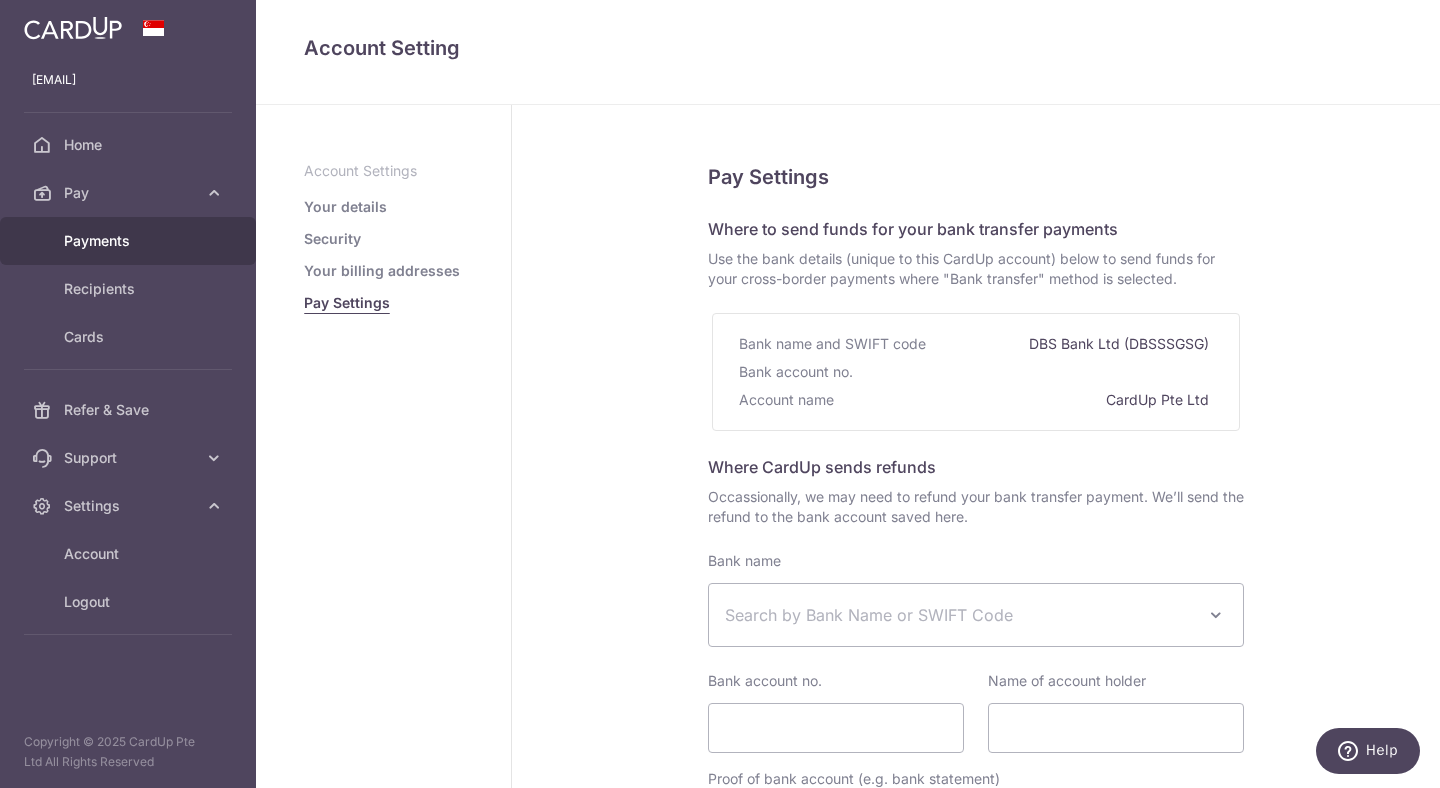 click on "Payments" at bounding box center (130, 241) 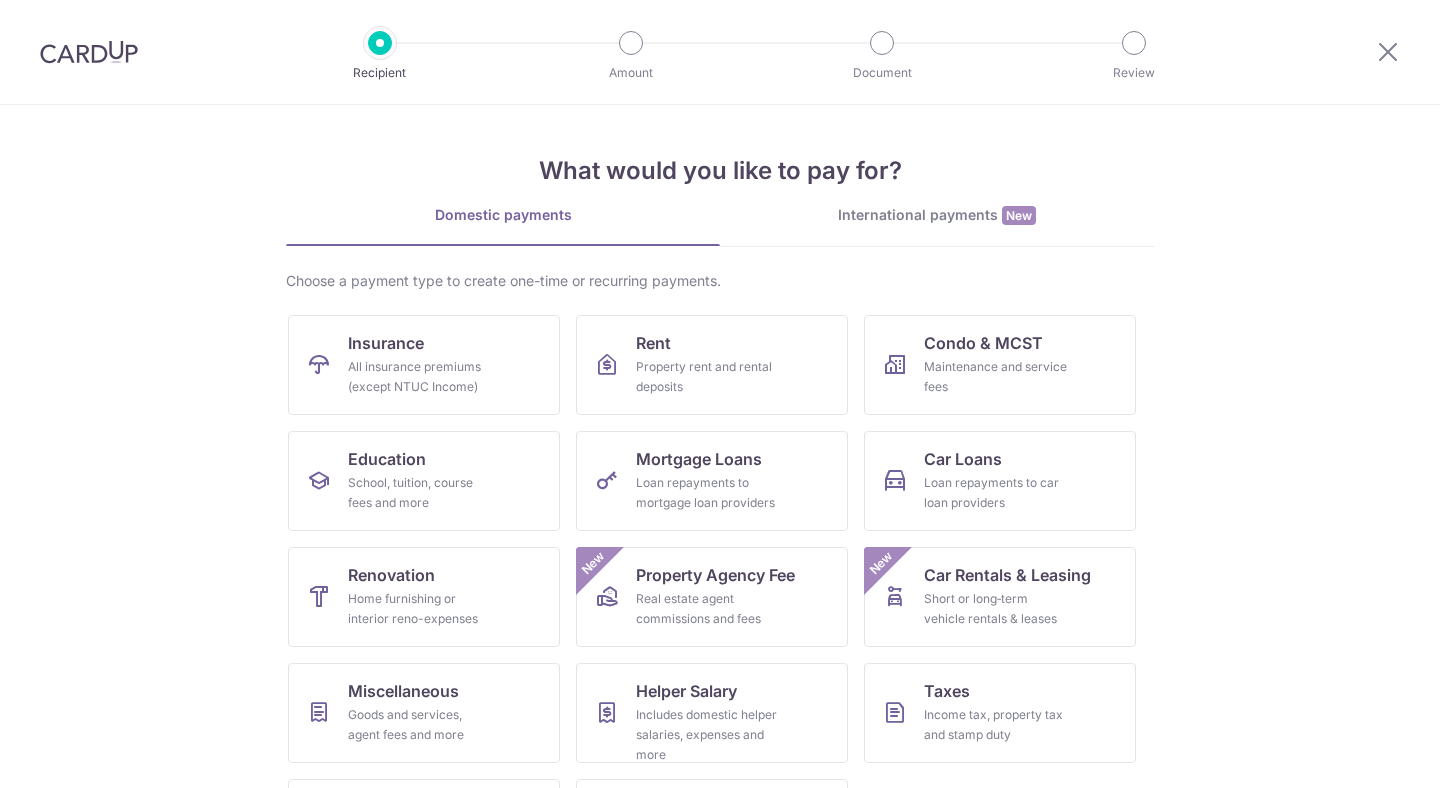 scroll, scrollTop: 0, scrollLeft: 0, axis: both 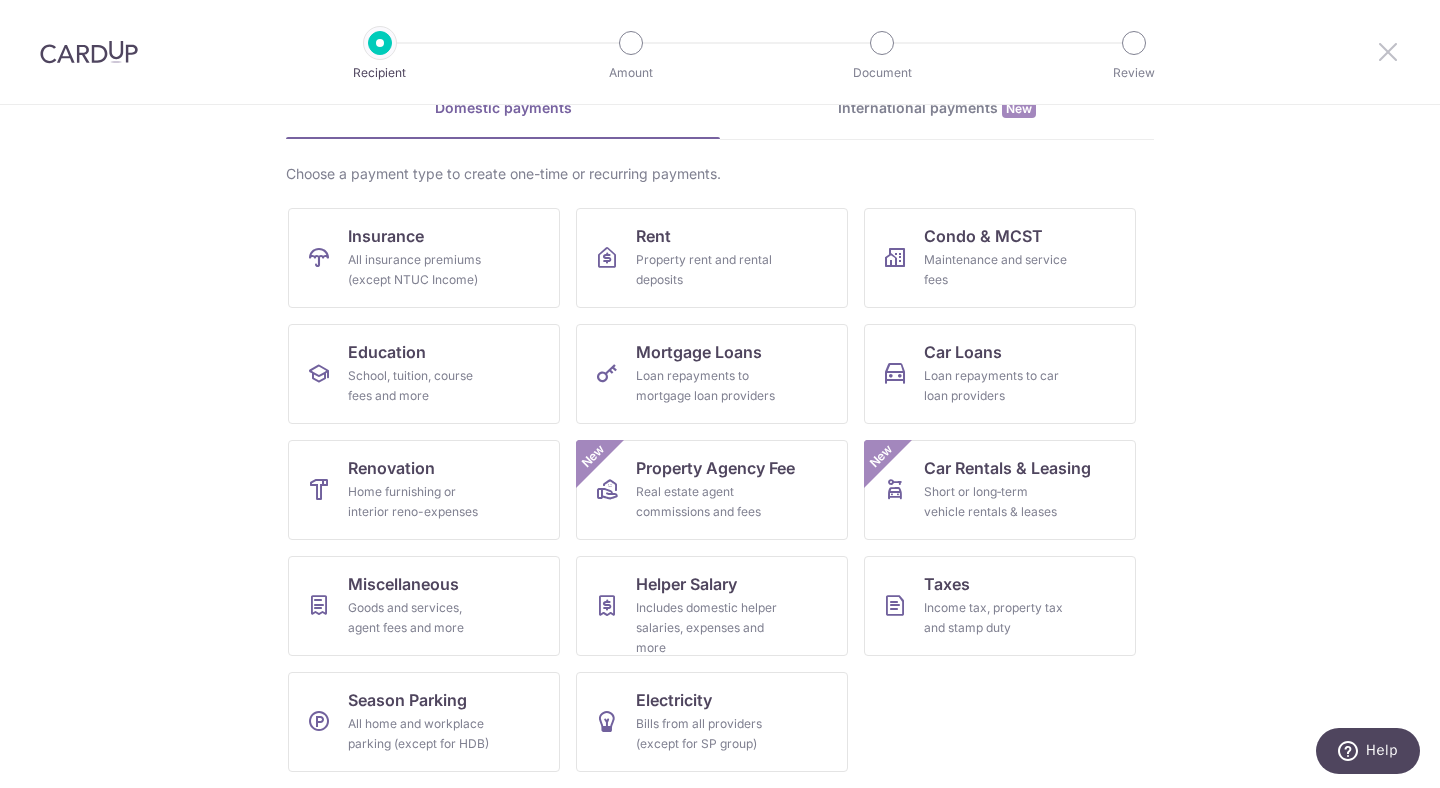 click at bounding box center [1388, 51] 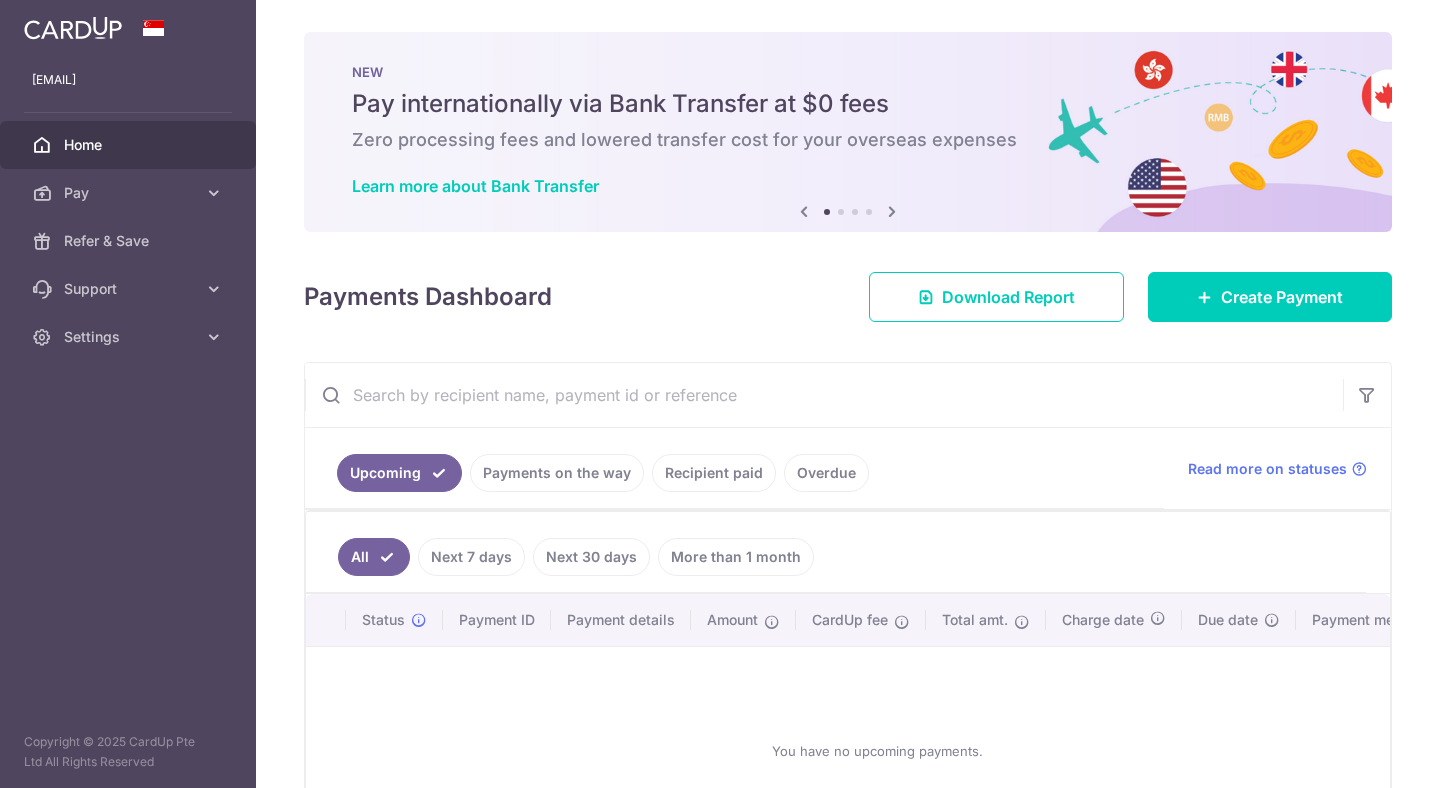 scroll, scrollTop: 0, scrollLeft: 0, axis: both 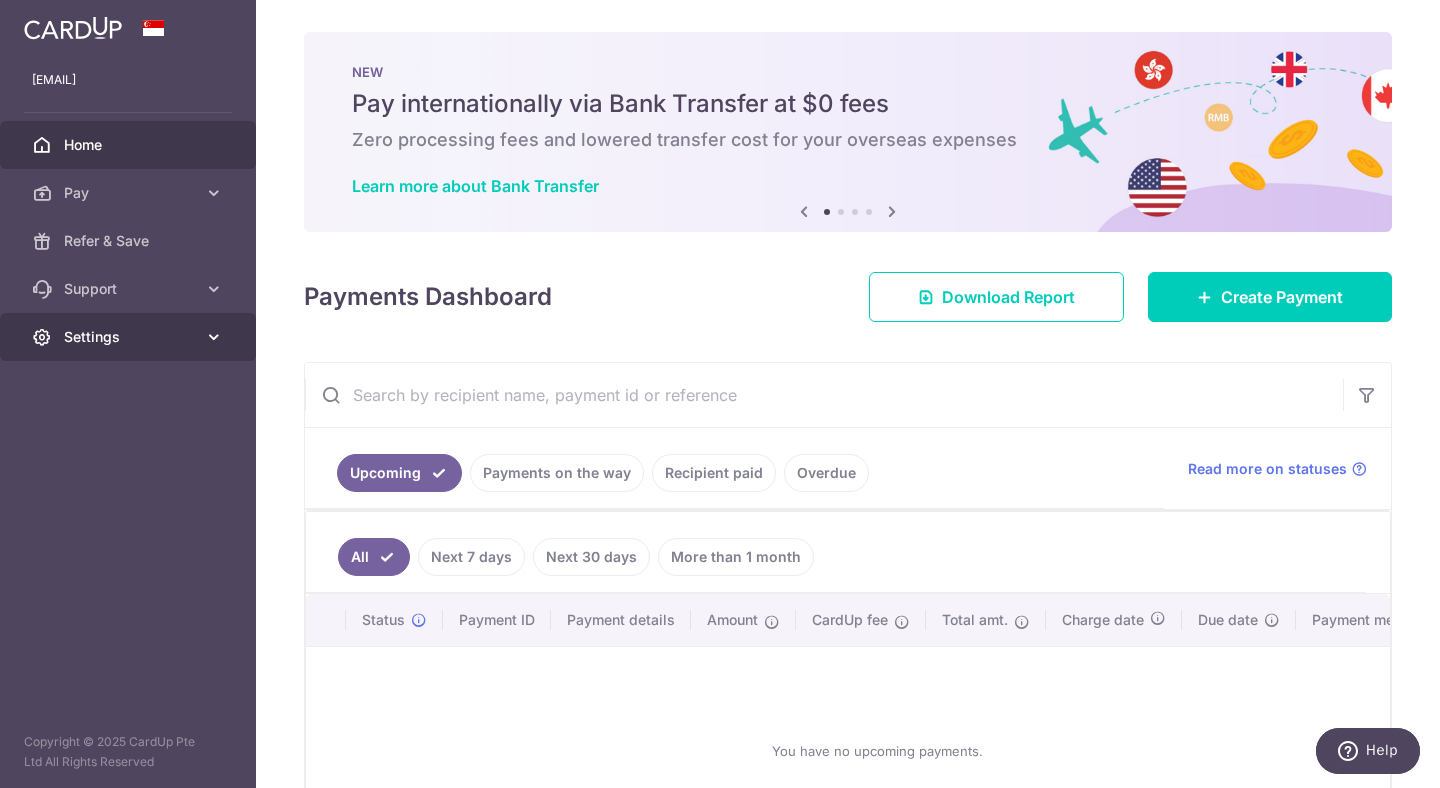 click on "Settings" at bounding box center [130, 337] 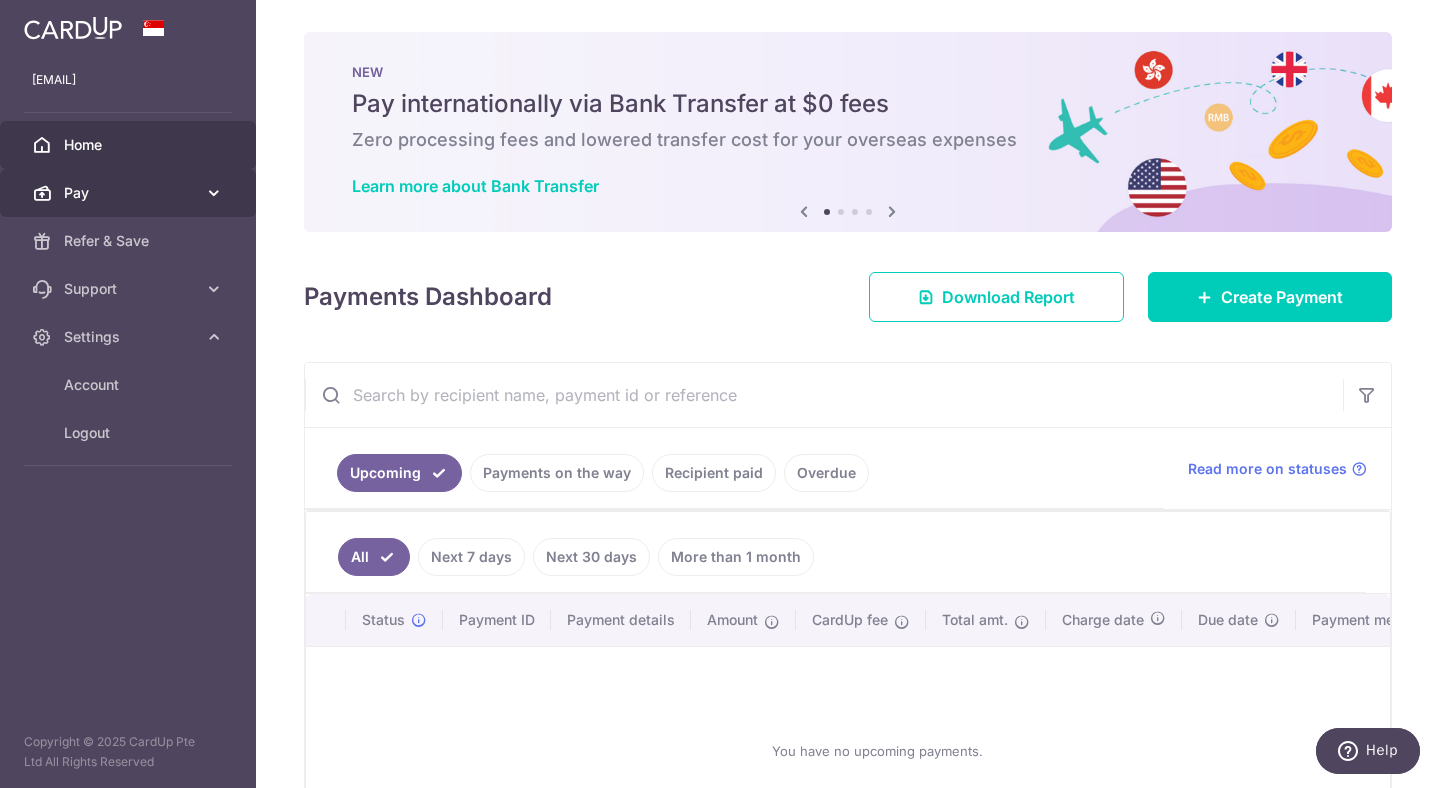 click on "Pay" at bounding box center [130, 193] 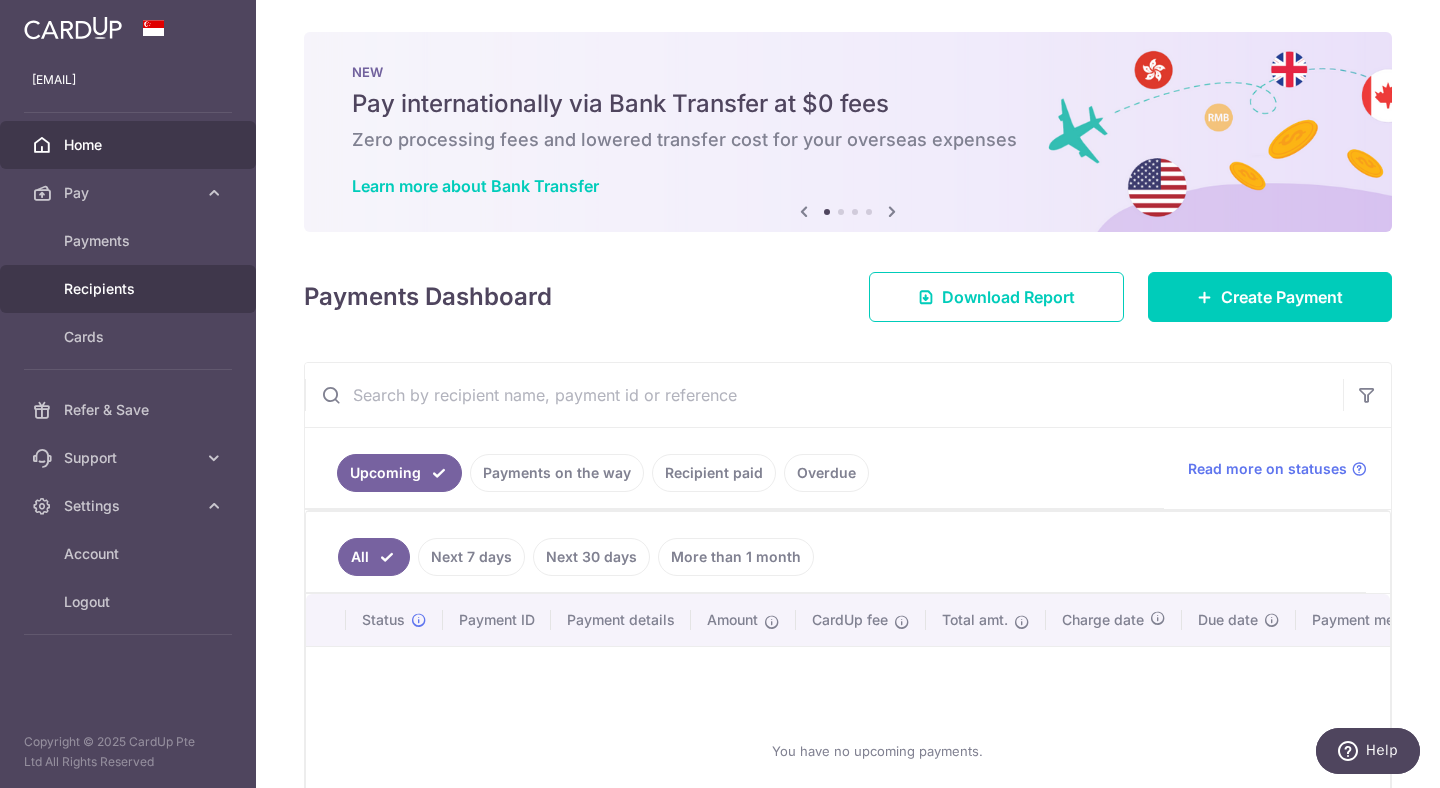 click on "Recipients" at bounding box center [130, 289] 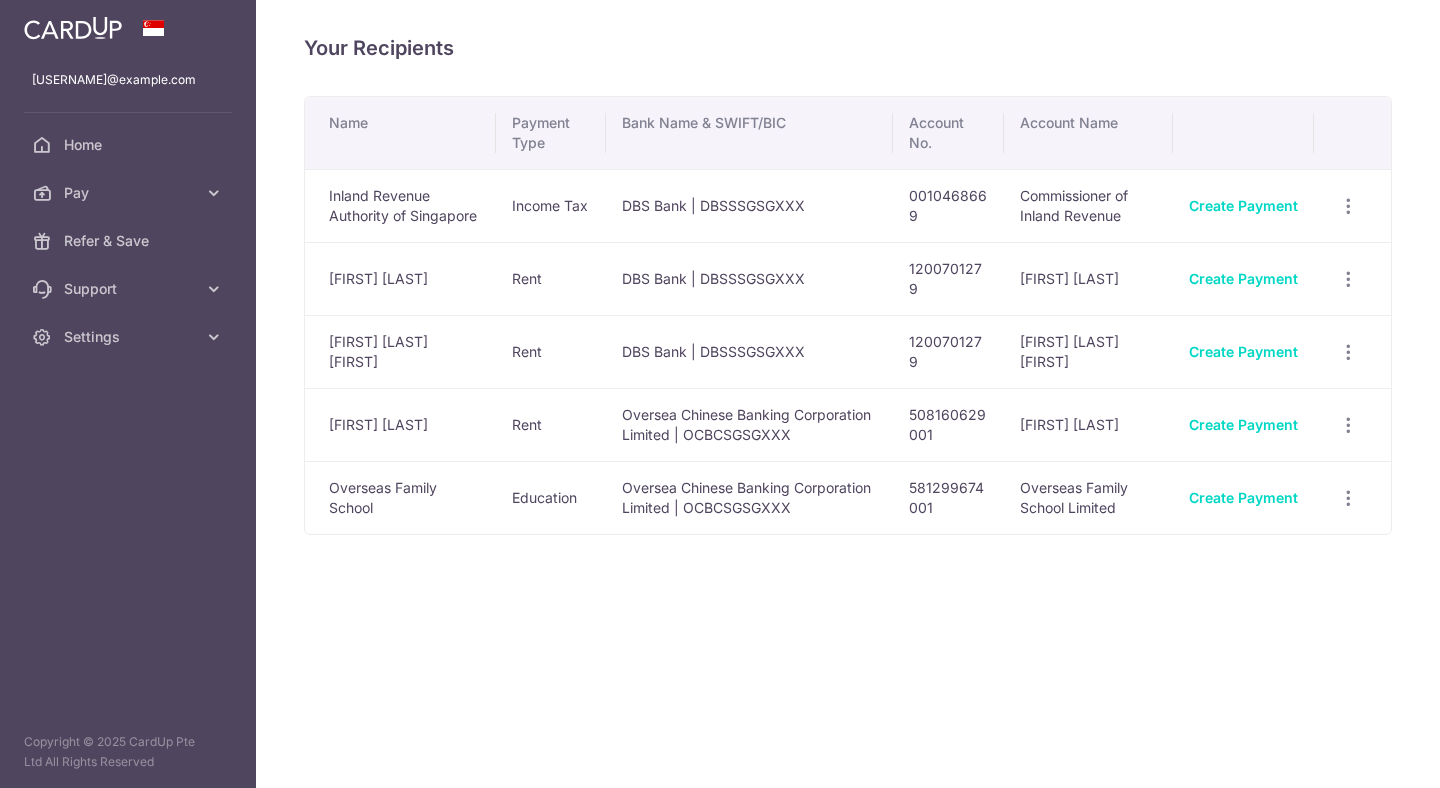 scroll, scrollTop: 0, scrollLeft: 0, axis: both 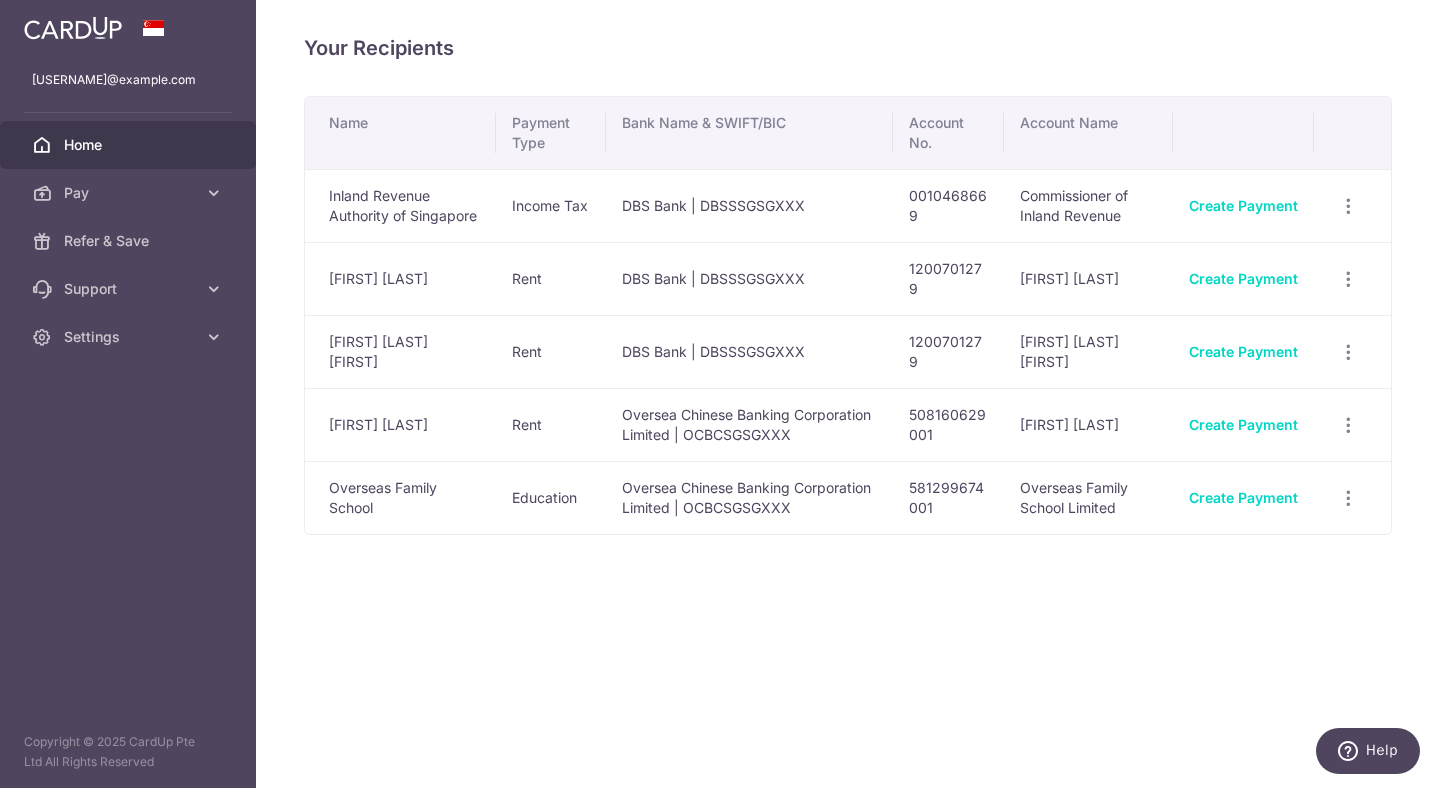 click on "Home" at bounding box center [130, 145] 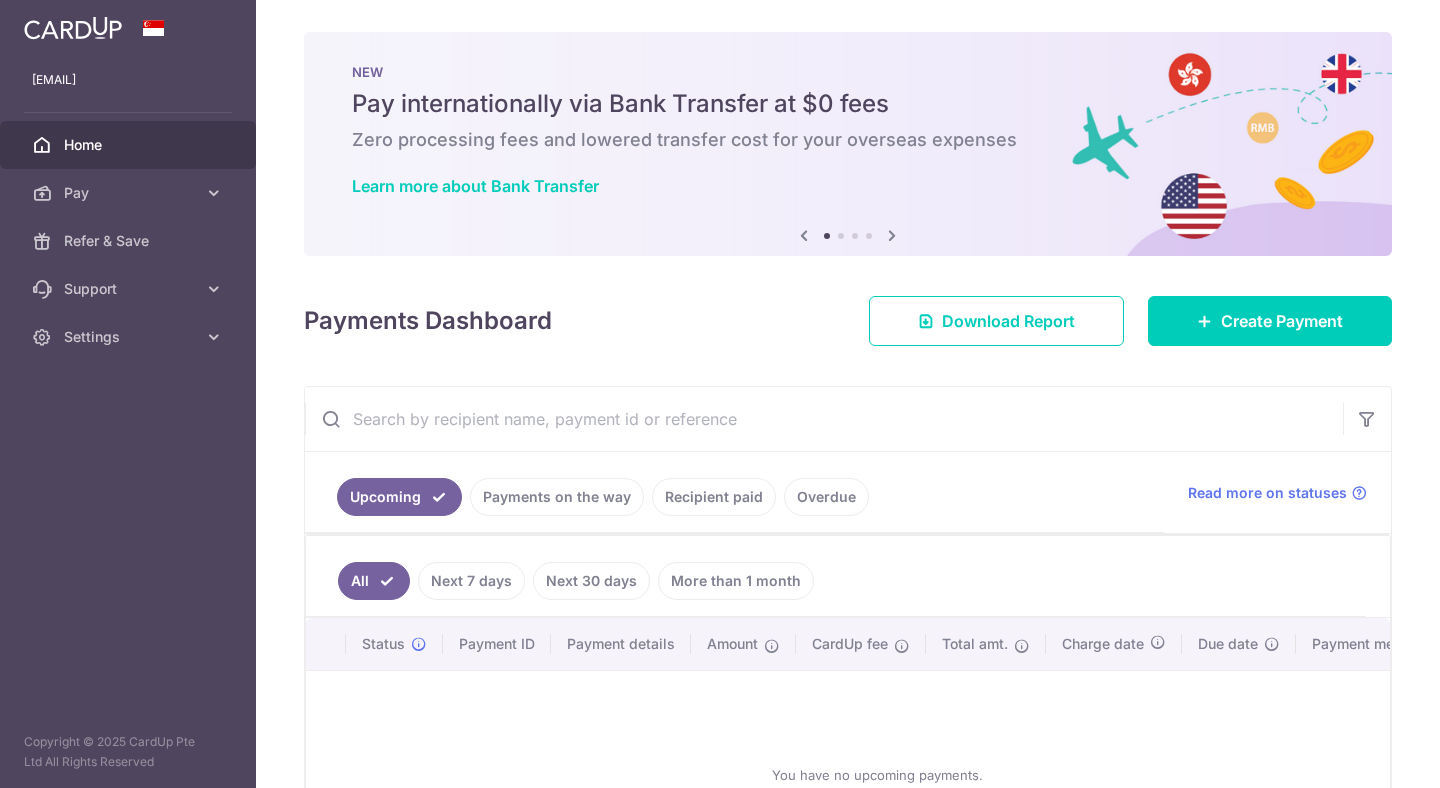 scroll, scrollTop: 0, scrollLeft: 0, axis: both 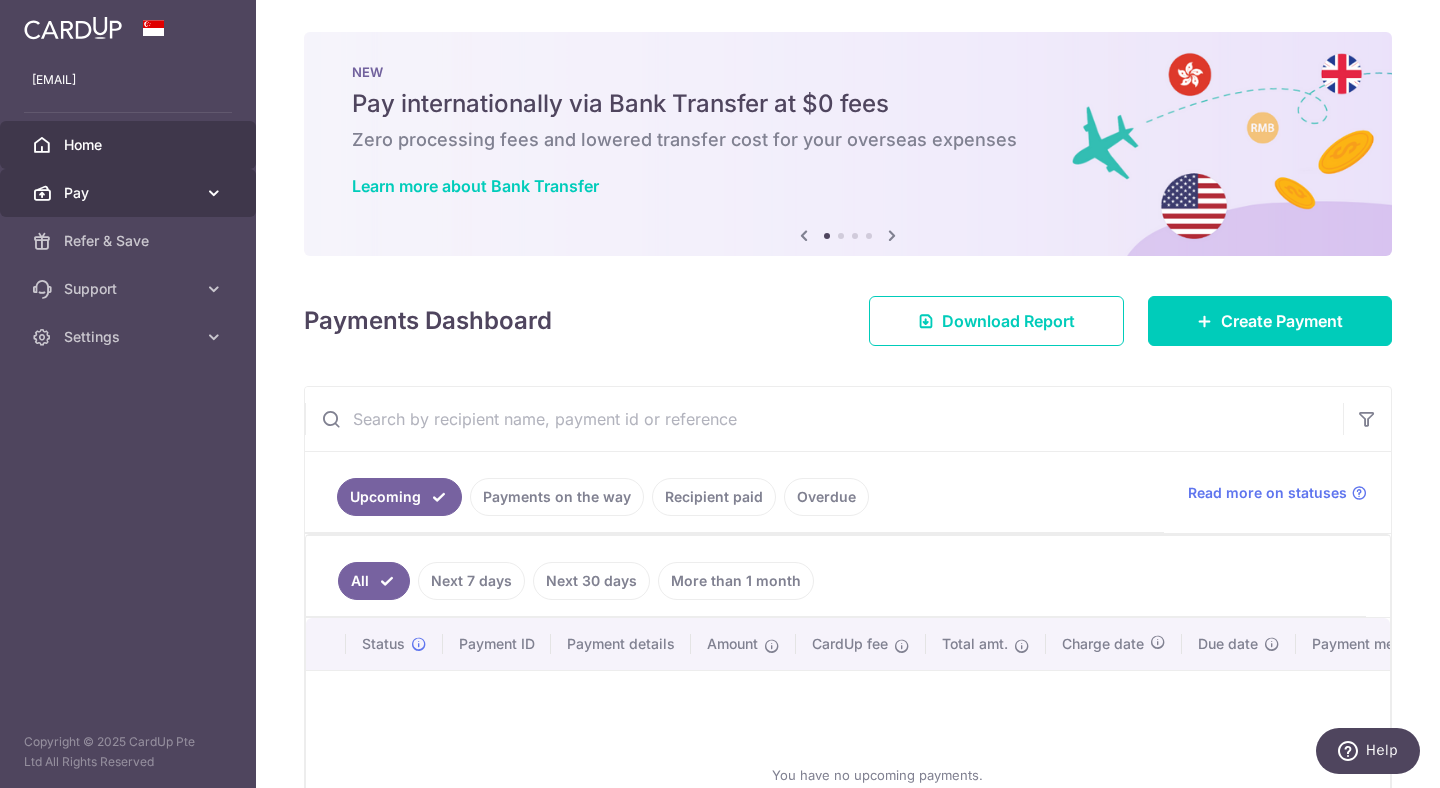 click on "Pay" at bounding box center (128, 193) 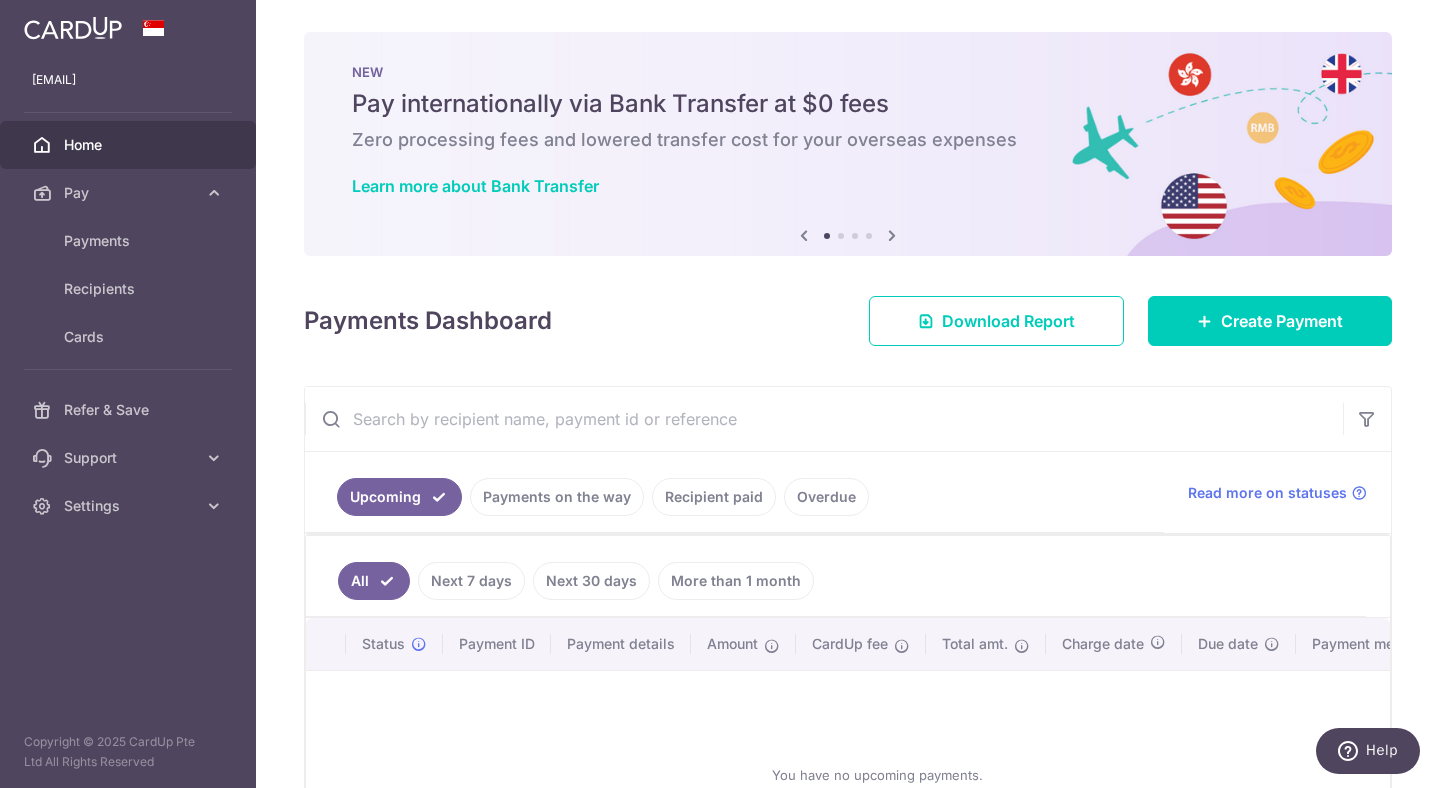 click on "Home" at bounding box center [130, 145] 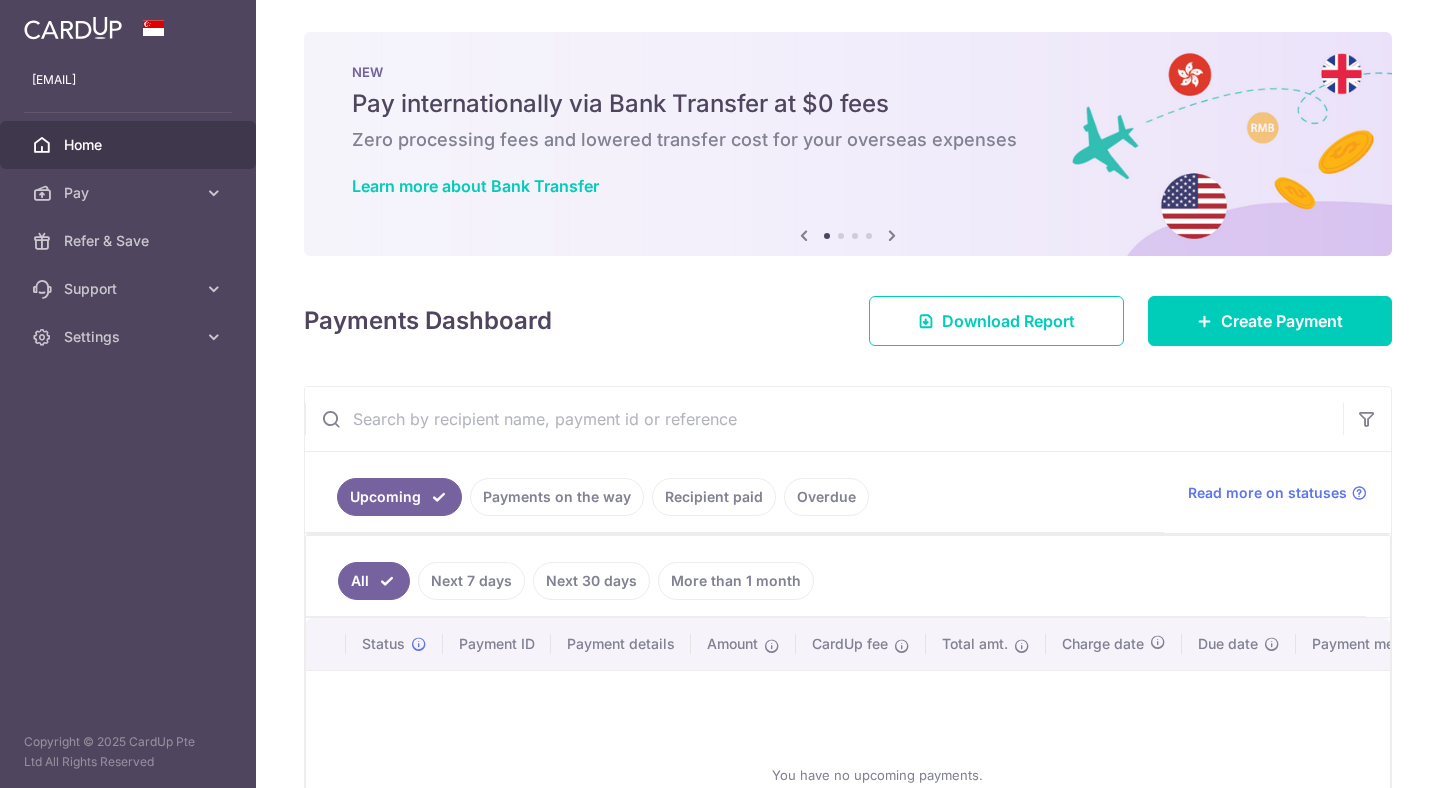 scroll, scrollTop: 0, scrollLeft: 0, axis: both 